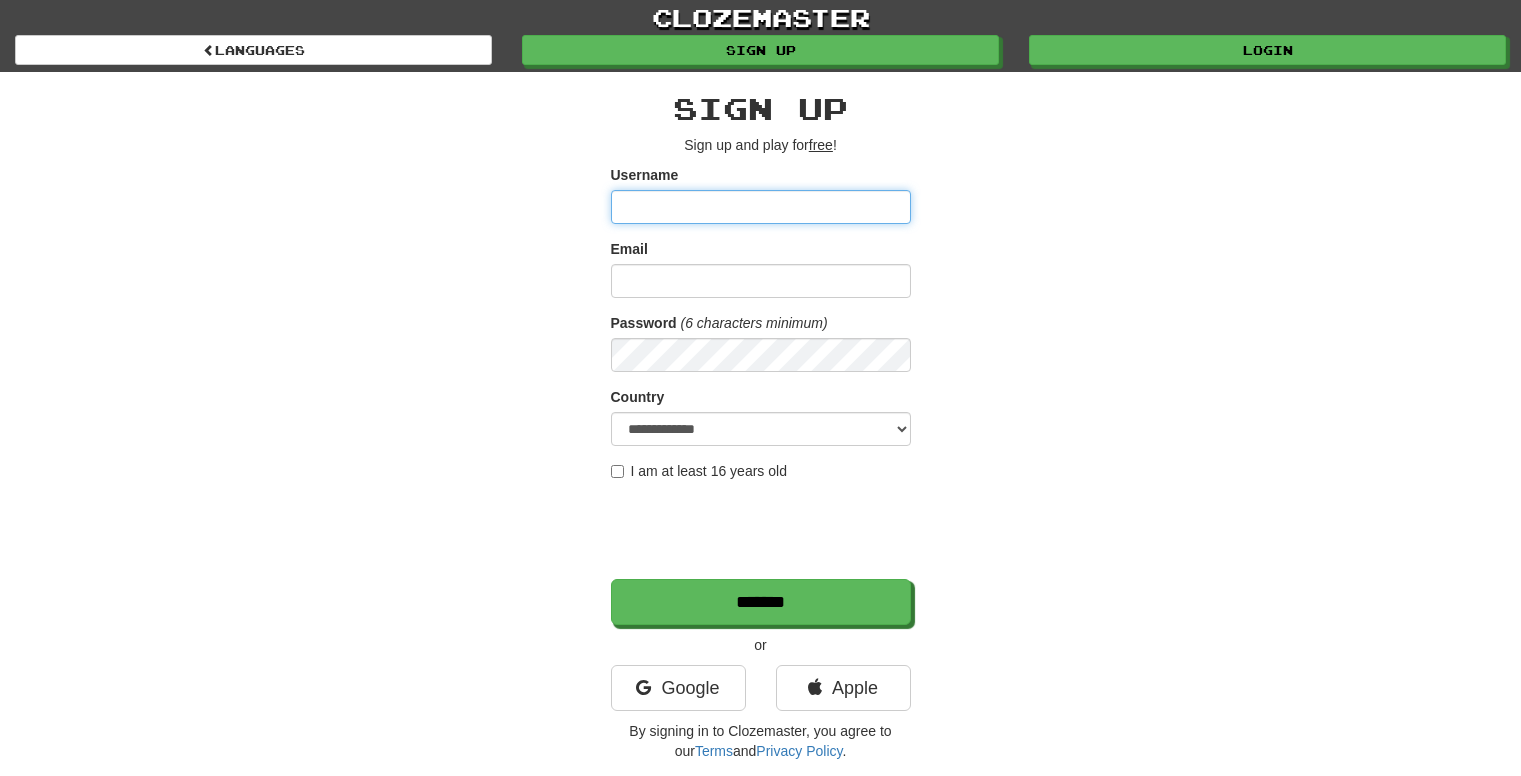 scroll, scrollTop: 0, scrollLeft: 0, axis: both 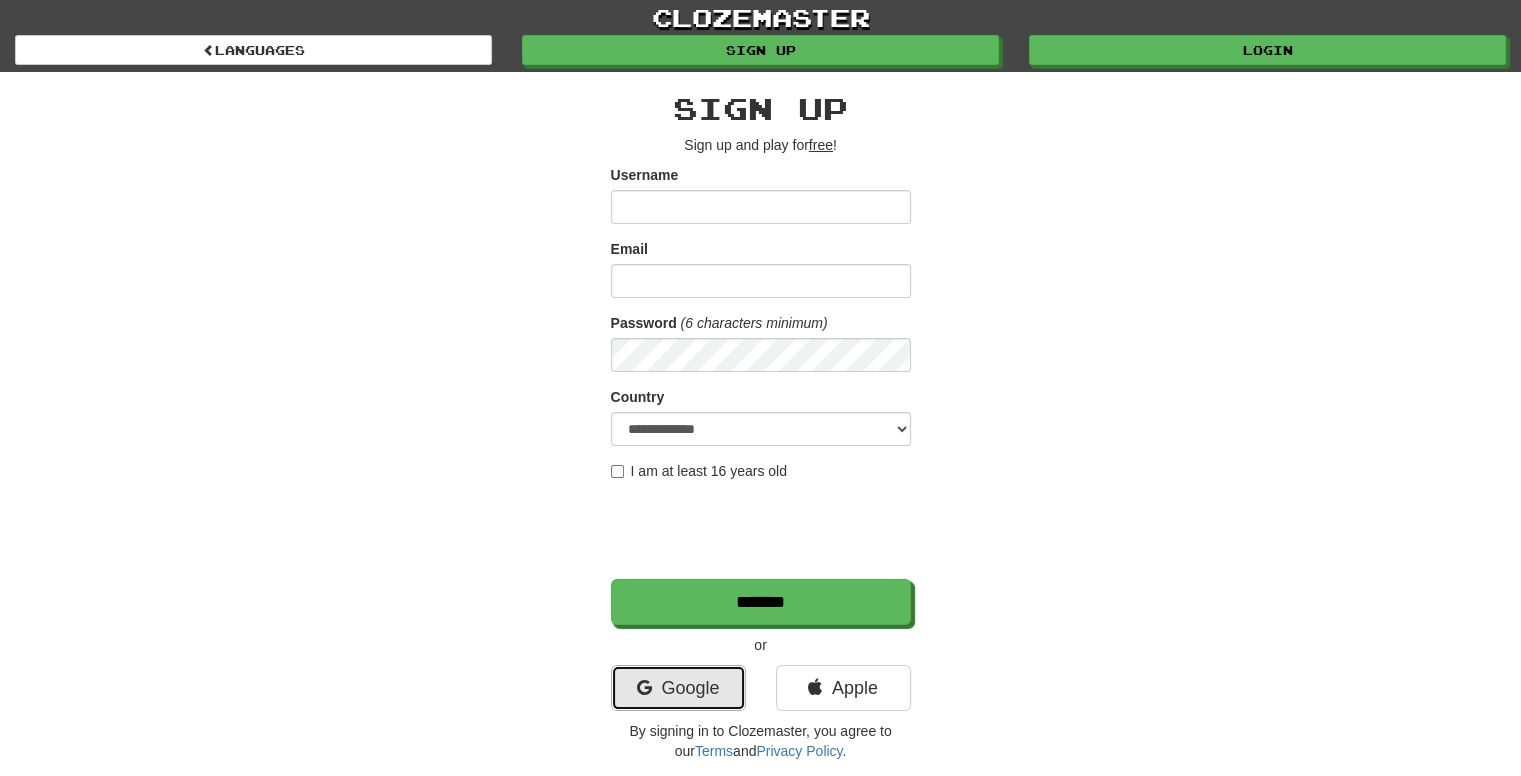 click on "Google" at bounding box center [678, 688] 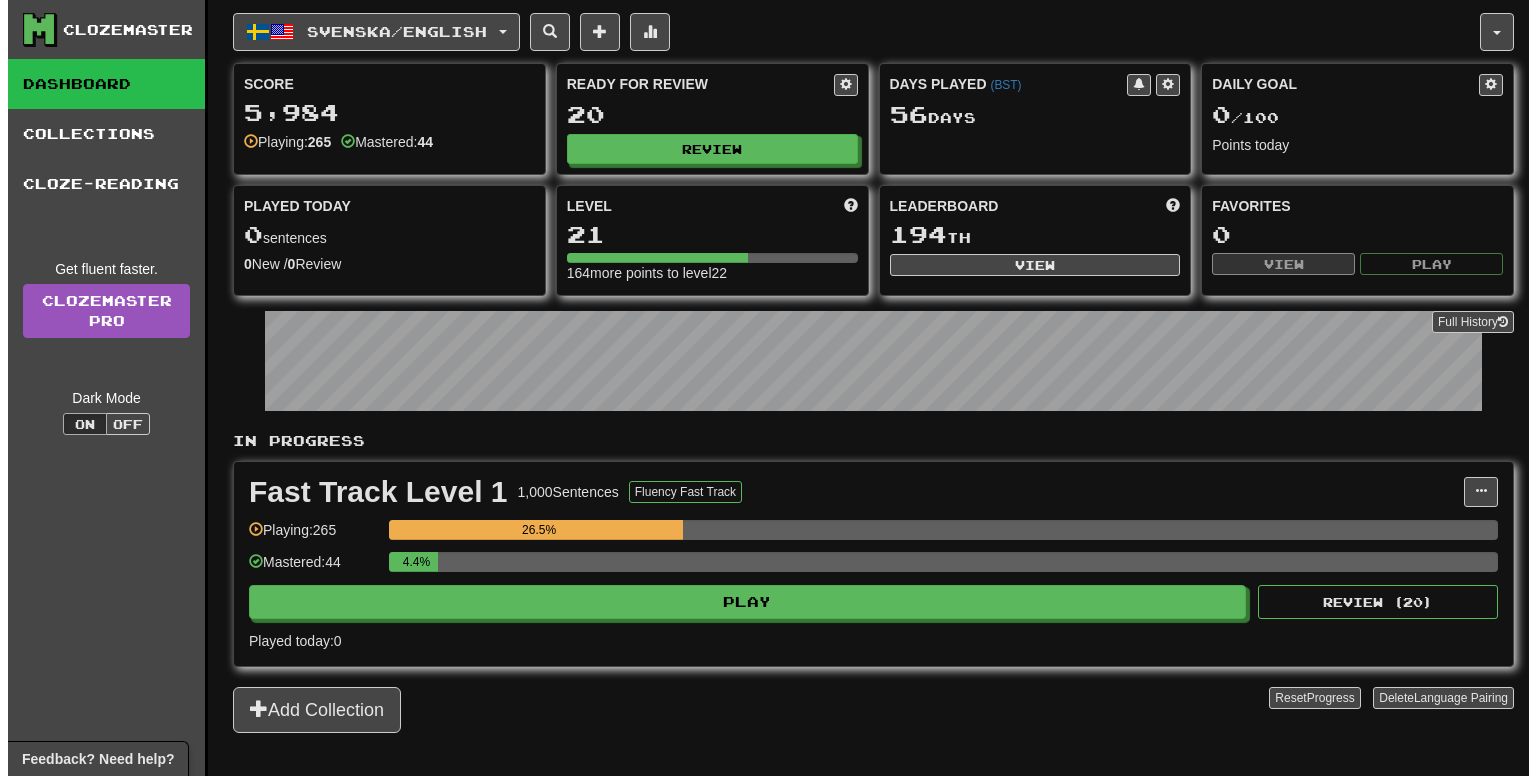 scroll, scrollTop: 0, scrollLeft: 0, axis: both 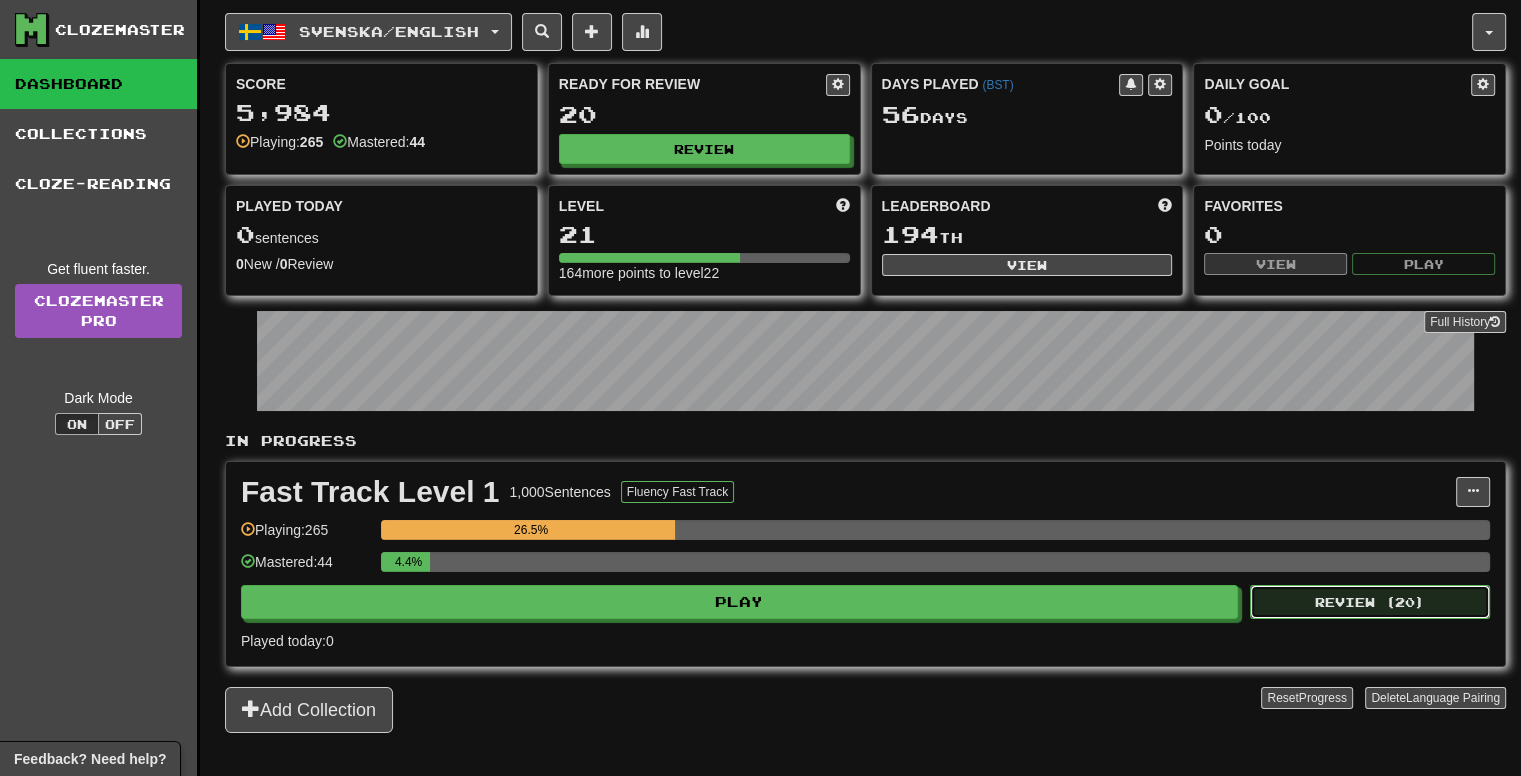 click on "Review ( 20 )" at bounding box center [1370, 602] 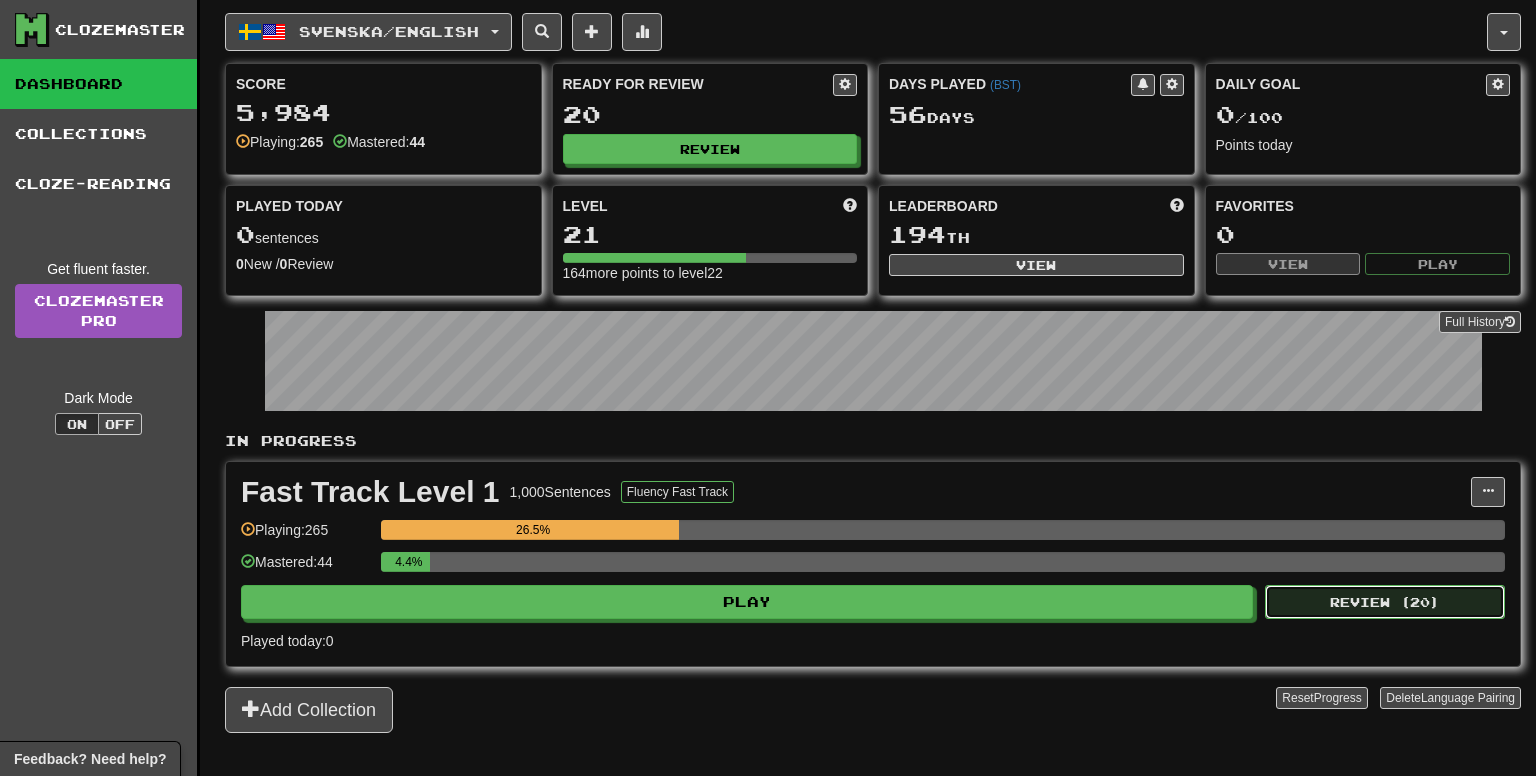 select on "**" 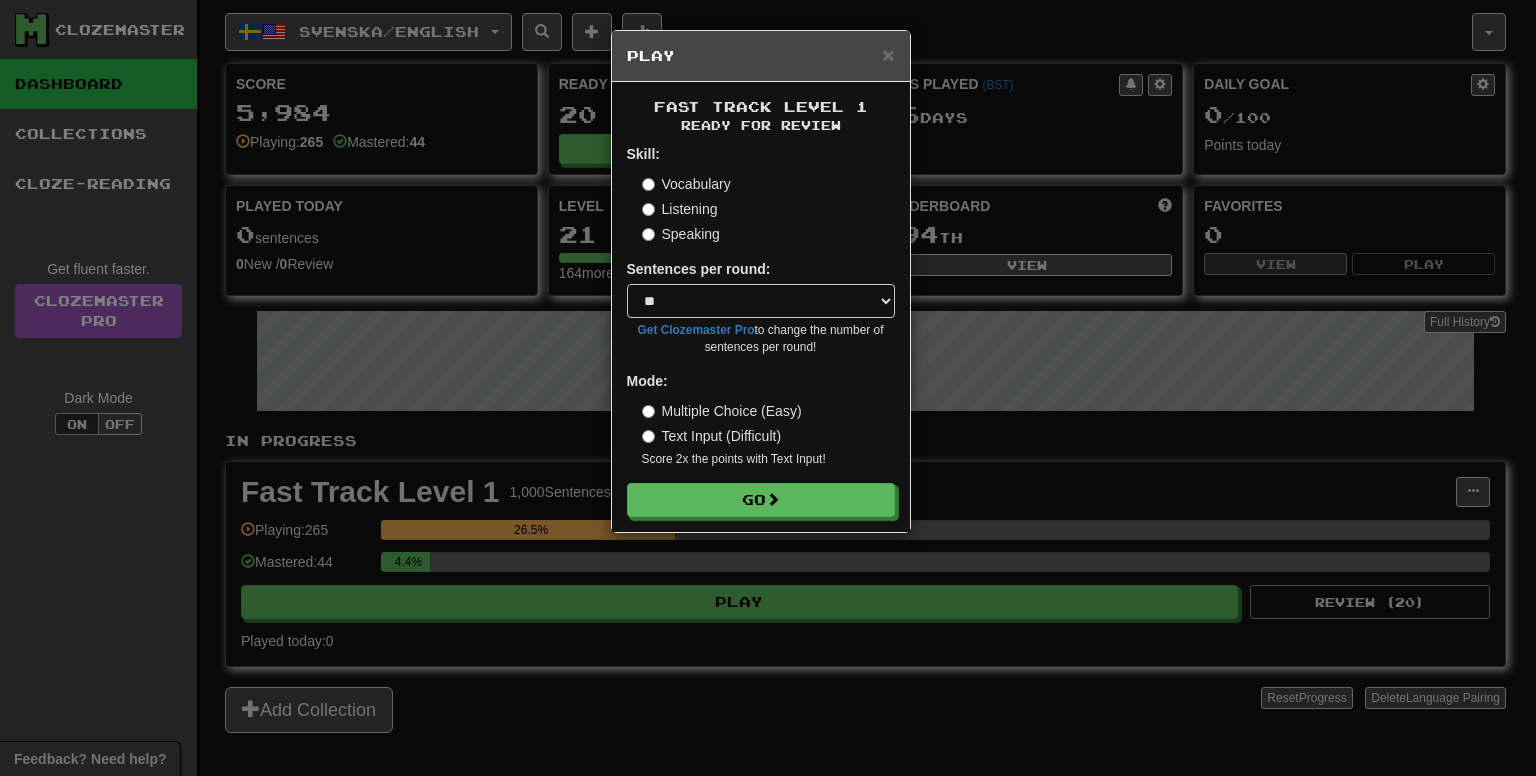 click on "Skill: Vocabulary Listening Speaking Sentences per round: * ** ** ** ** ** *** ******** Get Clozemaster Pro  to change the number of sentences per round! Mode: Multiple Choice (Easy) Text Input (Difficult) Score 2x the points with Text Input ! Go" at bounding box center (761, 330) 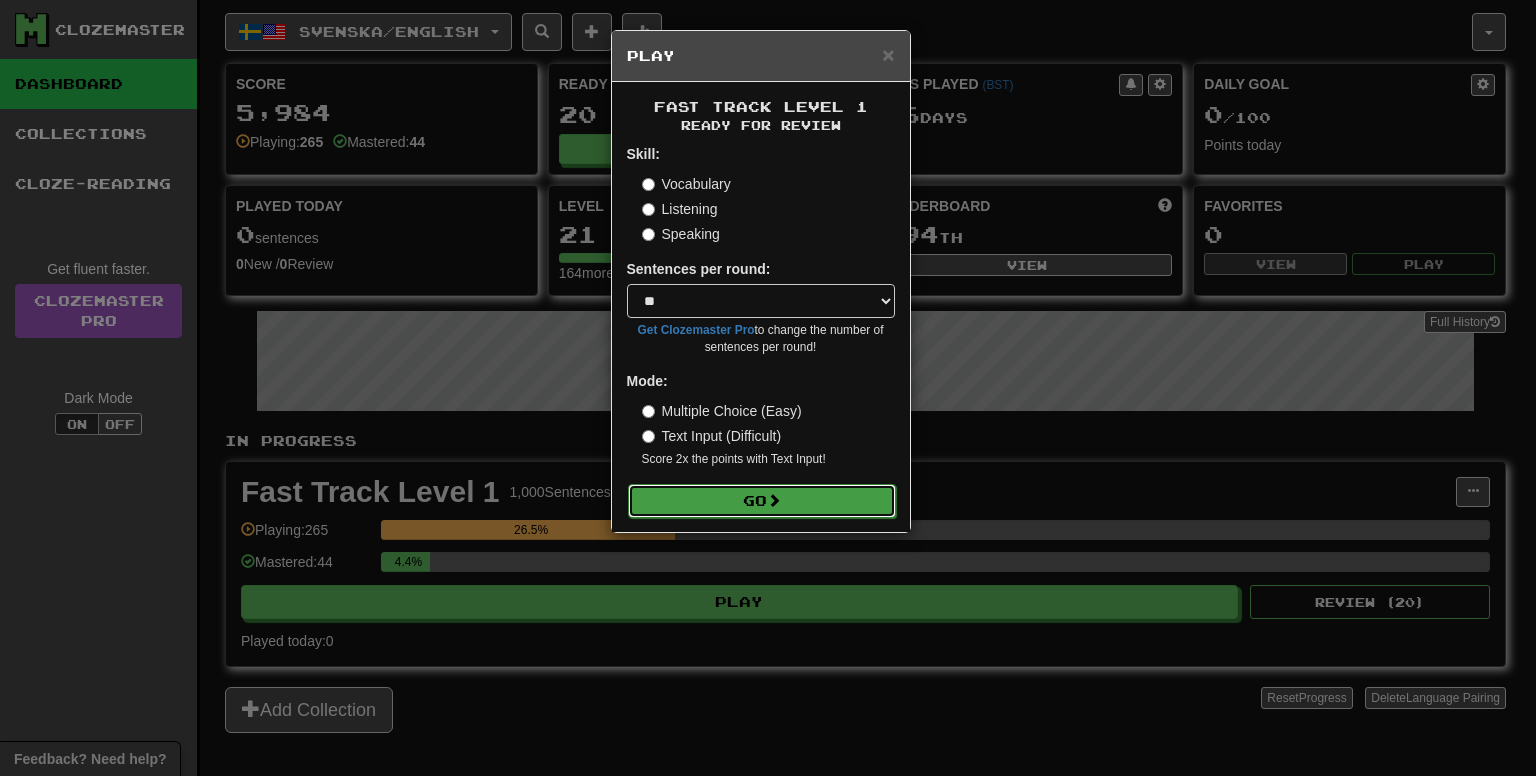 click on "Go" at bounding box center [762, 501] 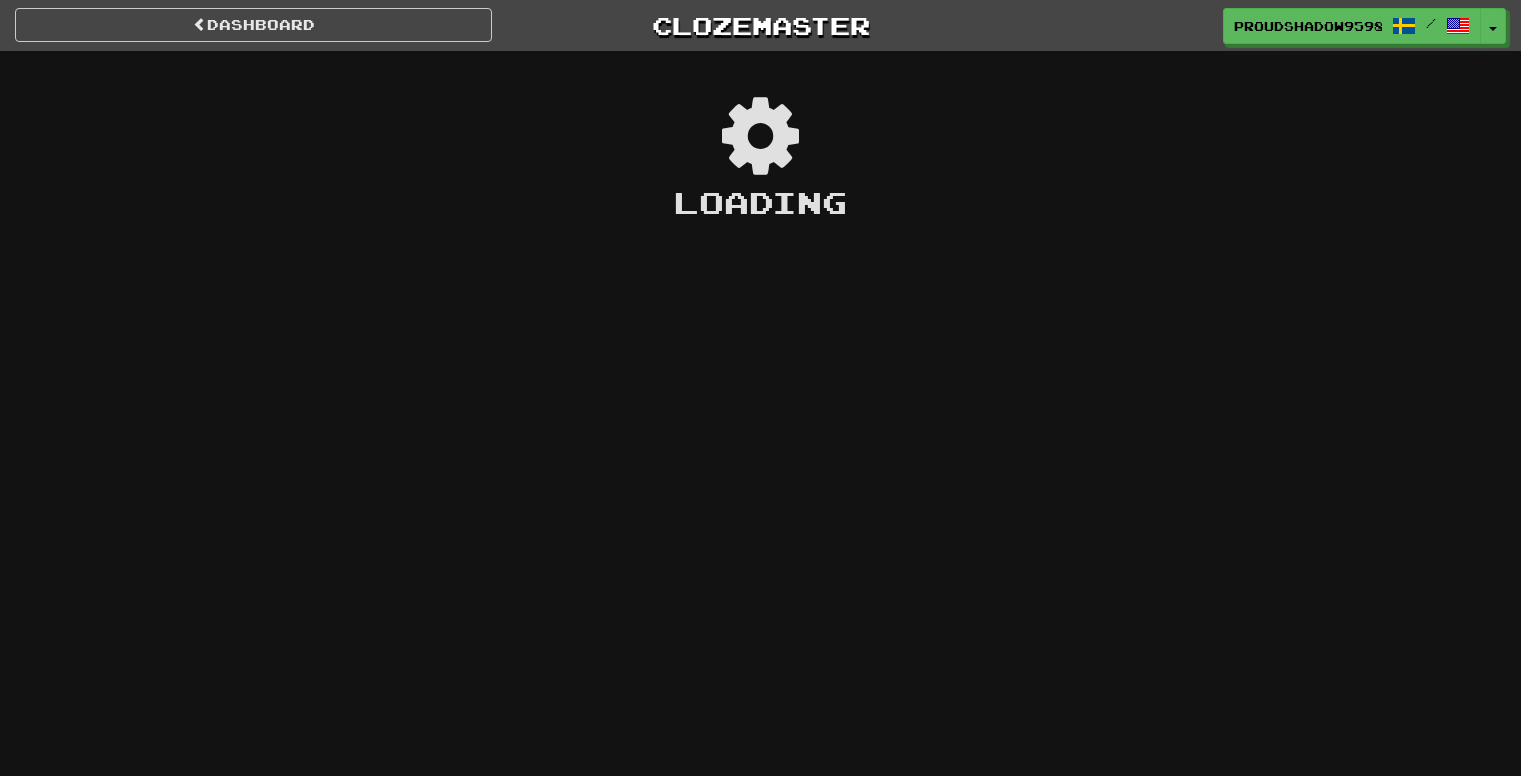 scroll, scrollTop: 0, scrollLeft: 0, axis: both 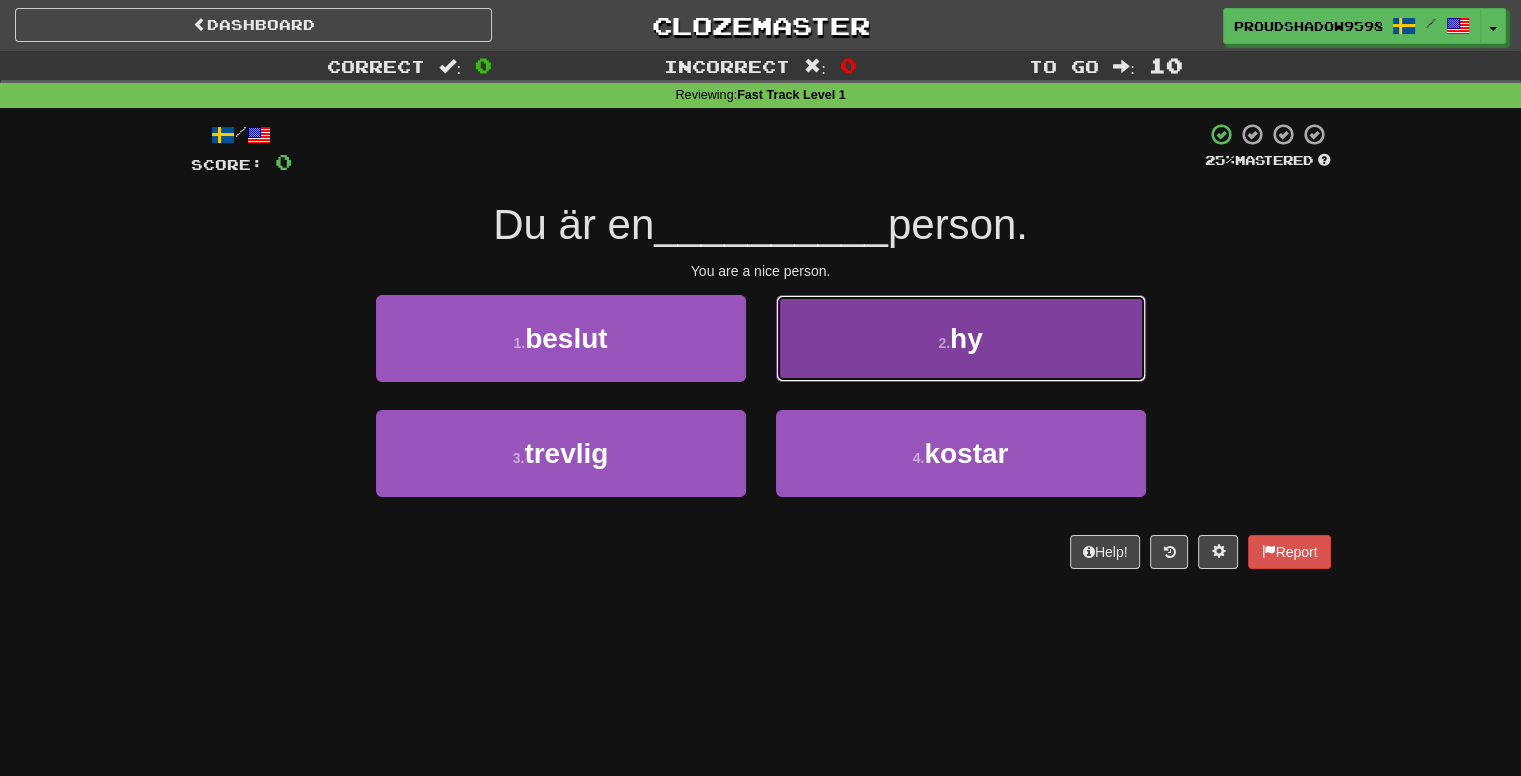 click on "2 .  hy" at bounding box center (961, 338) 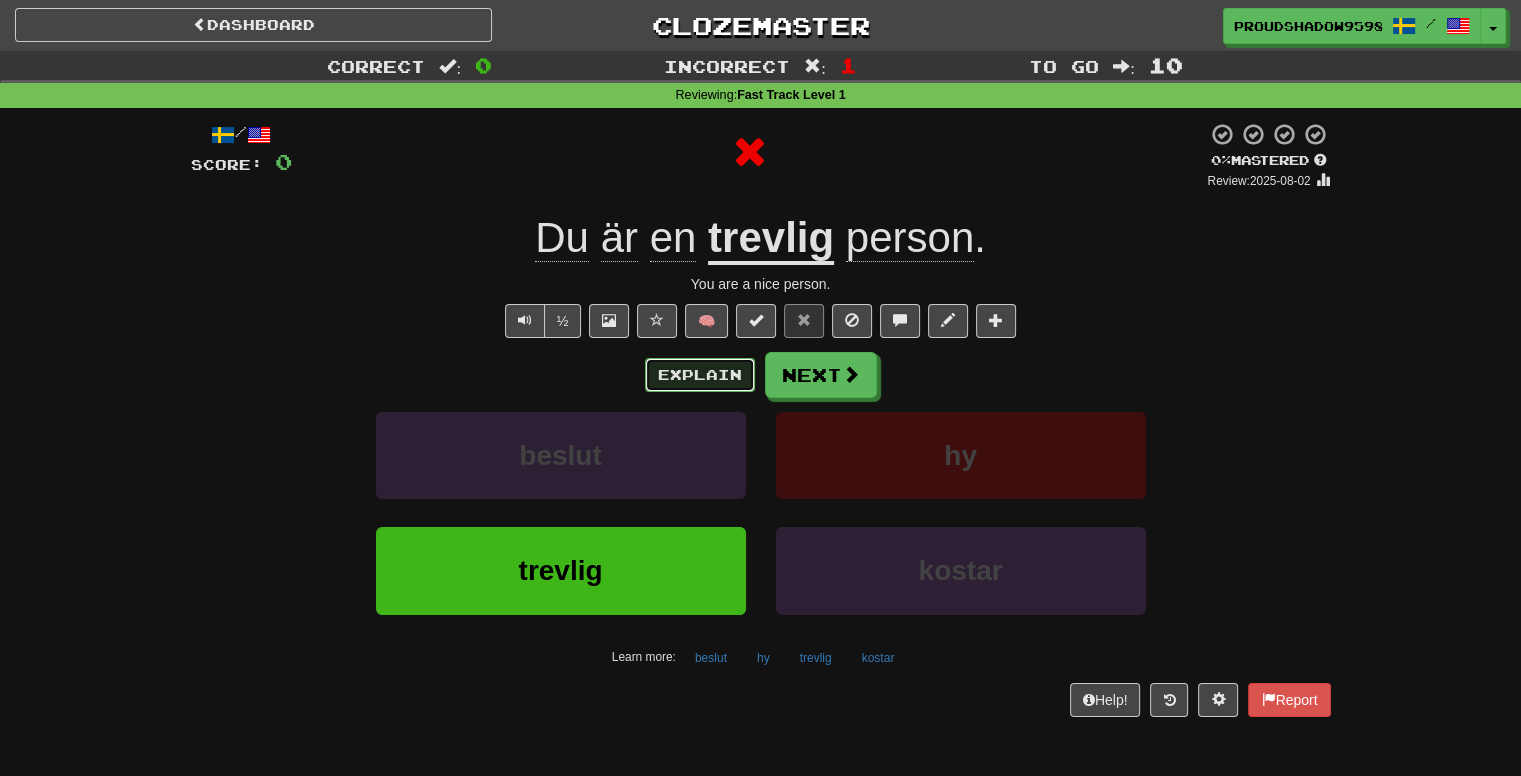 click on "Explain" at bounding box center [700, 375] 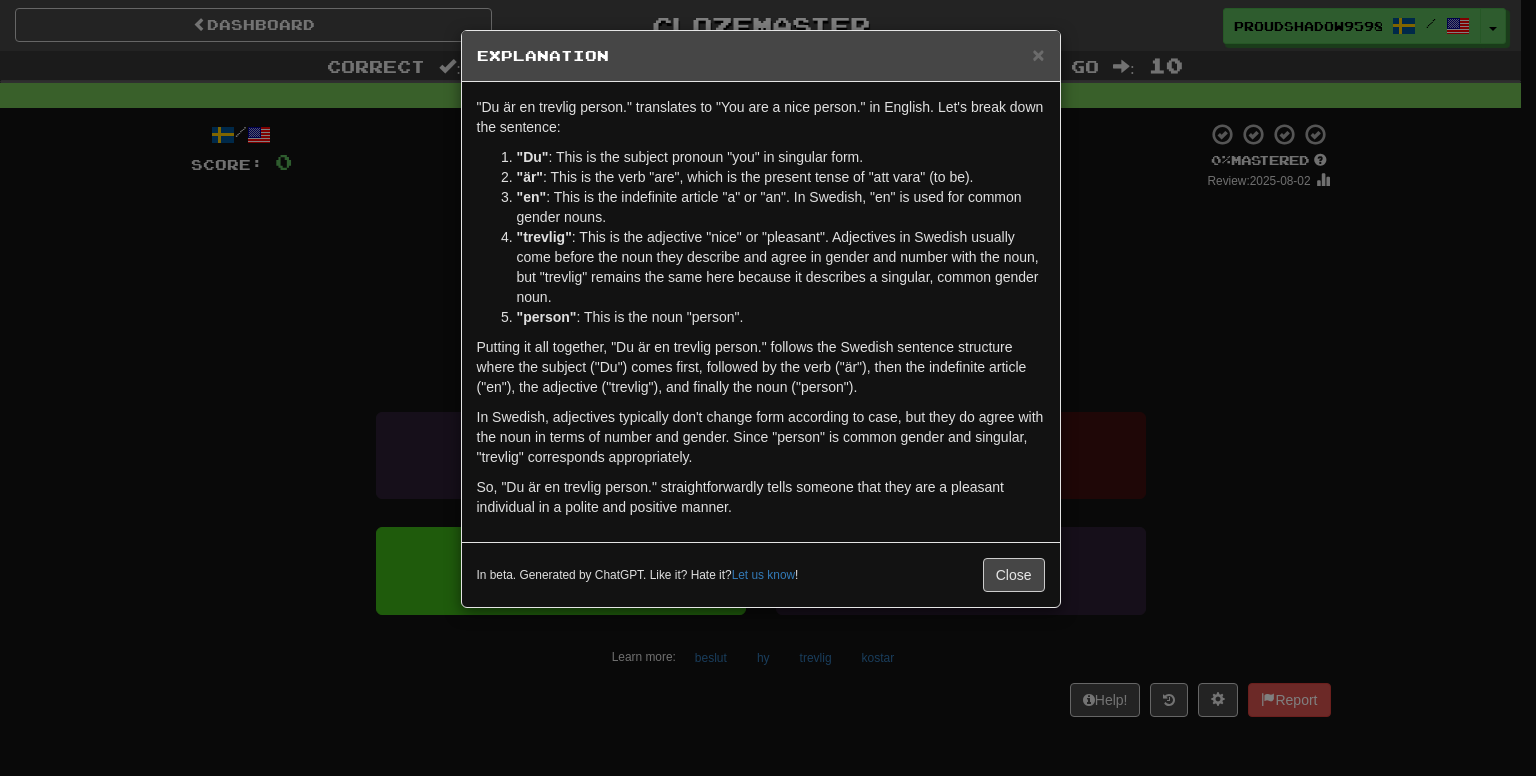 drag, startPoint x: 1098, startPoint y: 205, endPoint x: 1085, endPoint y: 205, distance: 13 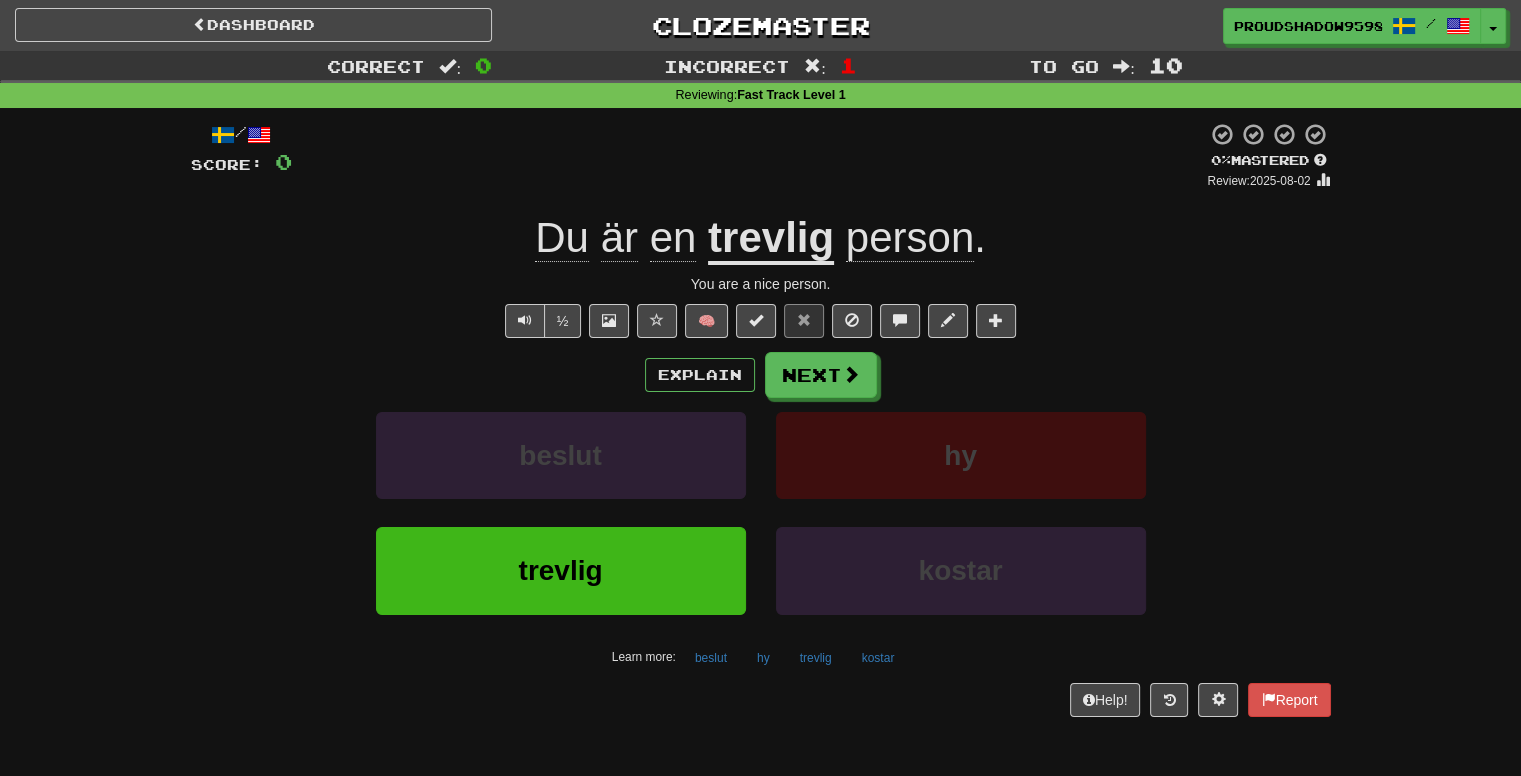 click on "Explain Next [NOUN] hy trevlig kostar Learn more: [NOUN] hy trevlig kostar" at bounding box center [761, 512] 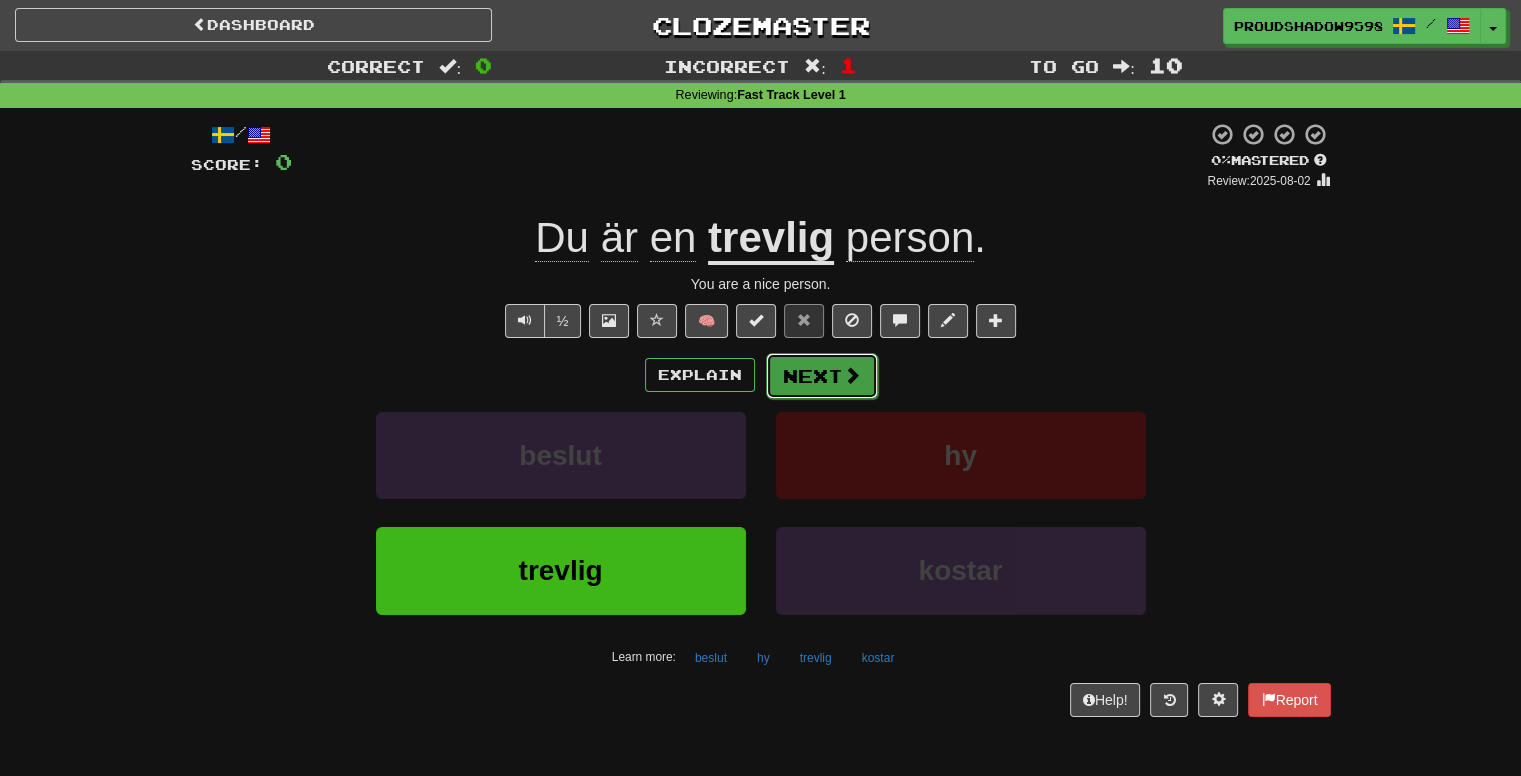 click on "Next" at bounding box center [822, 376] 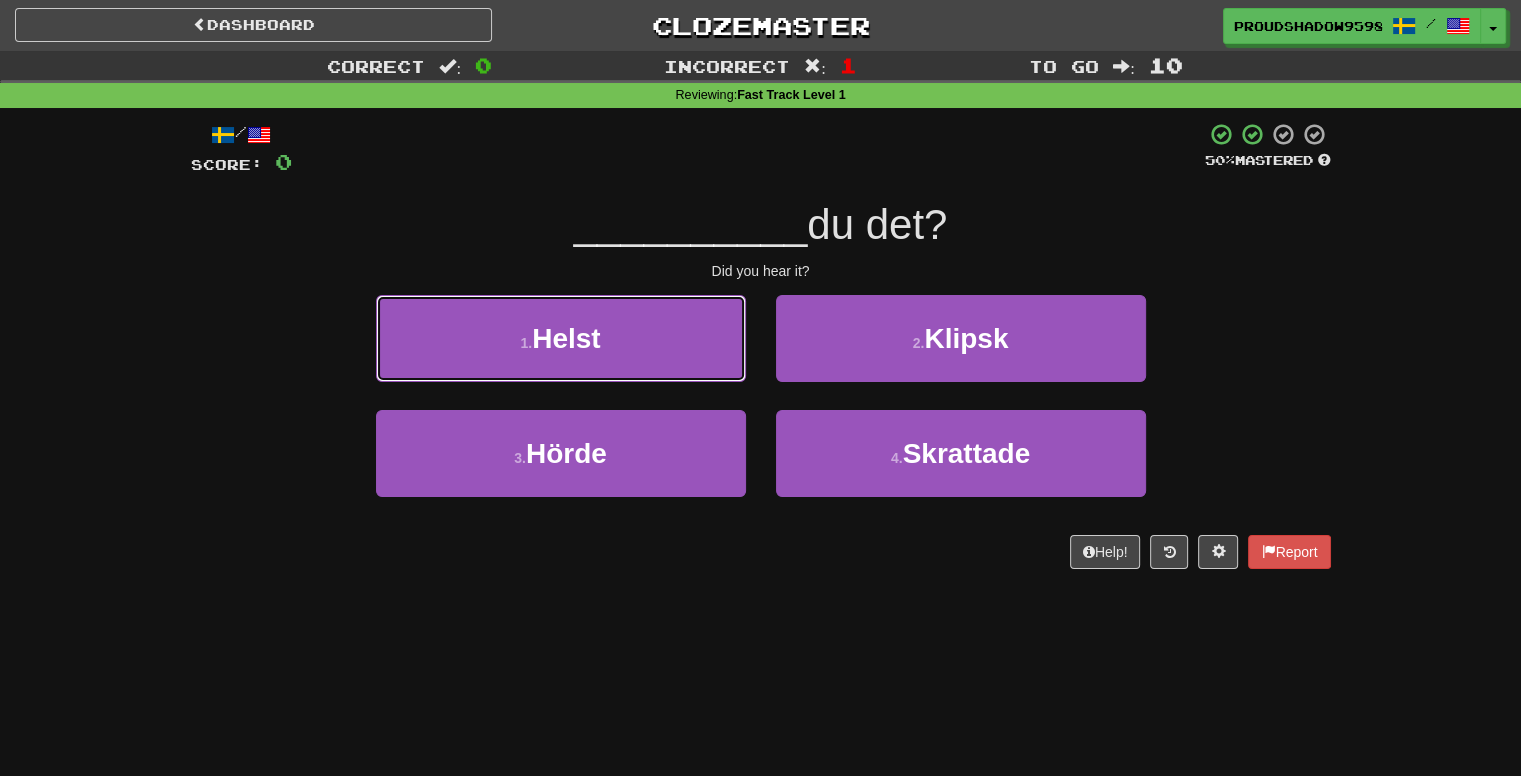 click on "1 .  Helst" at bounding box center [561, 338] 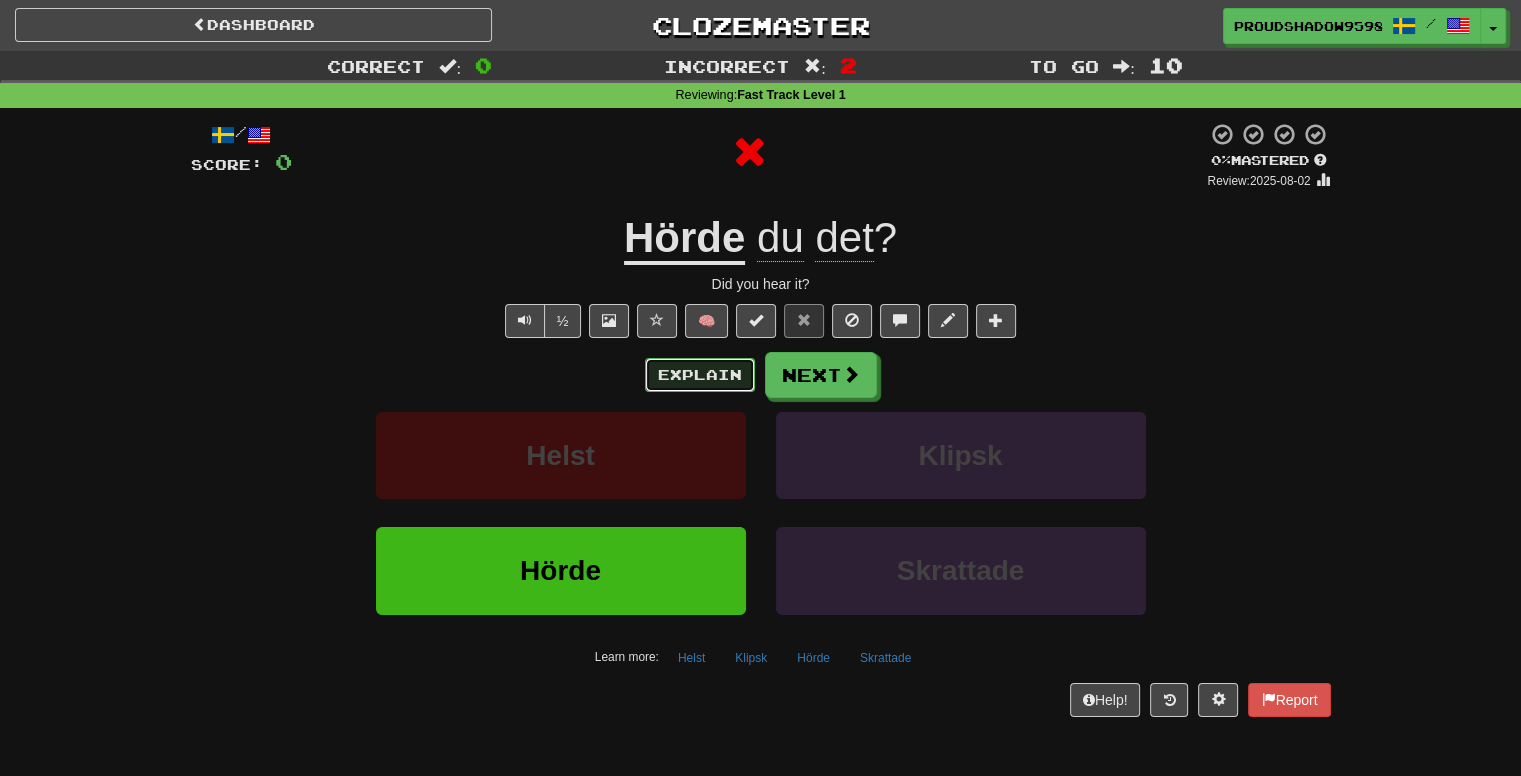 click on "Explain" at bounding box center (700, 375) 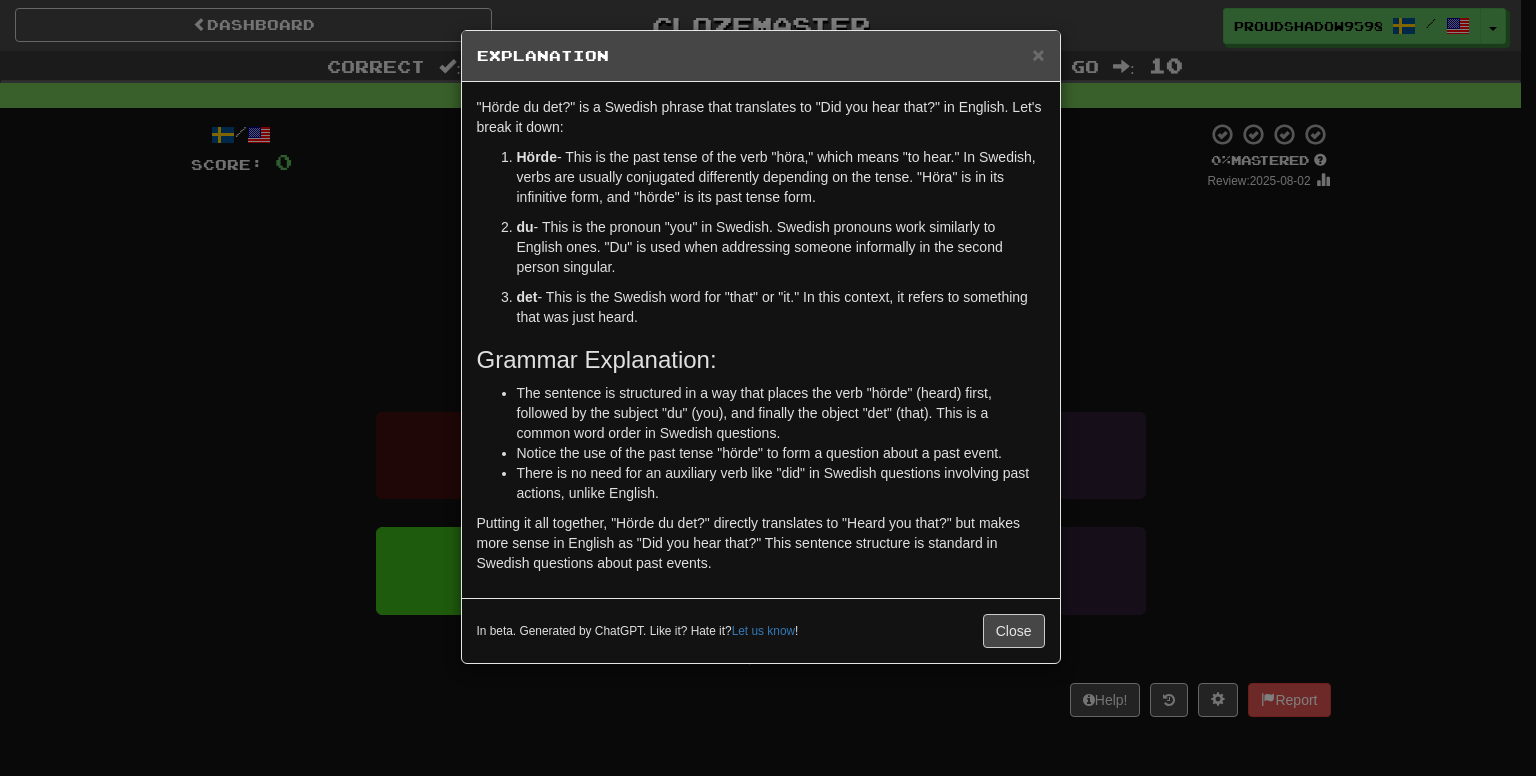 click on "× Explanation "Hörde du det?" is a Swedish phrase that translates to "Did you hear that?" in English. Let's break it down:
Hörde  - This is the past tense of the verb "höra," which means "to hear." In Swedish, verbs are usually conjugated differently depending on the tense. "Höra" is in its infinitive form, and "hörde" is its past tense form.
du  - This is the pronoun "you" in Swedish. Swedish pronouns work similarly to English ones. "Du" is used when addressing someone informally in the second person singular.
det  - This is the Swedish word for "that" or "it." In this context, it refers to something that was just heard.
Grammar Explanation:
The sentence is structured in a way that places the verb "hörde" (heard) first, followed by the subject "du" (you), and finally the object "det" (that). This is a common word order in Swedish questions.
Notice the use of the past tense "hörde" to form a question about a past event.
Let us know ! Close" at bounding box center (768, 388) 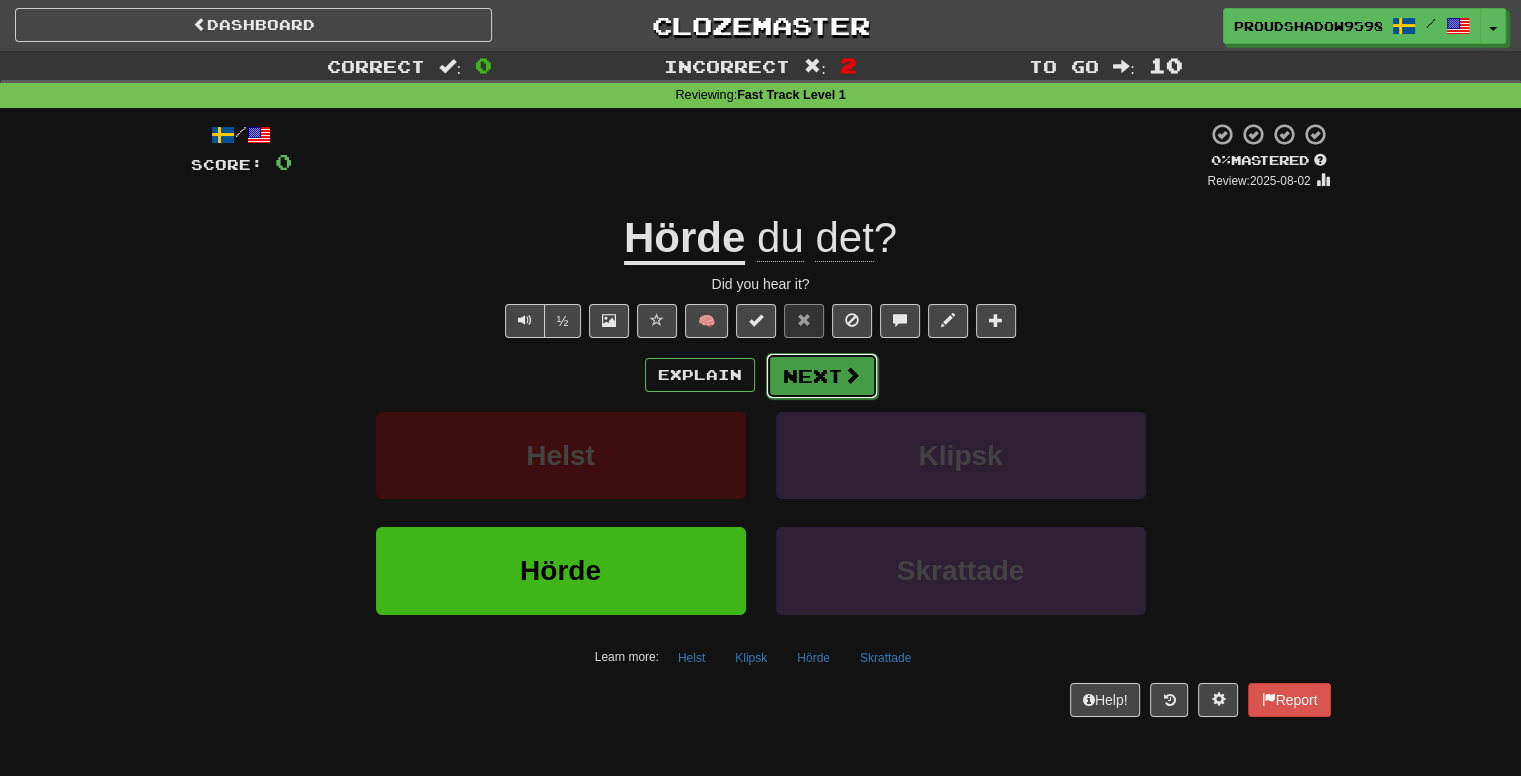 click on "Next" at bounding box center [822, 376] 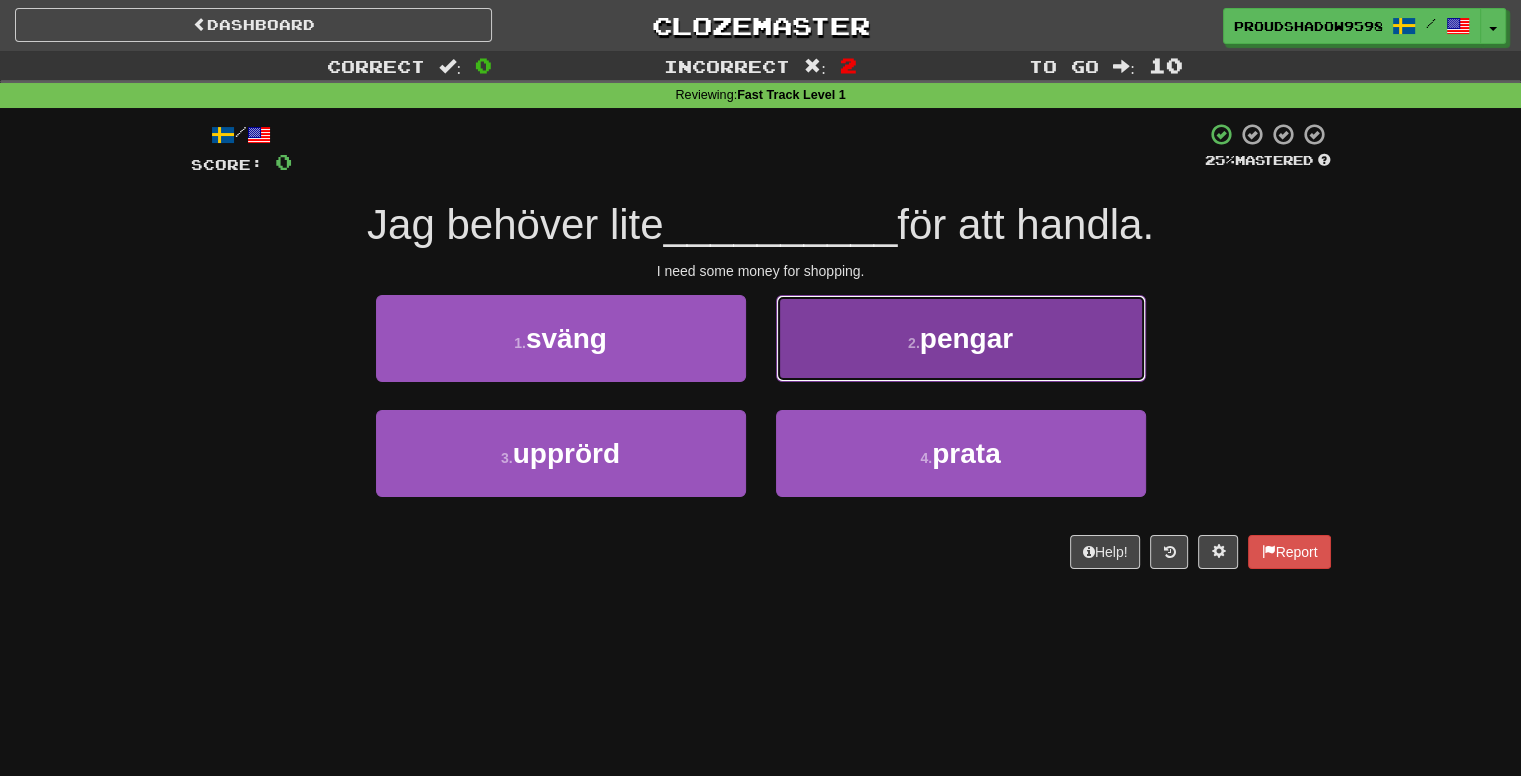 click on "2 .  pengar" at bounding box center (961, 338) 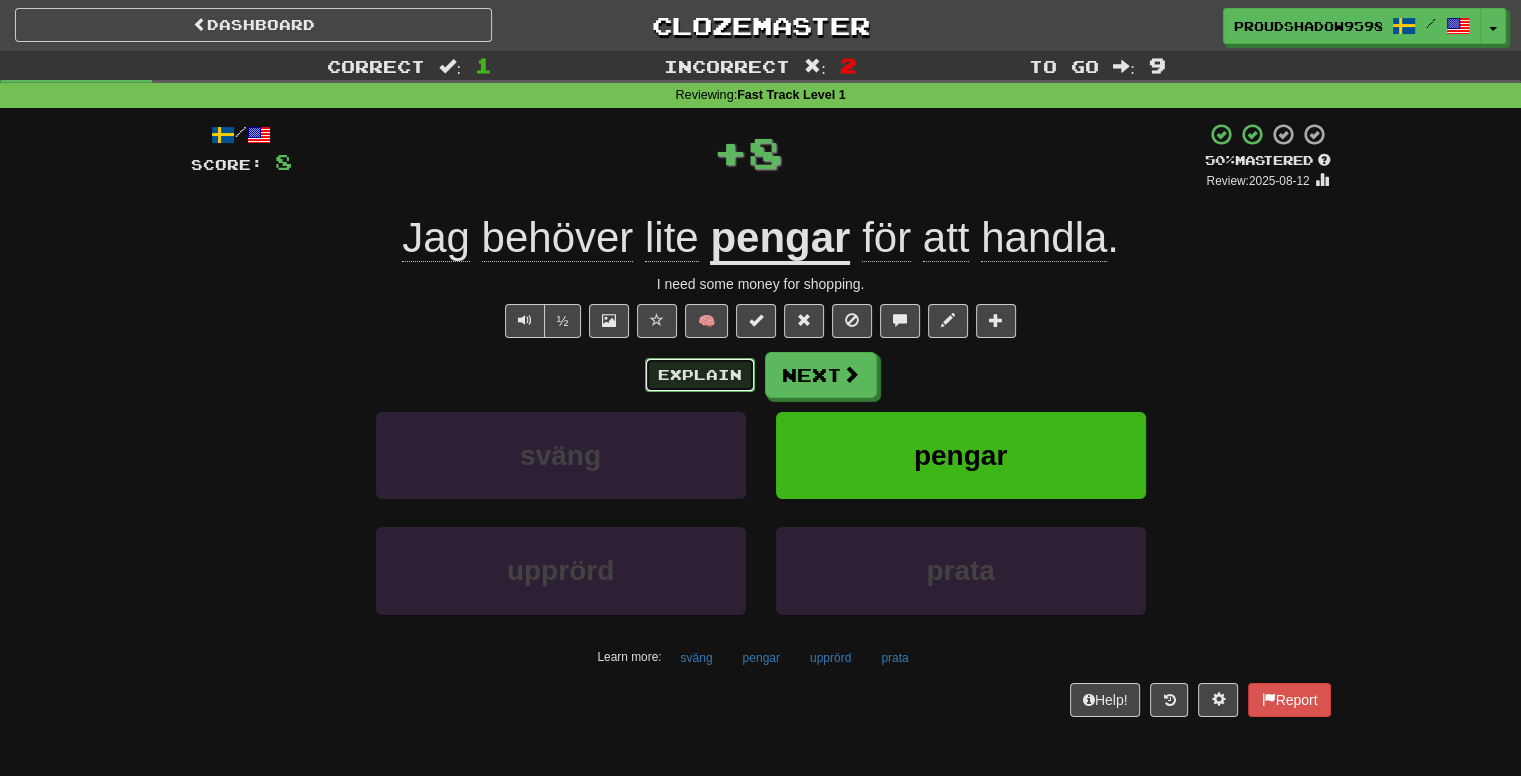 click on "Explain" at bounding box center (700, 375) 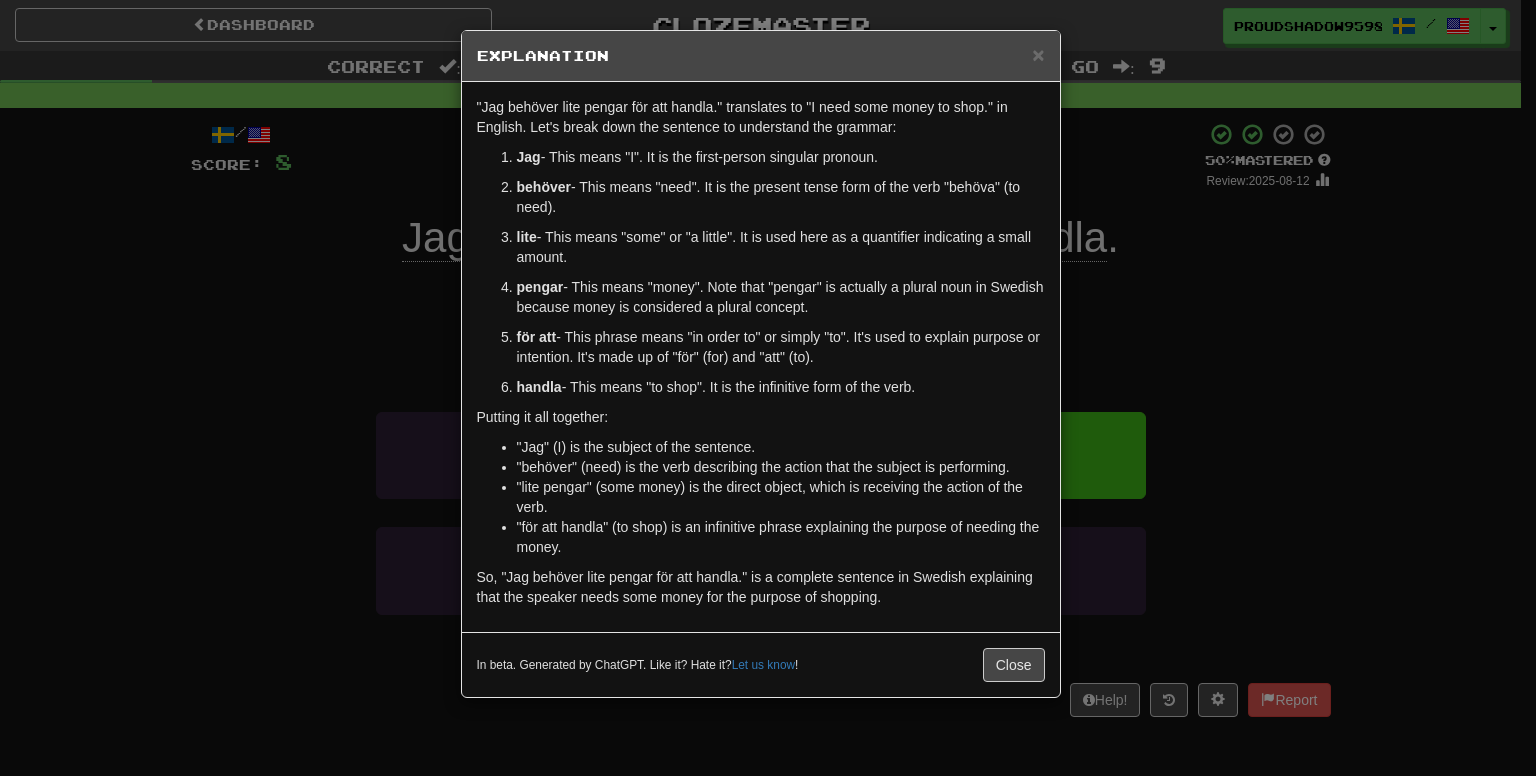 click on "× Explanation "Jag behöver lite pengar för att handla." translates to "I need some money to shop." in English. Let's break down the sentence to understand the grammar:
Jag  - This means "I". It is the first-person singular pronoun.
behöver  - This means "need". It is the present tense form of the verb "behöva" (to need).
lite  - This means "some" or "a little". It is used here as a quantifier indicating a small amount.
pengar  - This means "money". Note that "pengar" is actually a plural noun in Swedish because money is considered a plural concept.
för att  - This phrase means "in order to" or simply "to". It's used to explain purpose or intention. It's made up of "för" (for) and "att" (to).
handla  - This means "to shop". It is the infinitive form of the verb.
Putting it all together:
"Jag" (I) is the subject of the sentence.
"behöver" (need) is the verb describing the action that the subject is performing.
Let us know ! Close" at bounding box center [768, 388] 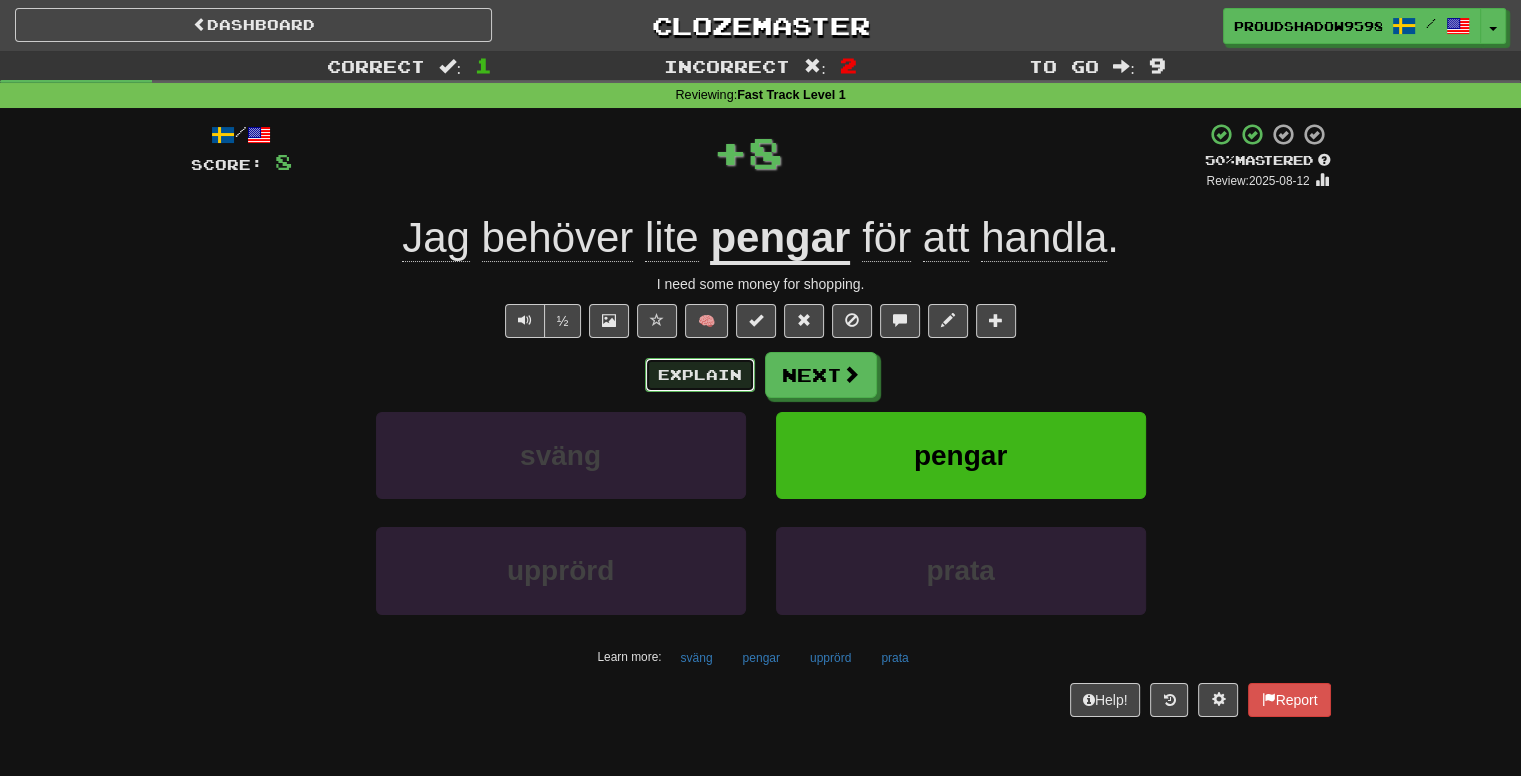 click on "Explain" at bounding box center (700, 375) 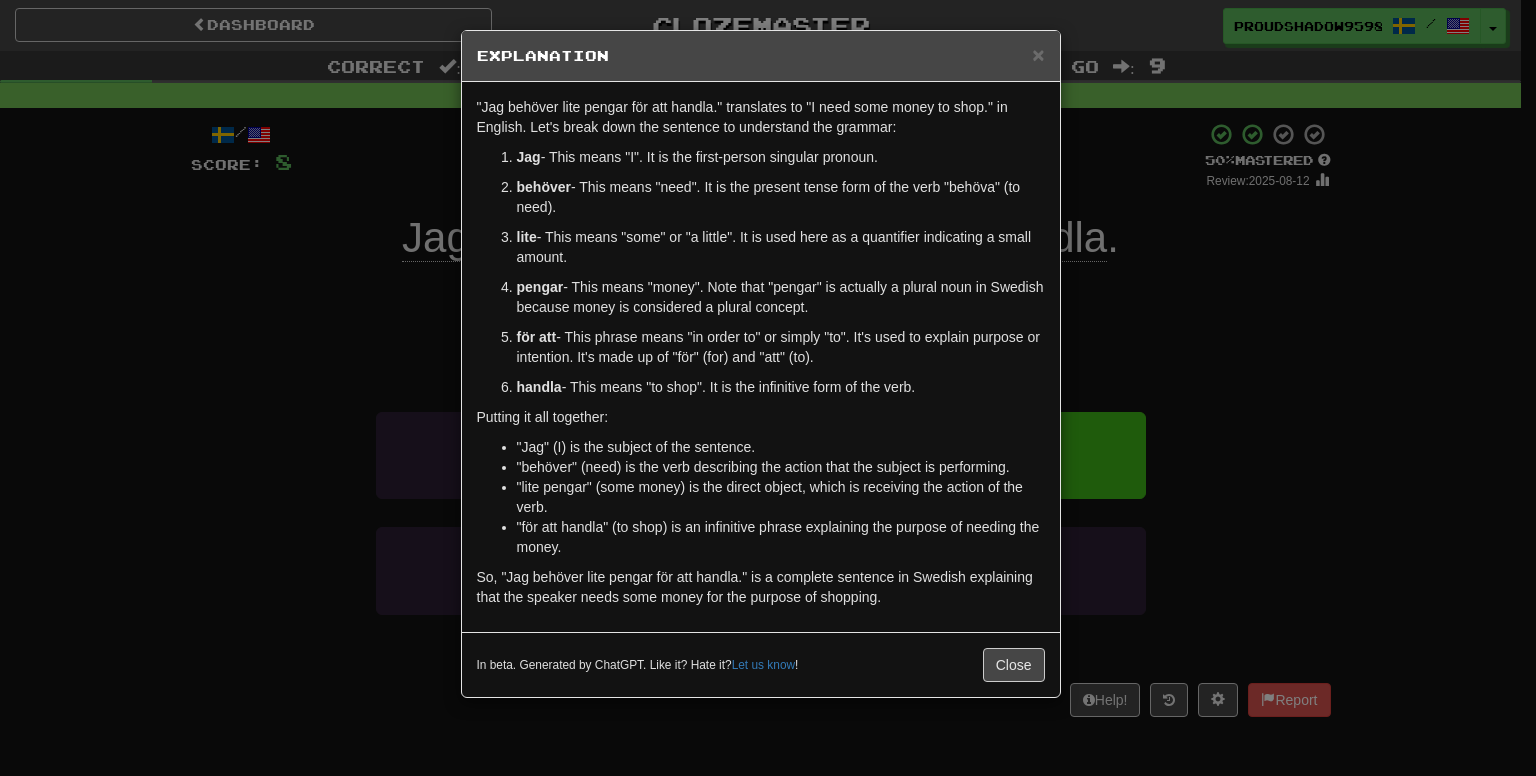 drag, startPoint x: 1192, startPoint y: 297, endPoint x: 1180, endPoint y: 301, distance: 12.649111 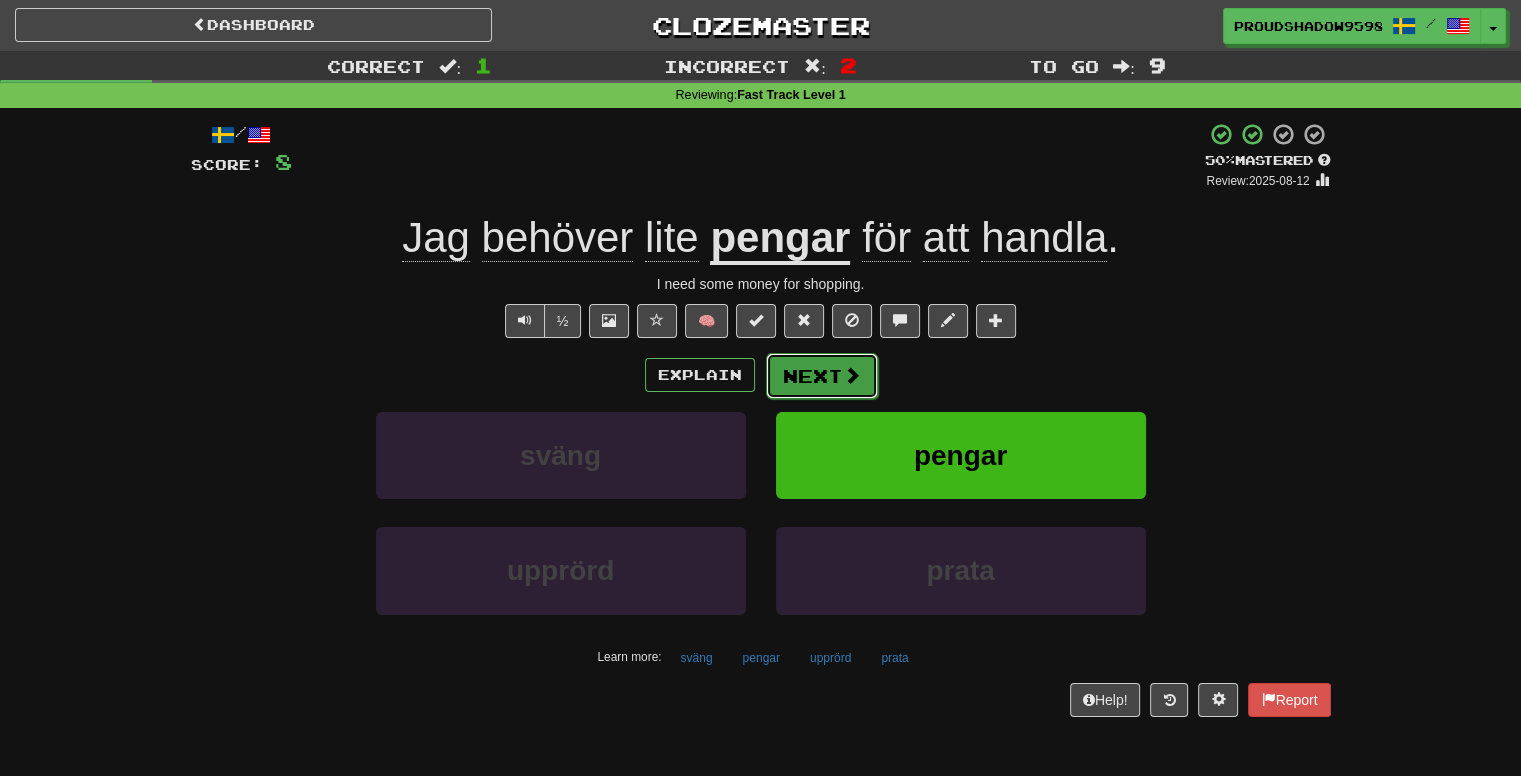 click on "Next" at bounding box center (822, 376) 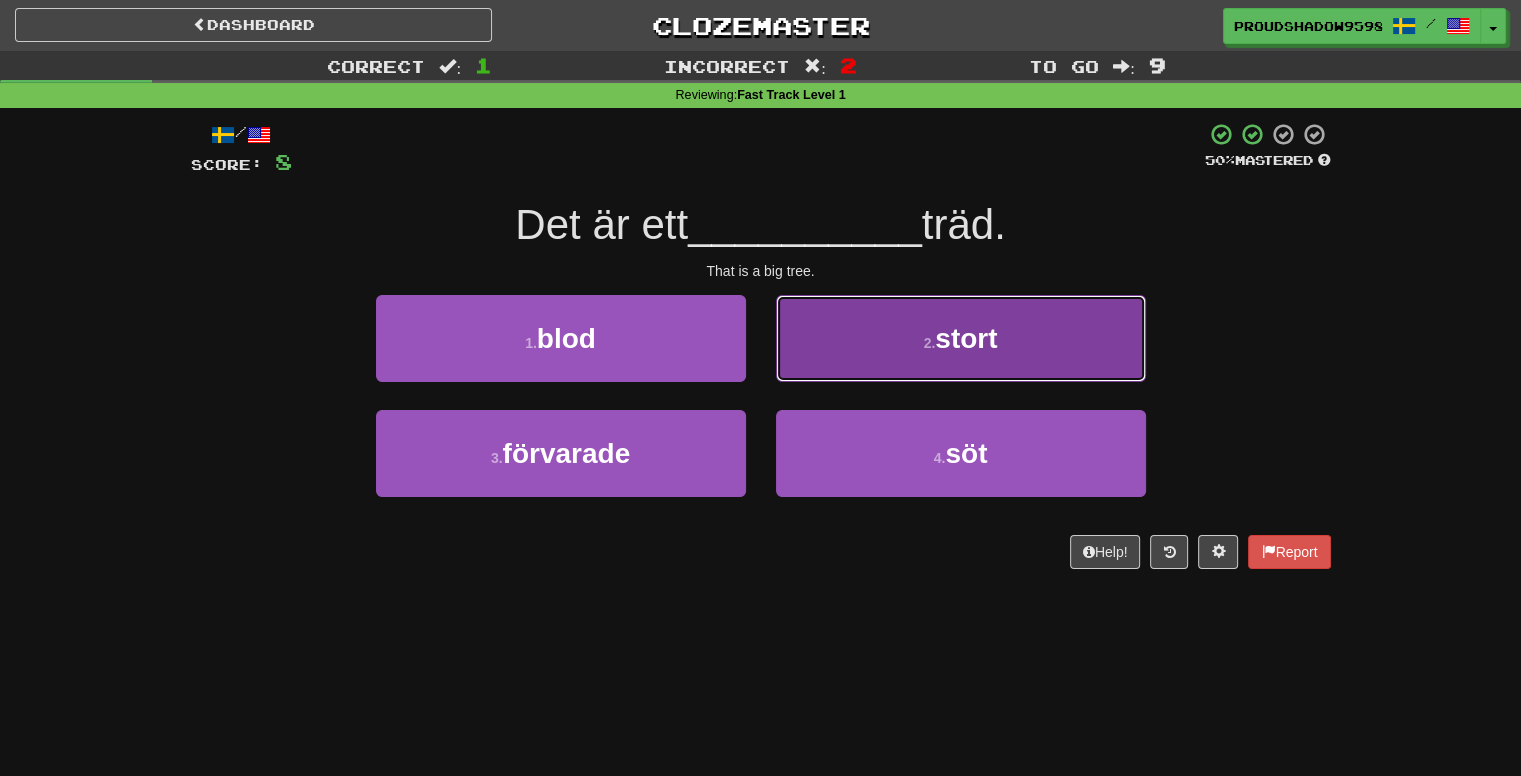 click on "2 .  stort" at bounding box center [961, 338] 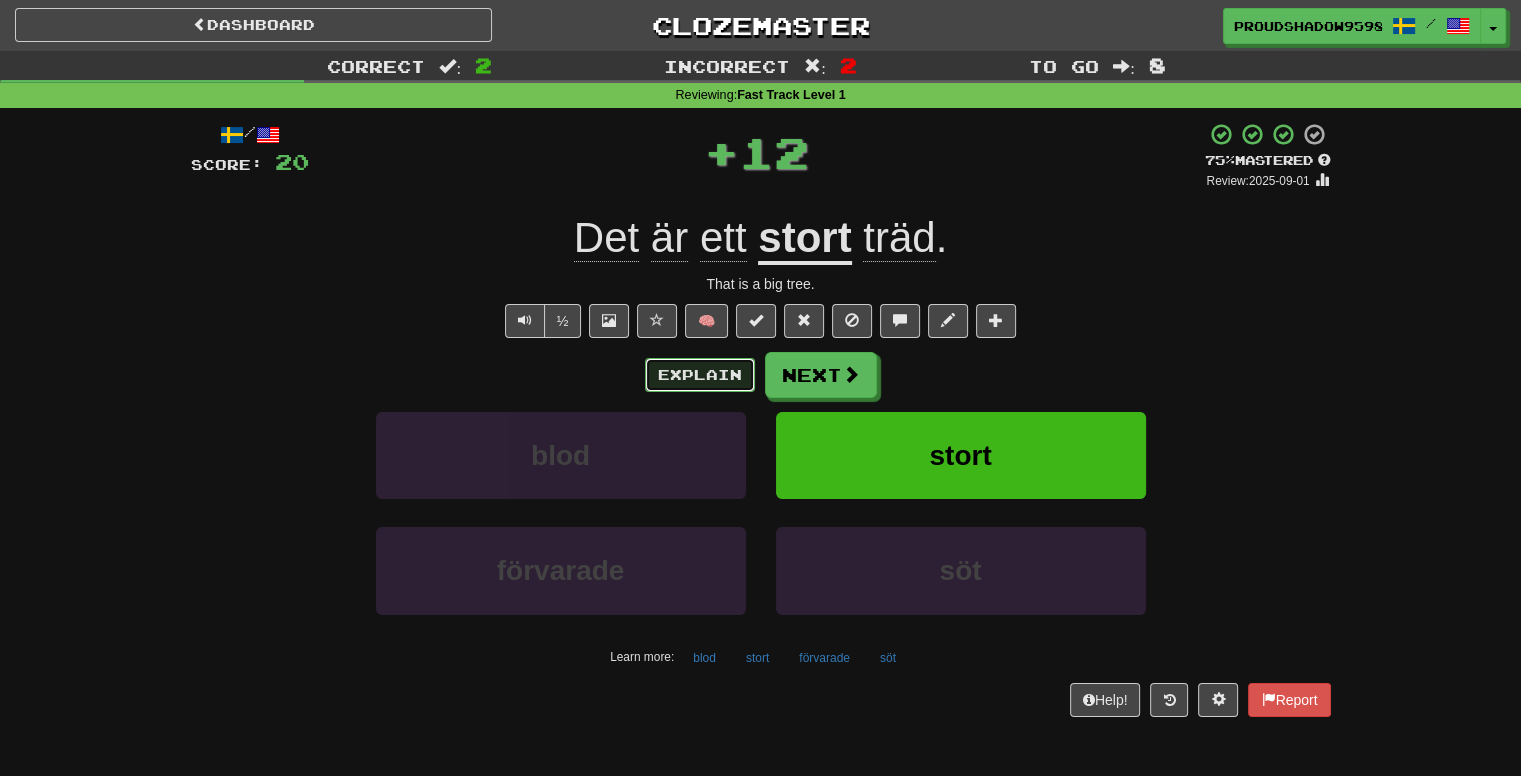 click on "Explain" at bounding box center (700, 375) 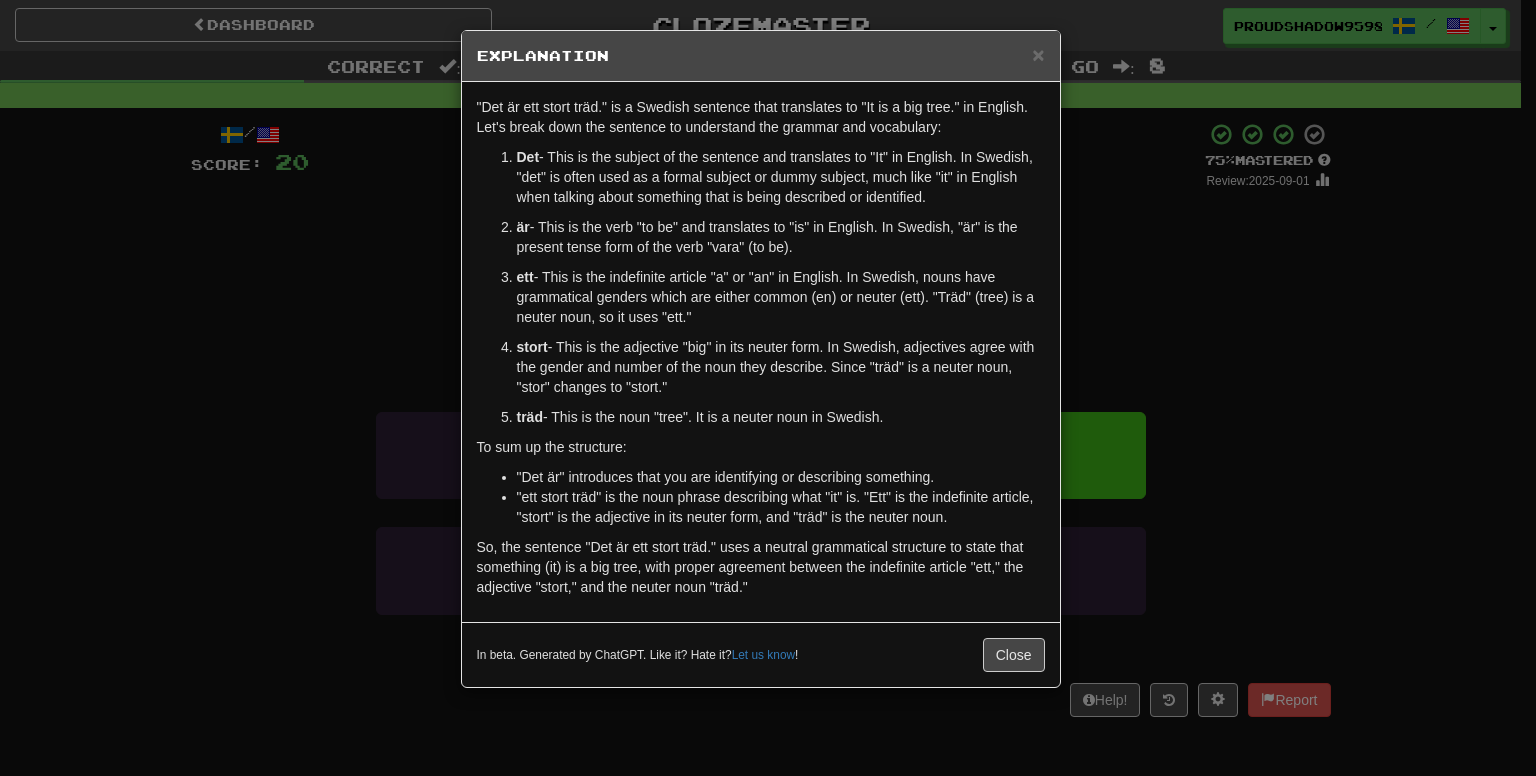 click on "× Explanation "Det är ett stort träd." is a Swedish sentence that translates to "It is a big tree." in English. Let's break down the sentence to understand the grammar and vocabulary:
Det  - This is the subject of the sentence and translates to "It" in English. In Swedish, "det" is often used as a formal subject or dummy subject, much like "it" in English when talking about something that is being described or identified.
är  - This is the verb "to be" and translates to "is" in English. In Swedish, "är" is the present tense form of the verb "vara" (to be).
ett  - This is the indefinite article "a" or "an" in English. In Swedish, nouns have grammatical genders which are either common (en) or neuter (ett). "Träd" (tree) is a neuter noun, so it uses "ett."
stort  - This is the adjective "big" in its neuter form. In Swedish, adjectives agree with the gender and number of the noun they describe. Since "träd" is a neuter noun, "stor" changes to "stort."
träd
!" at bounding box center [768, 388] 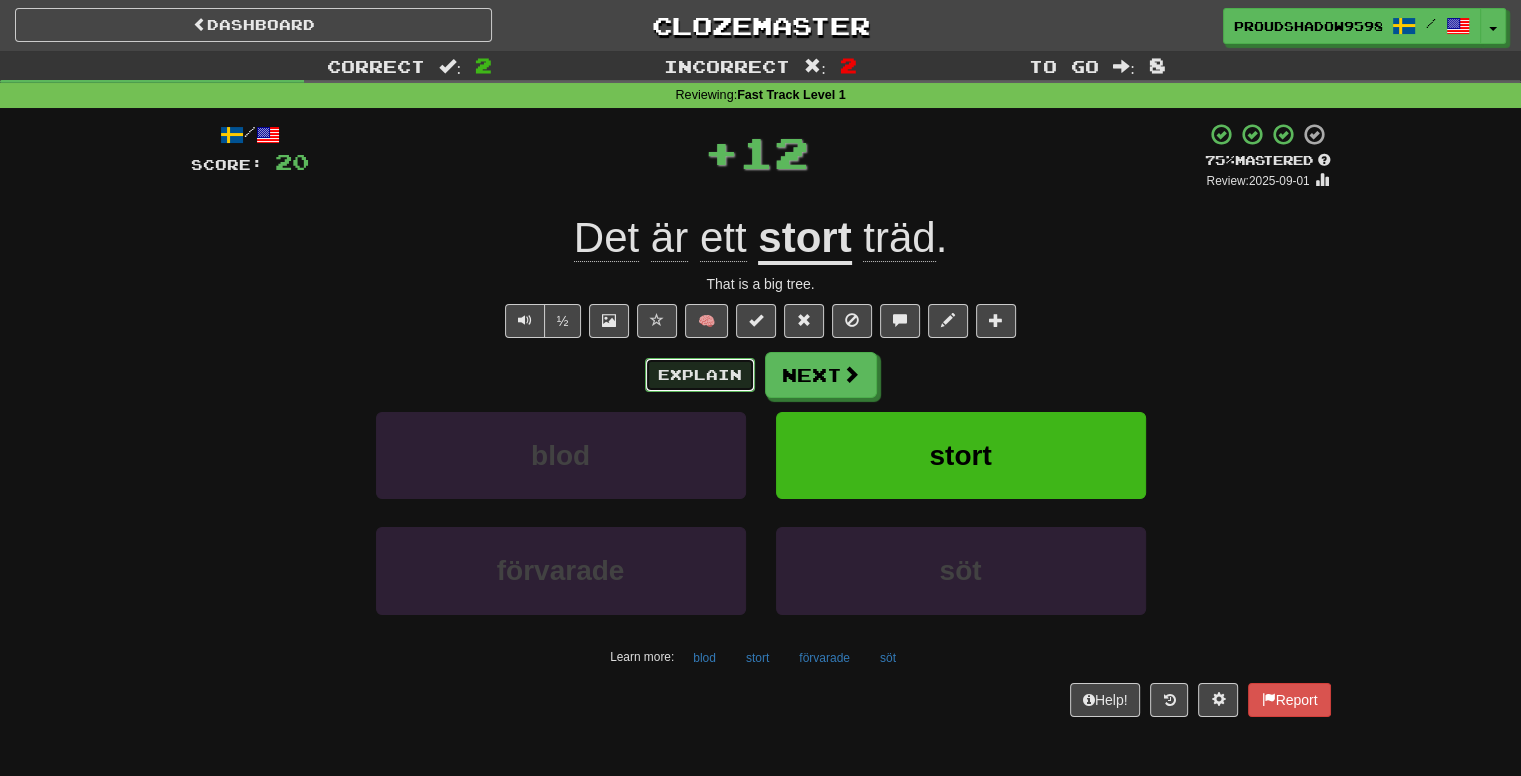 click on "Explain" at bounding box center [700, 375] 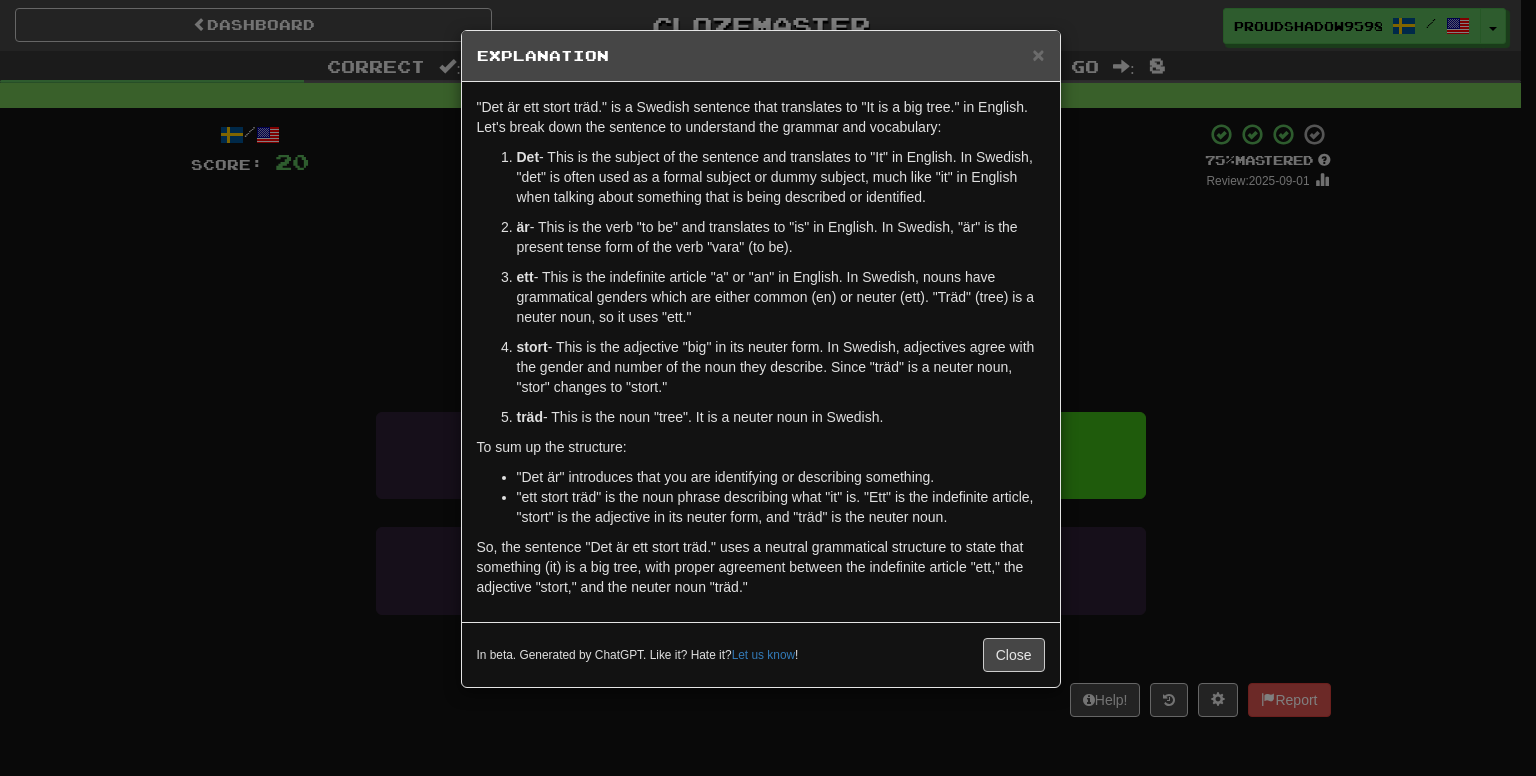 click on "× Explanation "Det är ett stort träd." is a Swedish sentence that translates to "It is a big tree." in English. Let's break down the sentence to understand the grammar and vocabulary:
Det  - This is the subject of the sentence and translates to "It" in English. In Swedish, "det" is often used as a formal subject or dummy subject, much like "it" in English when talking about something that is being described or identified.
är  - This is the verb "to be" and translates to "is" in English. In Swedish, "är" is the present tense form of the verb "vara" (to be).
ett  - This is the indefinite article "a" or "an" in English. In Swedish, nouns have grammatical genders which are either common (en) or neuter (ett). "Träd" (tree) is a neuter noun, so it uses "ett."
stort  - This is the adjective "big" in its neuter form. In Swedish, adjectives agree with the gender and number of the noun they describe. Since "träd" is a neuter noun, "stor" changes to "stort."
träd
!" at bounding box center [768, 388] 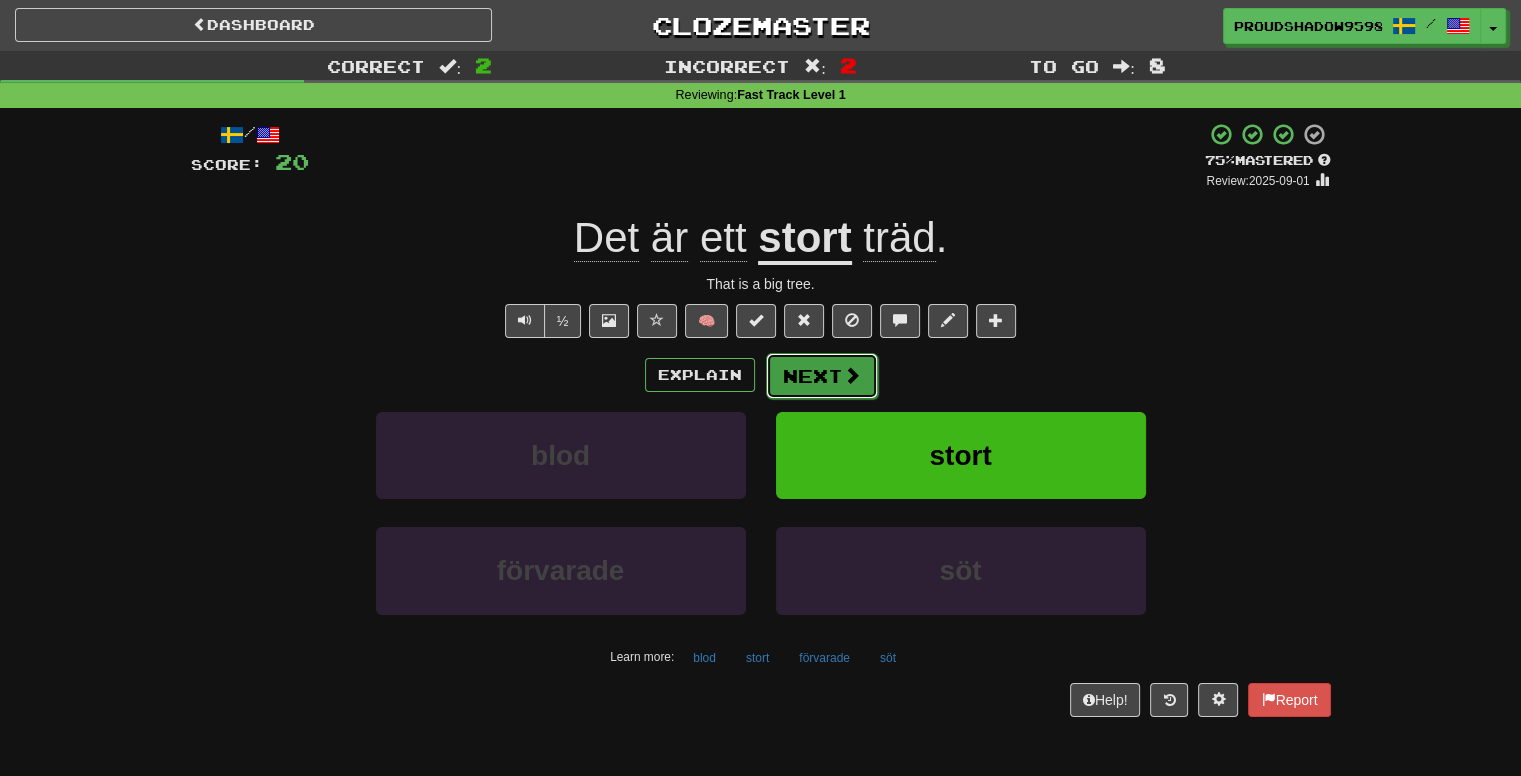 click on "Next" at bounding box center [822, 376] 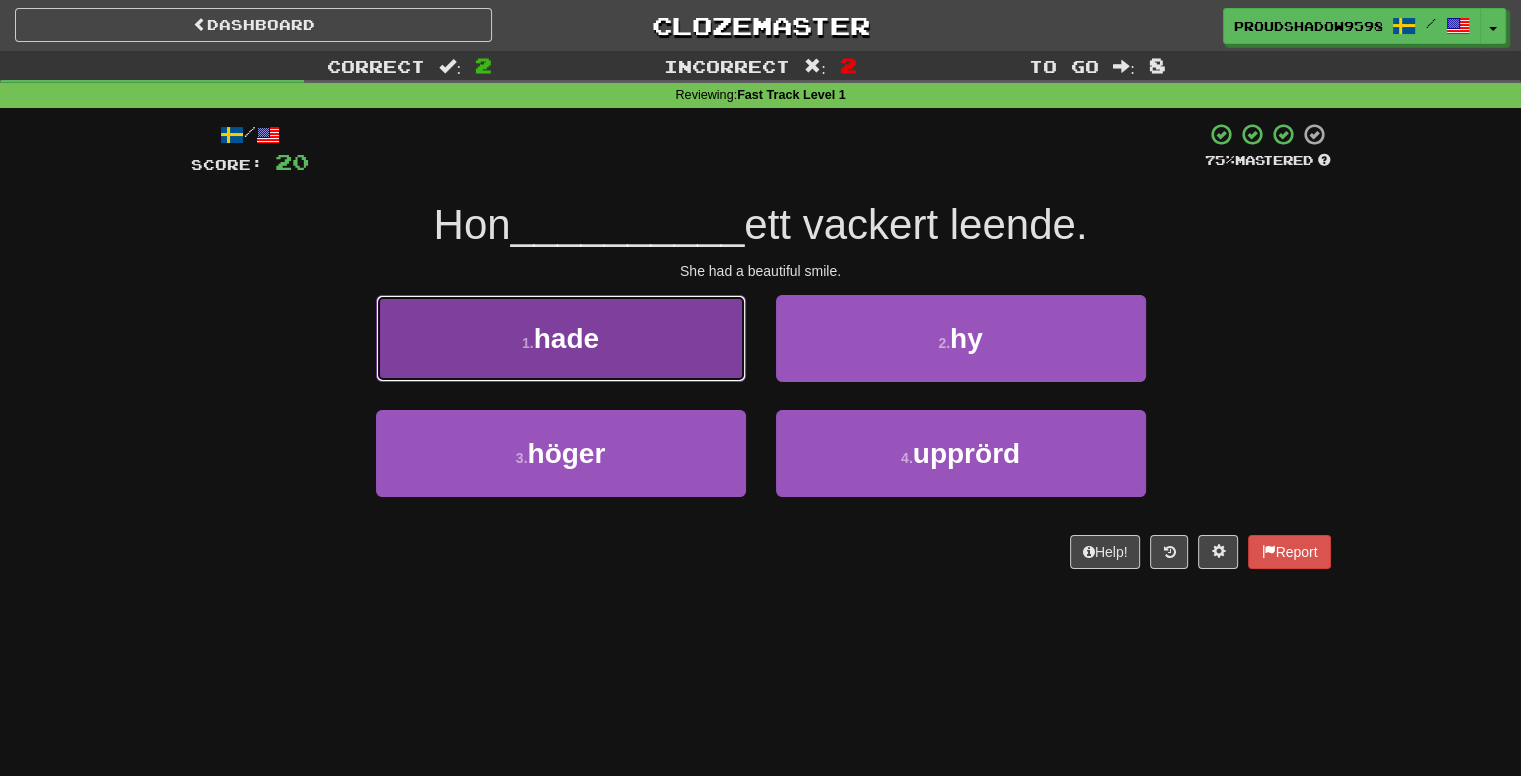 click on "1 .  hade" at bounding box center (561, 338) 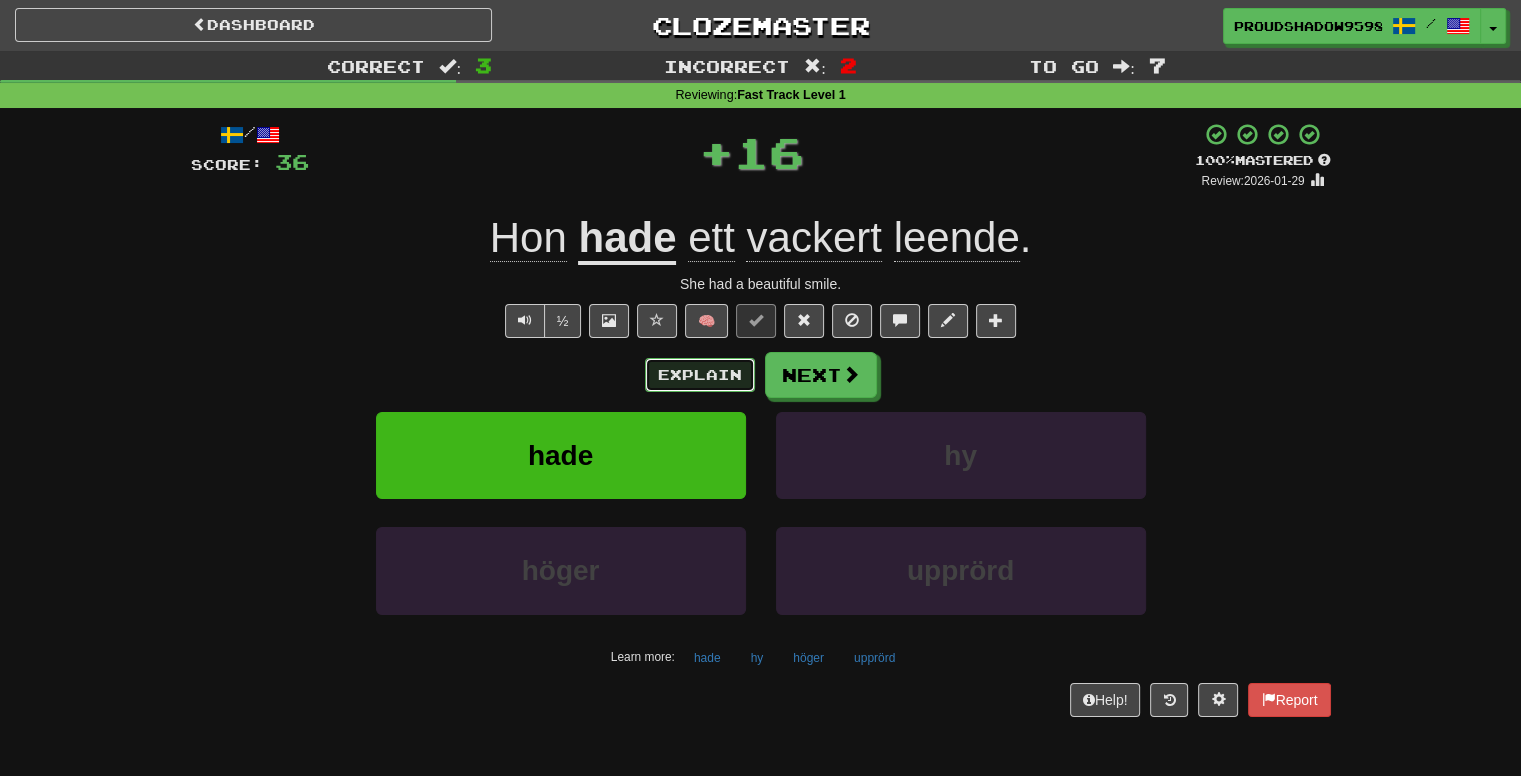 click on "Explain" at bounding box center (700, 375) 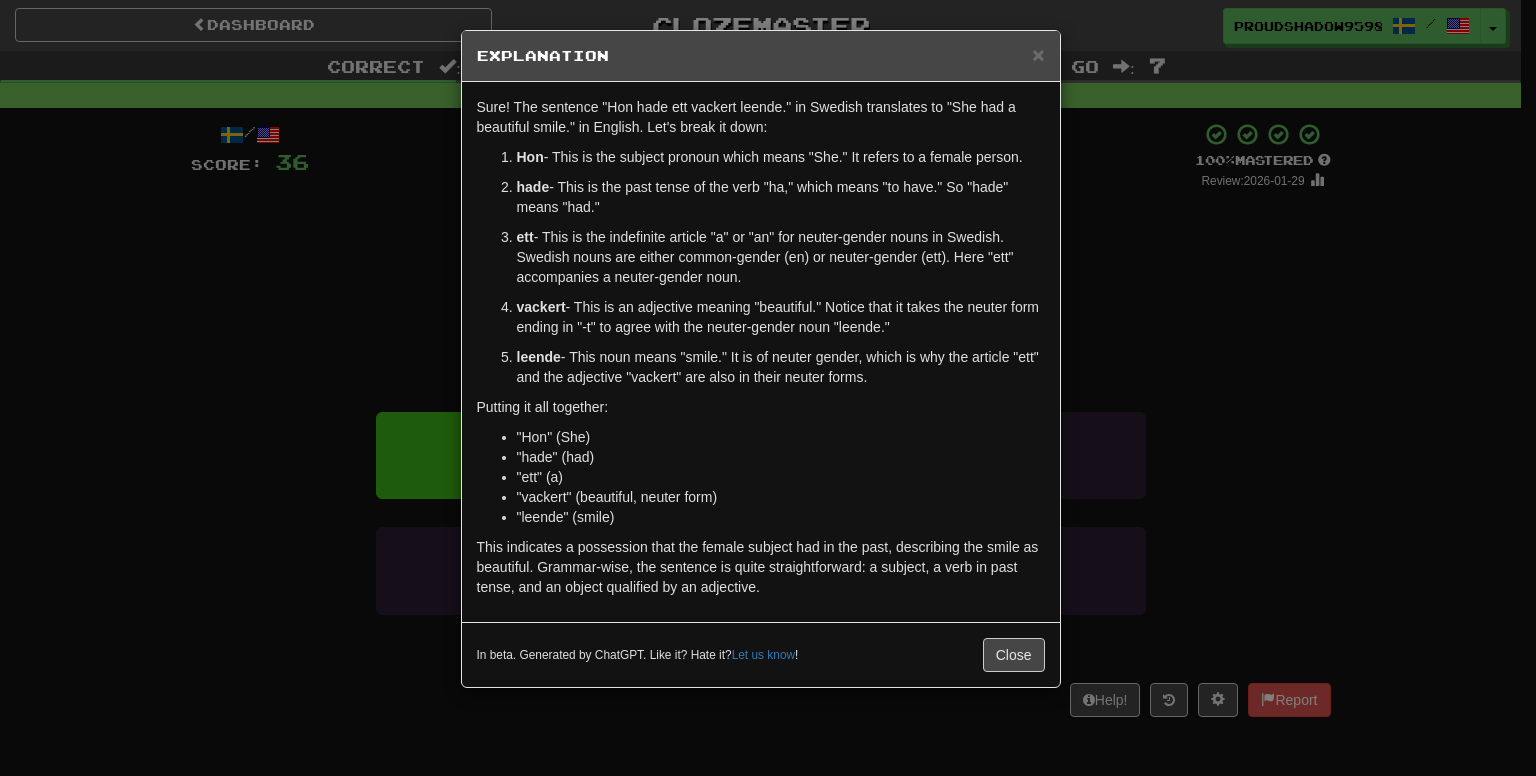 click on "× Explanation Sure! The sentence "Hon hade ett vackert leende." in Swedish translates to "She had a beautiful smile." in English. Let's break it down:
Hon  - This is the subject pronoun which means "She." It refers to a female person.
hade  - This is the past tense of the verb "ha," which means "to have." So "hade" means "had."
ett  - This is the indefinite article "a" or "an" for neuter-gender nouns in Swedish. Swedish nouns are either common-gender (en) or neuter-gender (ett). Here "ett" accompanies a neuter-gender noun.
vackert  - This is an adjective meaning "beautiful." Notice that it takes the neuter form ending in "-t" to agree with the neuter-gender noun "leende."
leende  - This noun means "smile." It is of neuter gender, which is why the article "ett" and the adjective "vackert" are also in their neuter forms.
Putting it all together:
"Hon" (She)
"hade" (had)
"ett" (a)
"vackert" (beautiful, neuter form)
"leende" (smile)
Let us know ! Close" at bounding box center [768, 388] 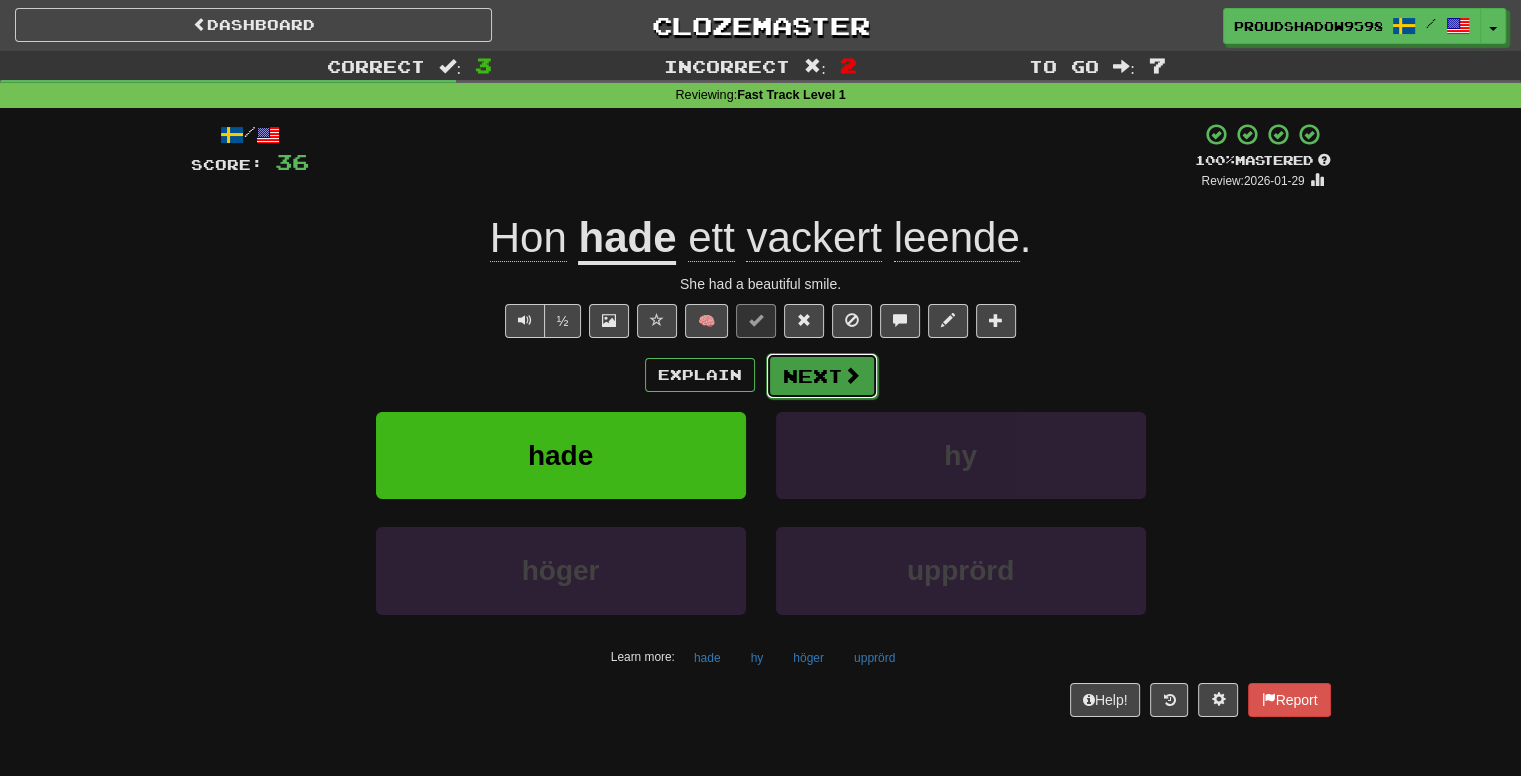 click at bounding box center (852, 375) 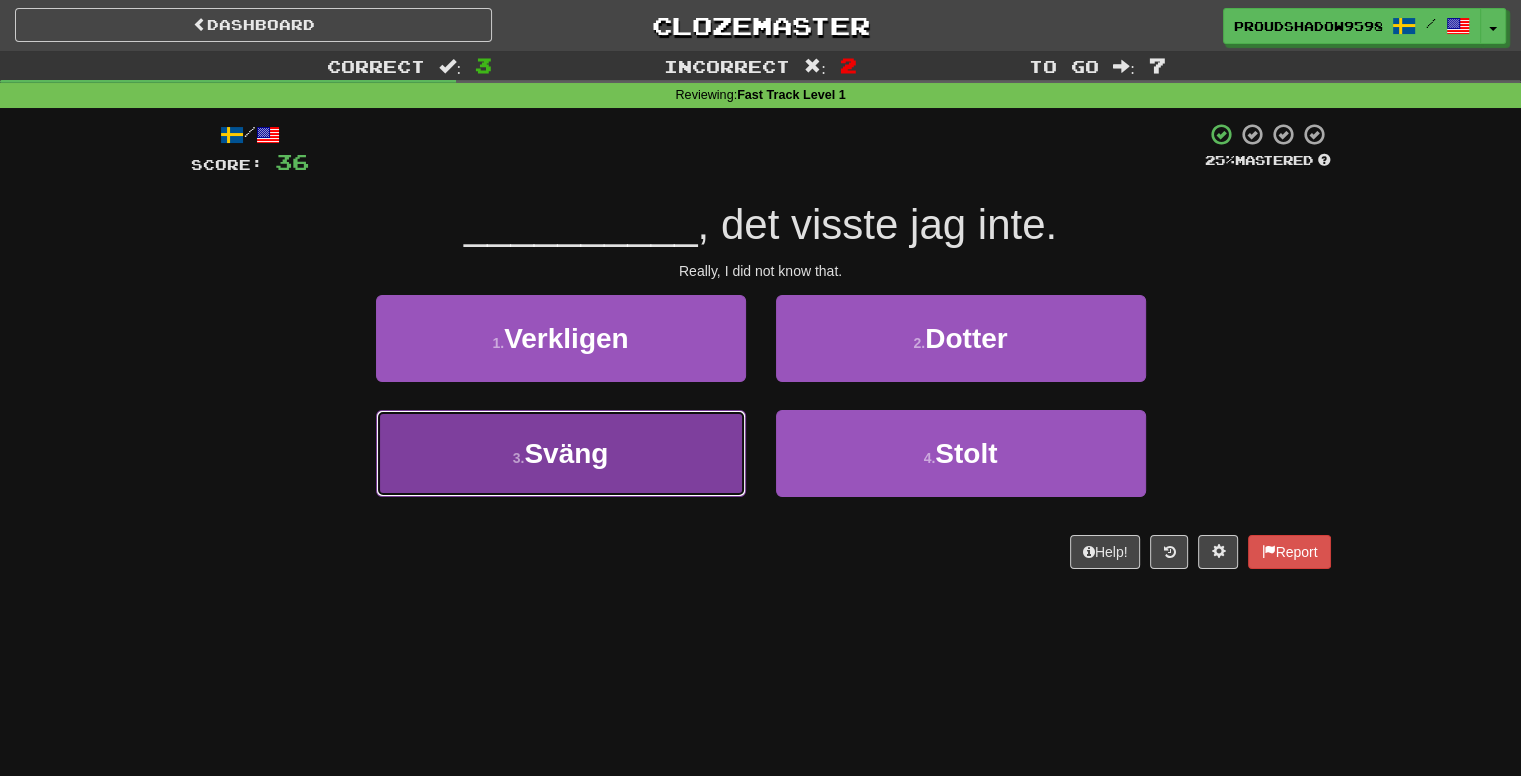 click on "3 ." at bounding box center [519, 458] 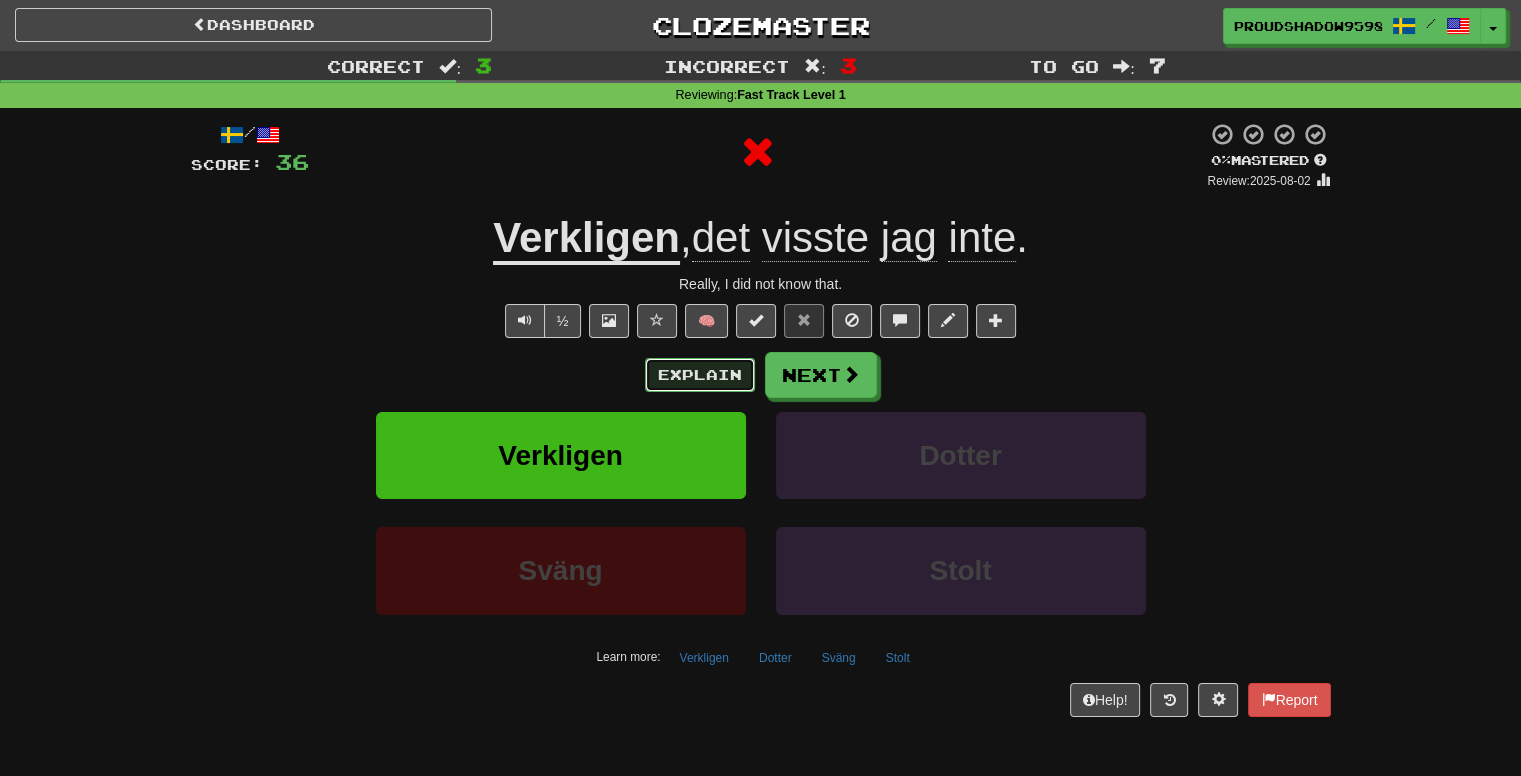 click on "Explain" at bounding box center [700, 375] 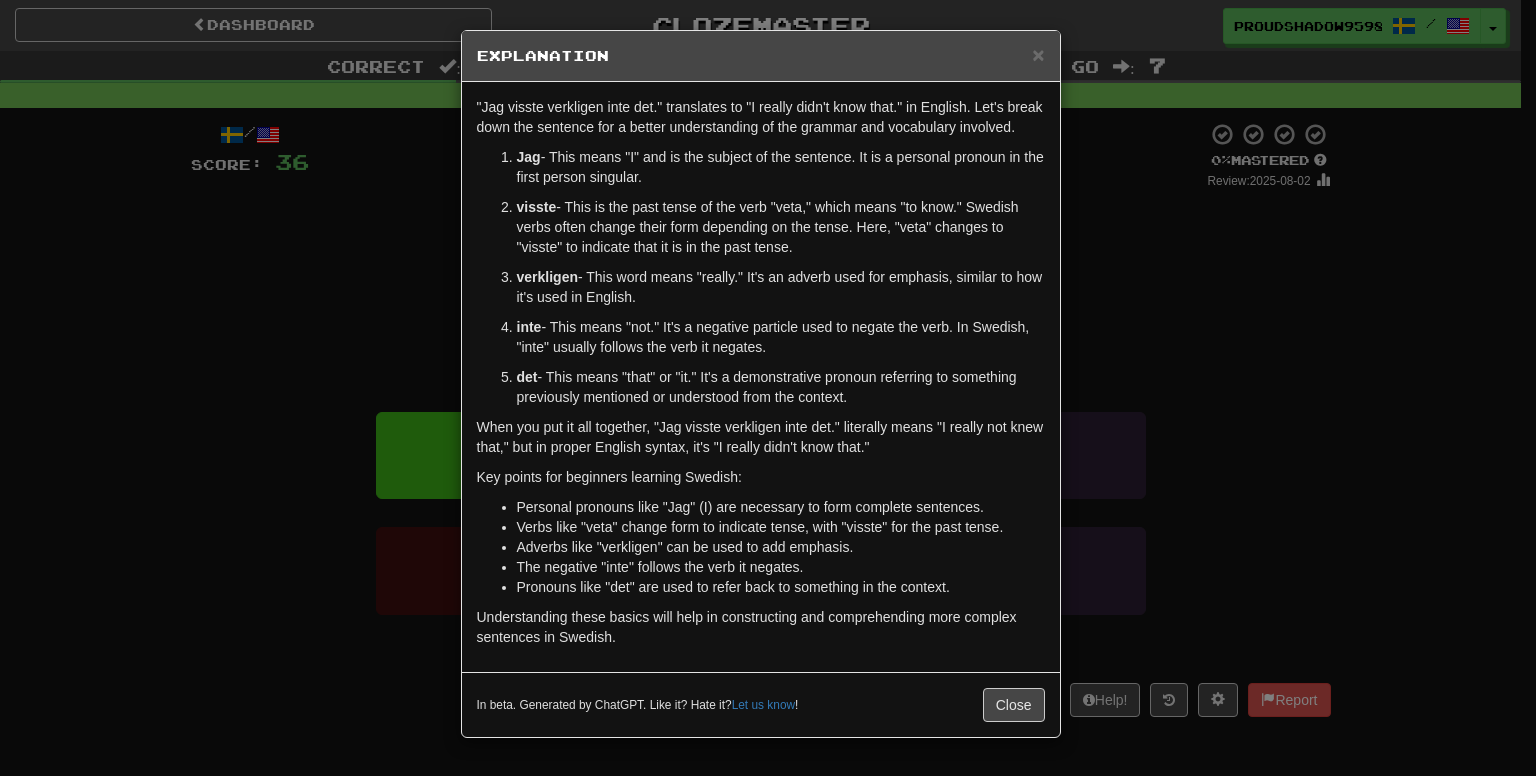 click on "× Explanation "Jag visste verkligen inte det." translates to "I really didn't know that." in English. Let's break down the sentence for a better understanding of the grammar and vocabulary involved.
Jag  - This means "I" and is the subject of the sentence. It is a personal pronoun in the first person singular.
visste  - This is the past tense of the verb "veta," which means "to know." Swedish verbs often change their form depending on the tense. Here, "veta" changes to "visste" to indicate that it is in the past tense.
verkligen  - This word means "really." It's an adverb used for emphasis, similar to how it's used in English.
inte  - This means "not." It's a negative particle used to negate the verb. In Swedish, "inte" usually follows the verb it negates.
det  - This means "that" or "it." It's a demonstrative pronoun referring to something previously mentioned or understood from the context.
Key points for beginners learning Swedish:
Let us know ! Close" at bounding box center [768, 388] 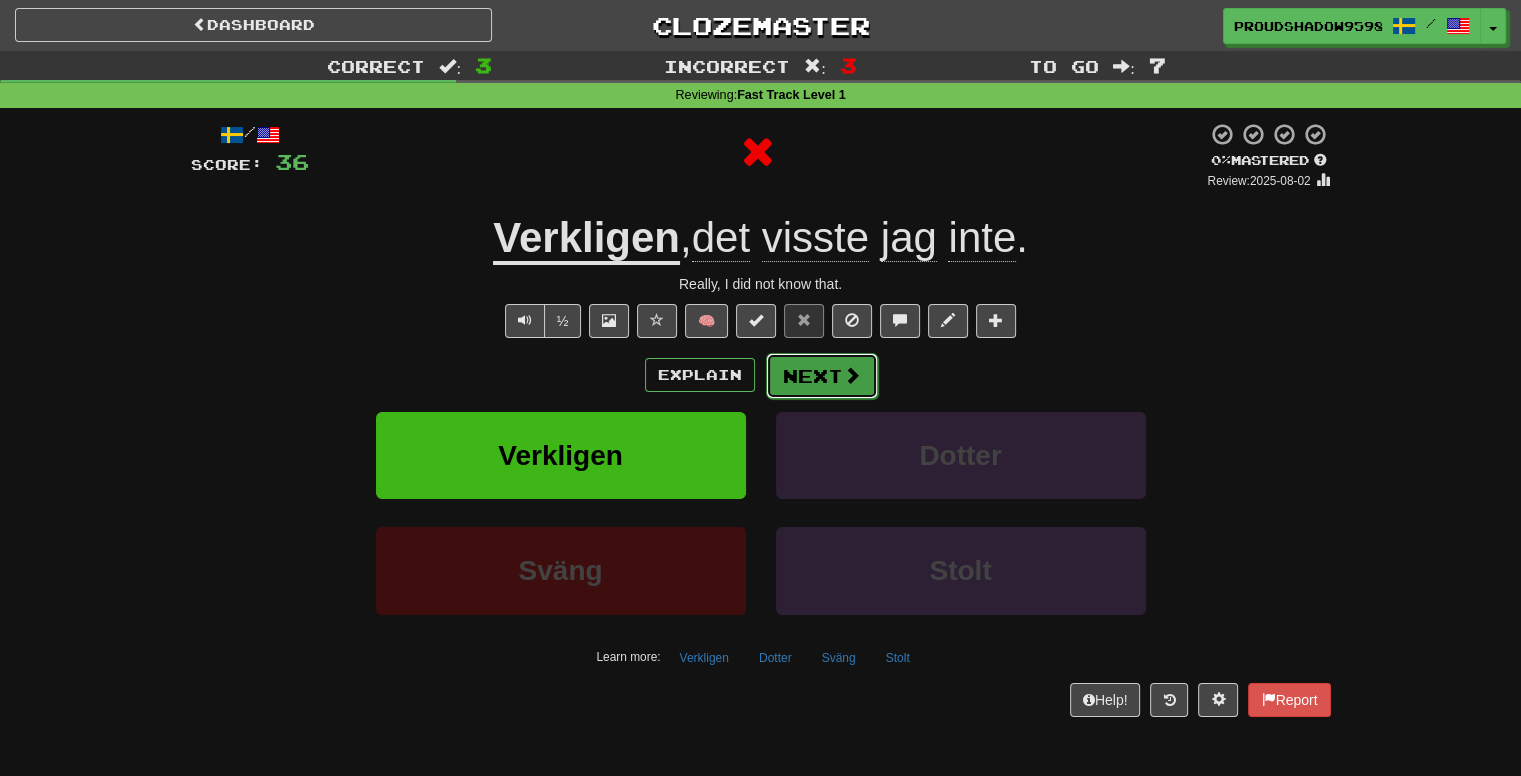 click on "Next" at bounding box center (822, 376) 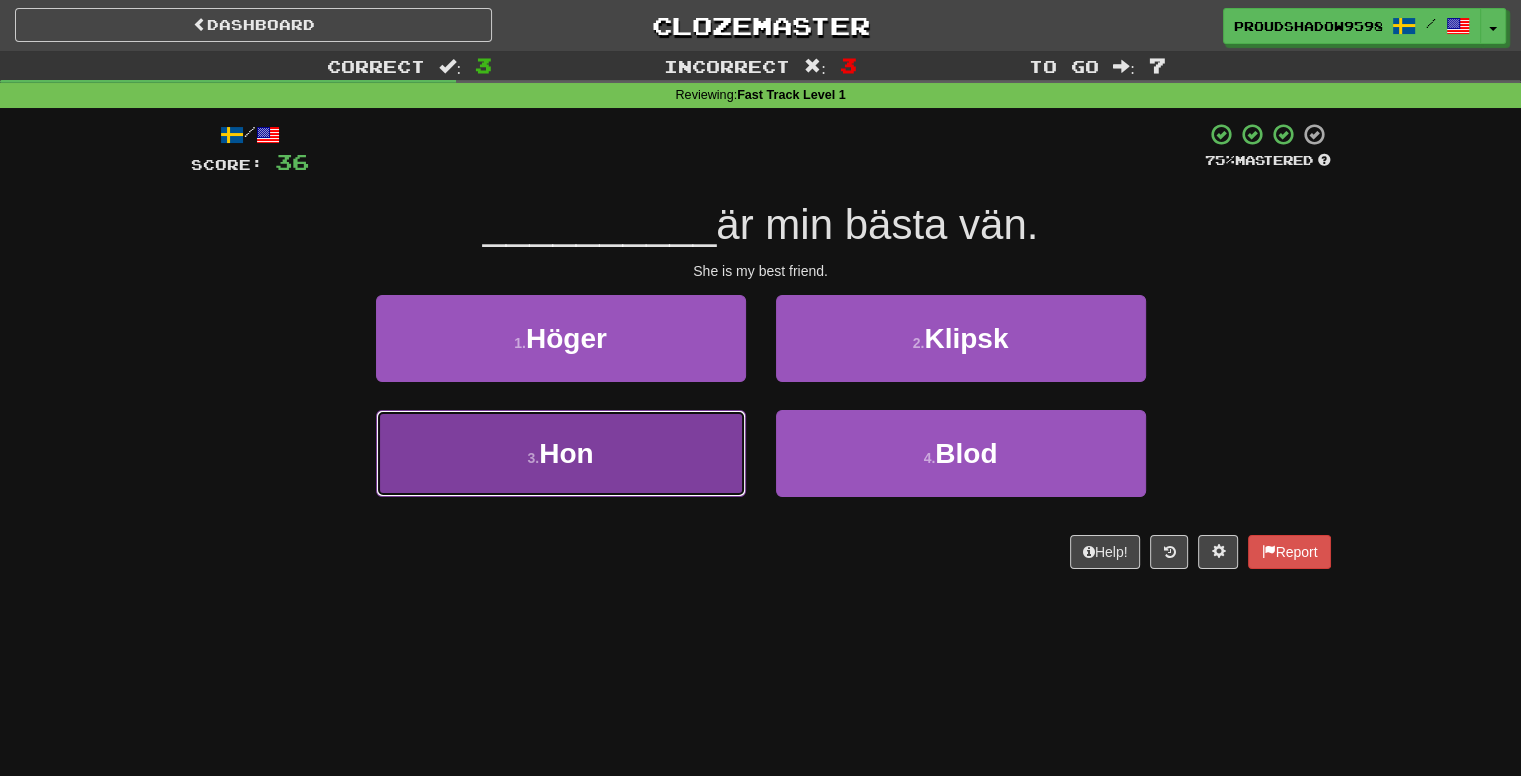 click on "3 .  Hon" at bounding box center (561, 453) 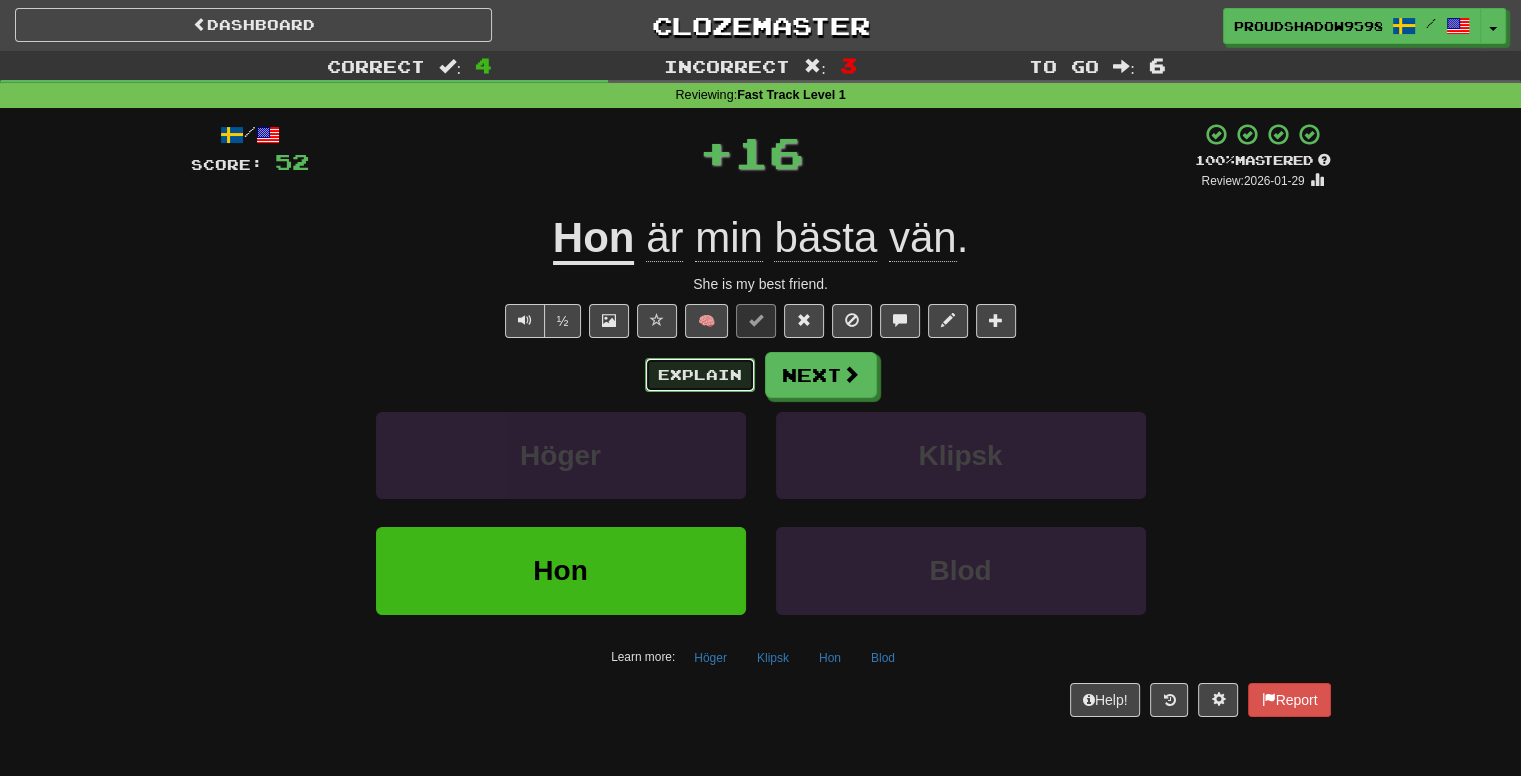 click on "Explain" at bounding box center [700, 375] 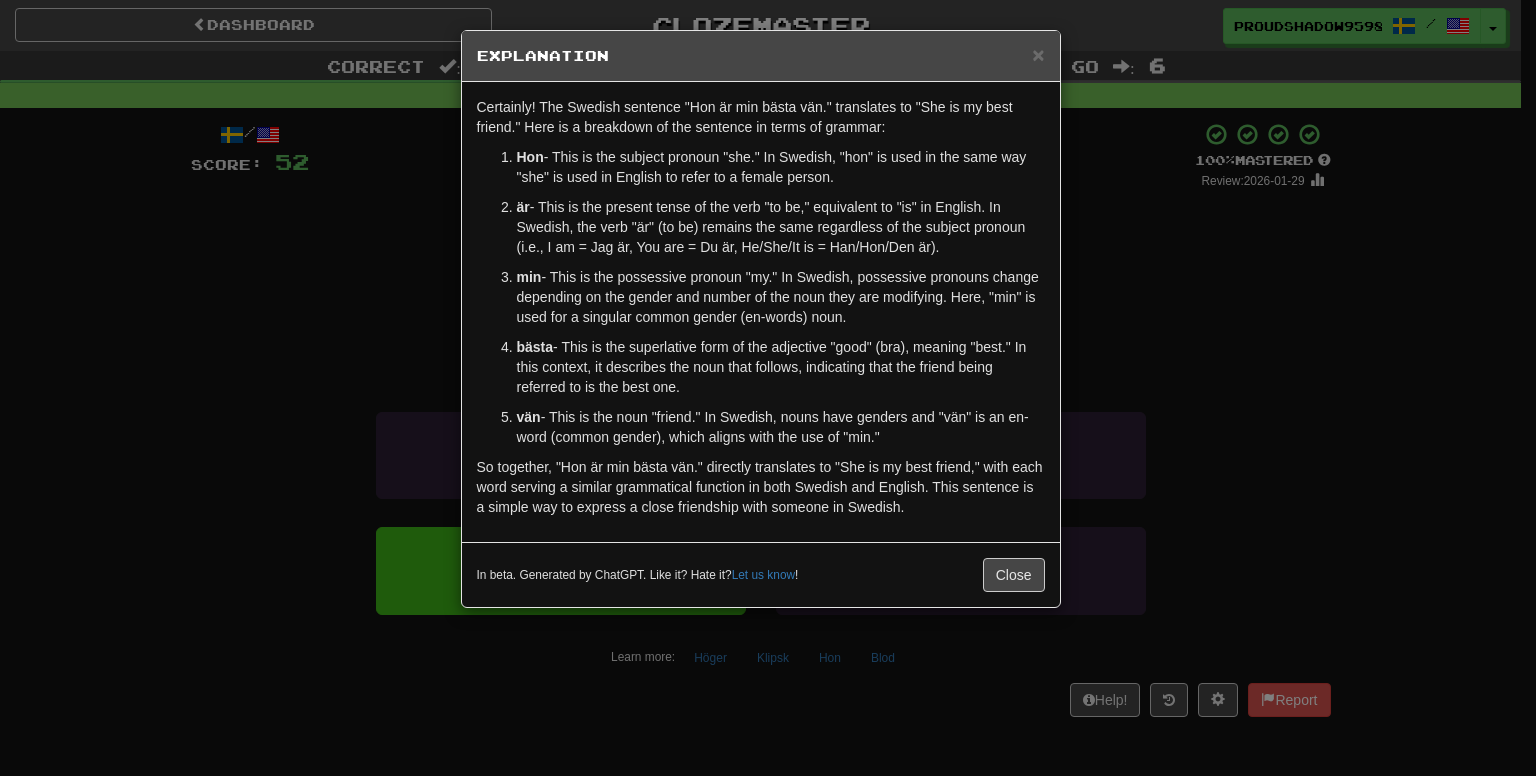 click on "× Explanation Certainly! The Swedish sentence "Hon är min bästa vän." translates to "She is my best friend." Here is a breakdown of the sentence in terms of grammar:
Hon  - This is the subject pronoun "she." In Swedish, "hon" is used in the same way "she" is used in English to refer to a female person.
är  - This is the present tense of the verb "to be," equivalent to "is" in English. In Swedish, the verb "är" (to be) remains the same regardless of the subject pronoun (i.e., I am = Jag är, You are = Du är, He/She/It is = Han/Hon/Den är).
min  - This is the possessive pronoun "my." In Swedish, possessive pronouns change depending on the gender and number of the noun they are modifying. Here, "min" is used for a singular common gender (en-words) noun.
bästa  - This is the superlative form of the adjective "good" (bra), meaning "best." In this context, it describes the noun that follows, indicating that the friend being referred to is the best one.
vän
Let us know !" at bounding box center [768, 388] 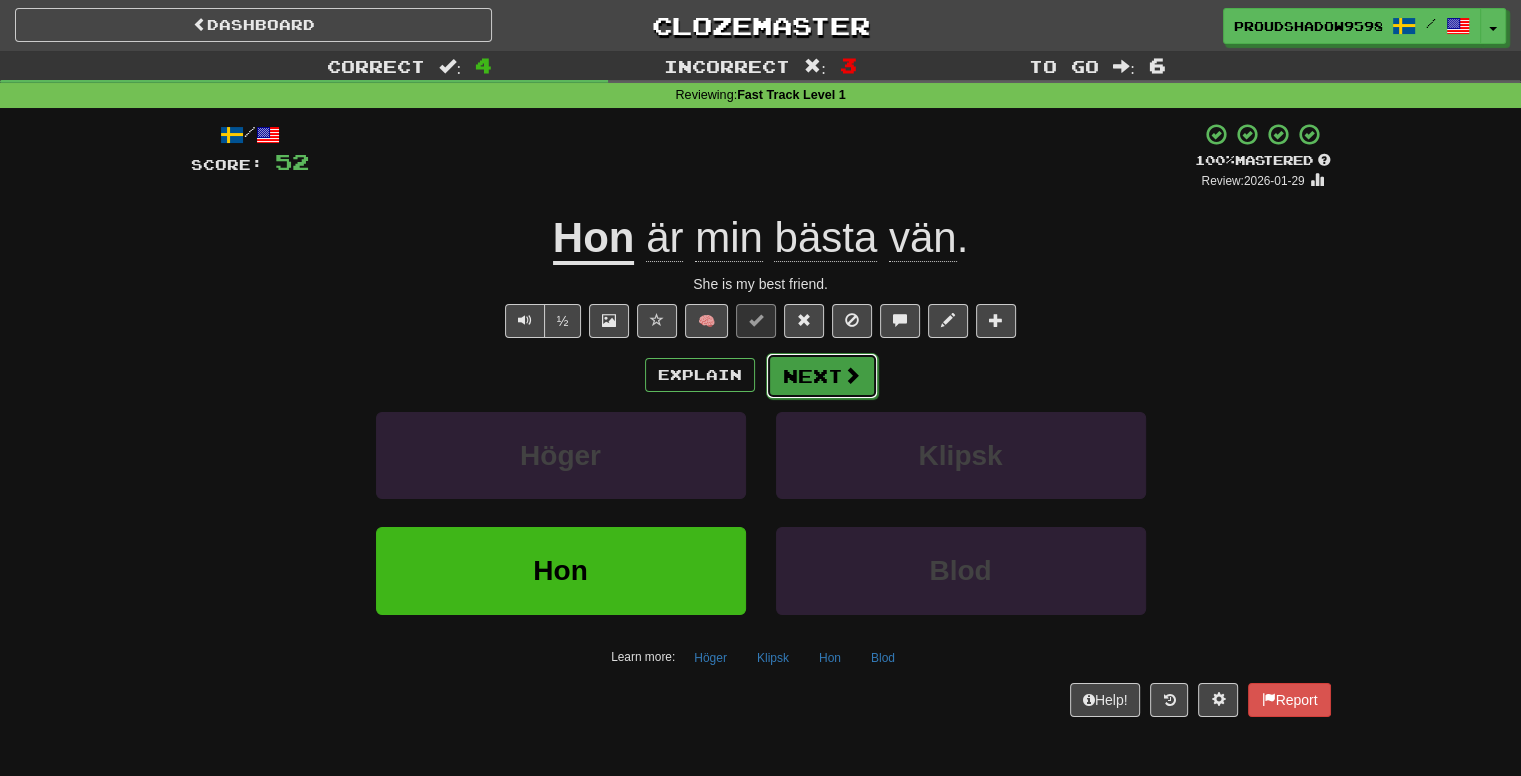 click on "Next" at bounding box center [822, 376] 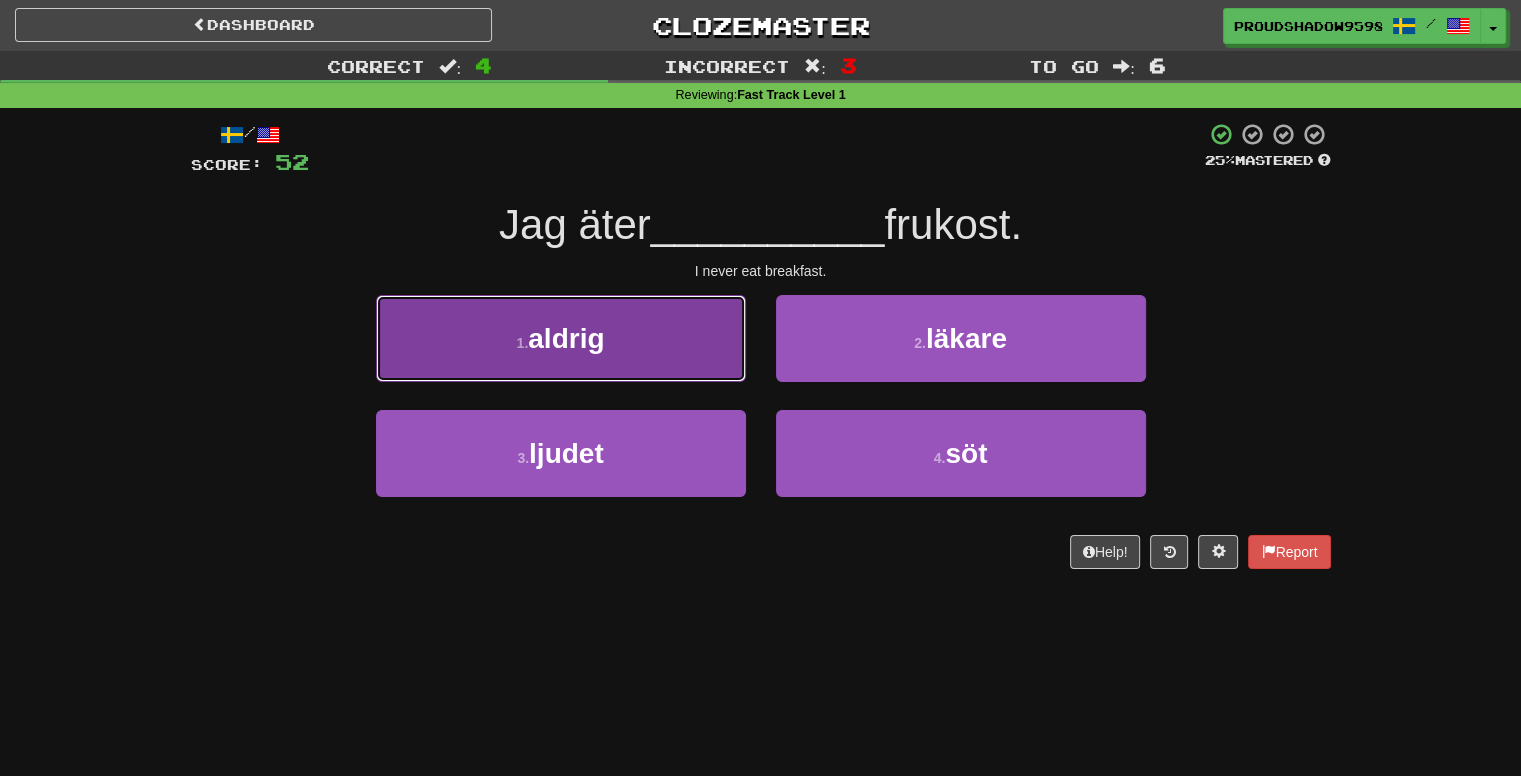 click on "1 .  aldrig" at bounding box center [561, 338] 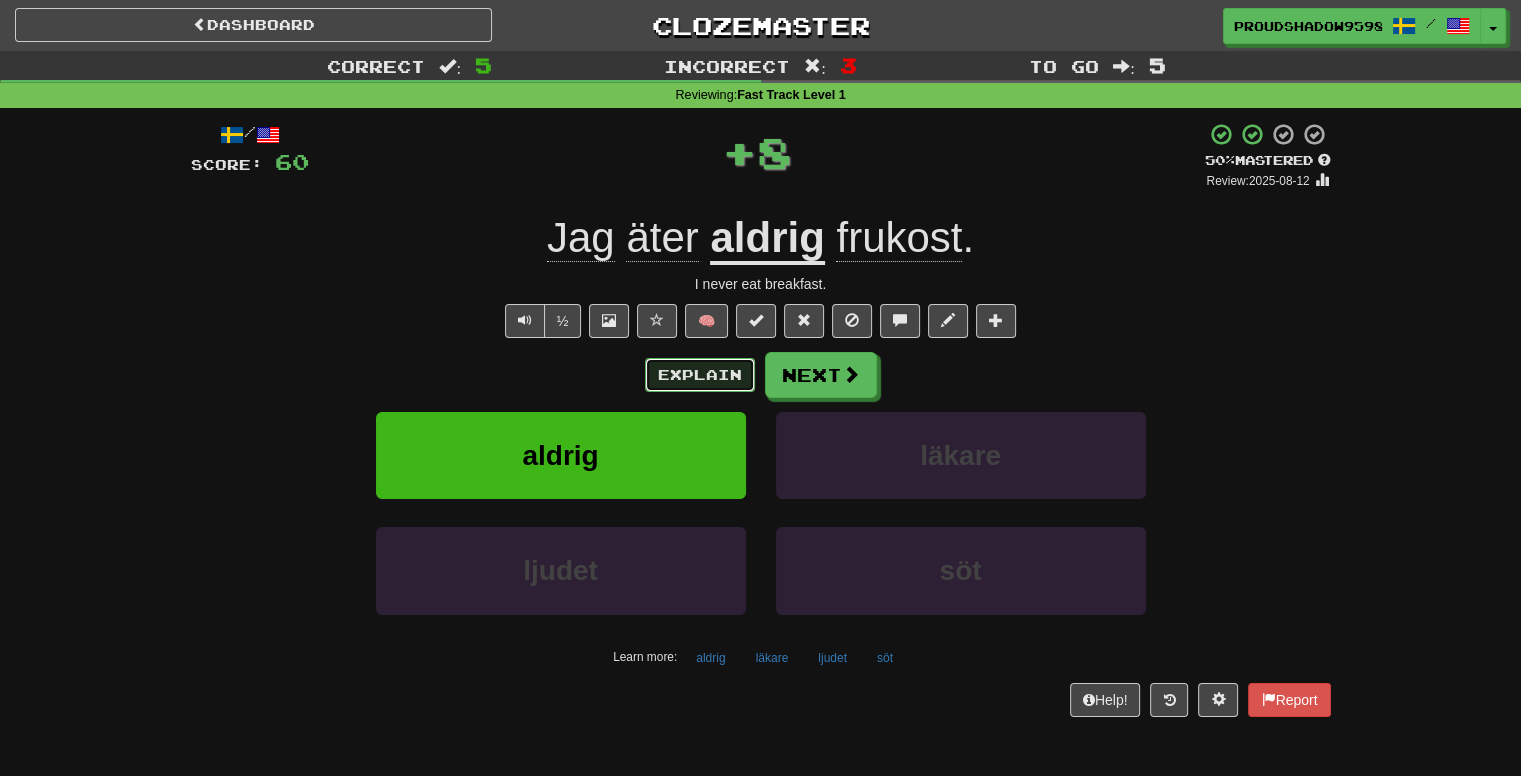 click on "Explain" at bounding box center (700, 375) 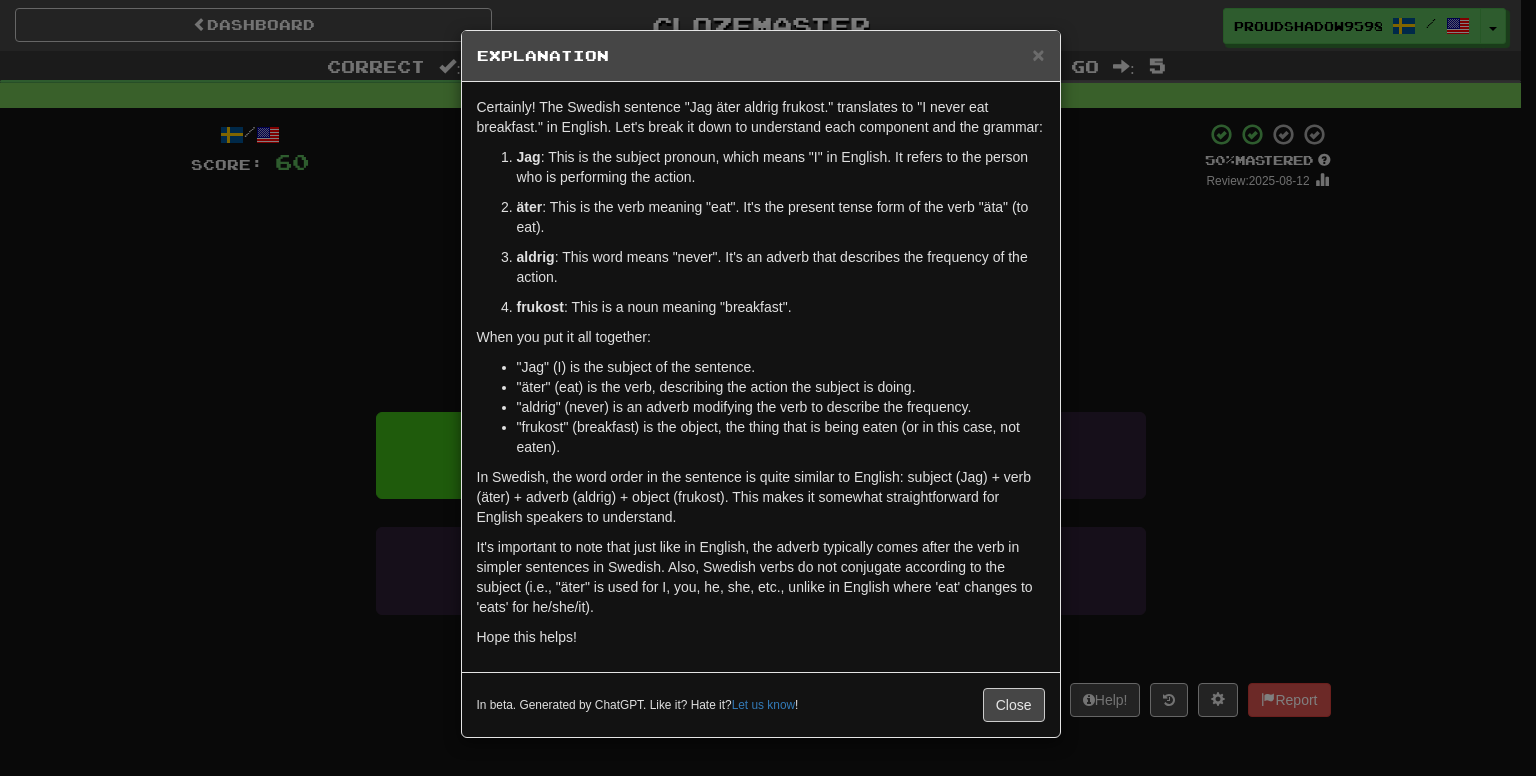 click on "× Explanation Certainly! The Swedish sentence "Jag äter aldrig frukost." translates to "I never eat breakfast." in English. Let's break it down to understand each component and the grammar:
Jag : This is the subject pronoun, which means "I" in English. It refers to the person who is performing the action.
äter : This is the verb meaning "eat". It's the present tense form of the verb "äta" (to eat).
aldrig : This word means "never". It's an adverb that describes the frequency of the action.
frukost : This is a noun meaning "breakfast".
When you put it all together:
"Jag" (I) is the subject of the sentence.
"äter" (eat) is the verb, describing the action the subject is doing.
"aldrig" (never) is an adverb modifying the verb to describe the frequency.
"frukost" (breakfast) is the object, the thing that is being eaten (or in this case, not eaten).
Hope this helps! In beta. Generated by ChatGPT. Like it? Hate it?  Let us know ! Close" at bounding box center [768, 388] 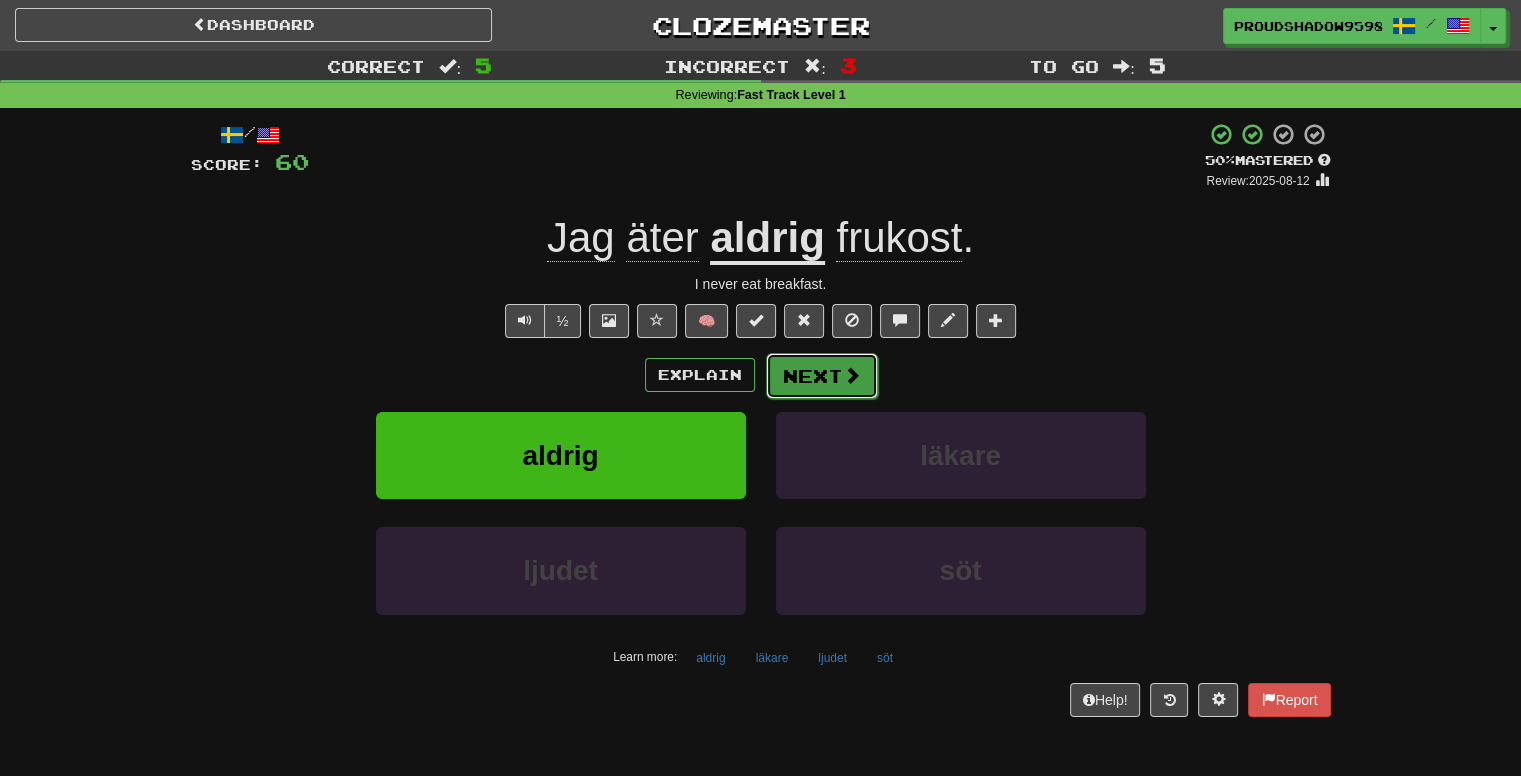 click on "Next" at bounding box center (822, 376) 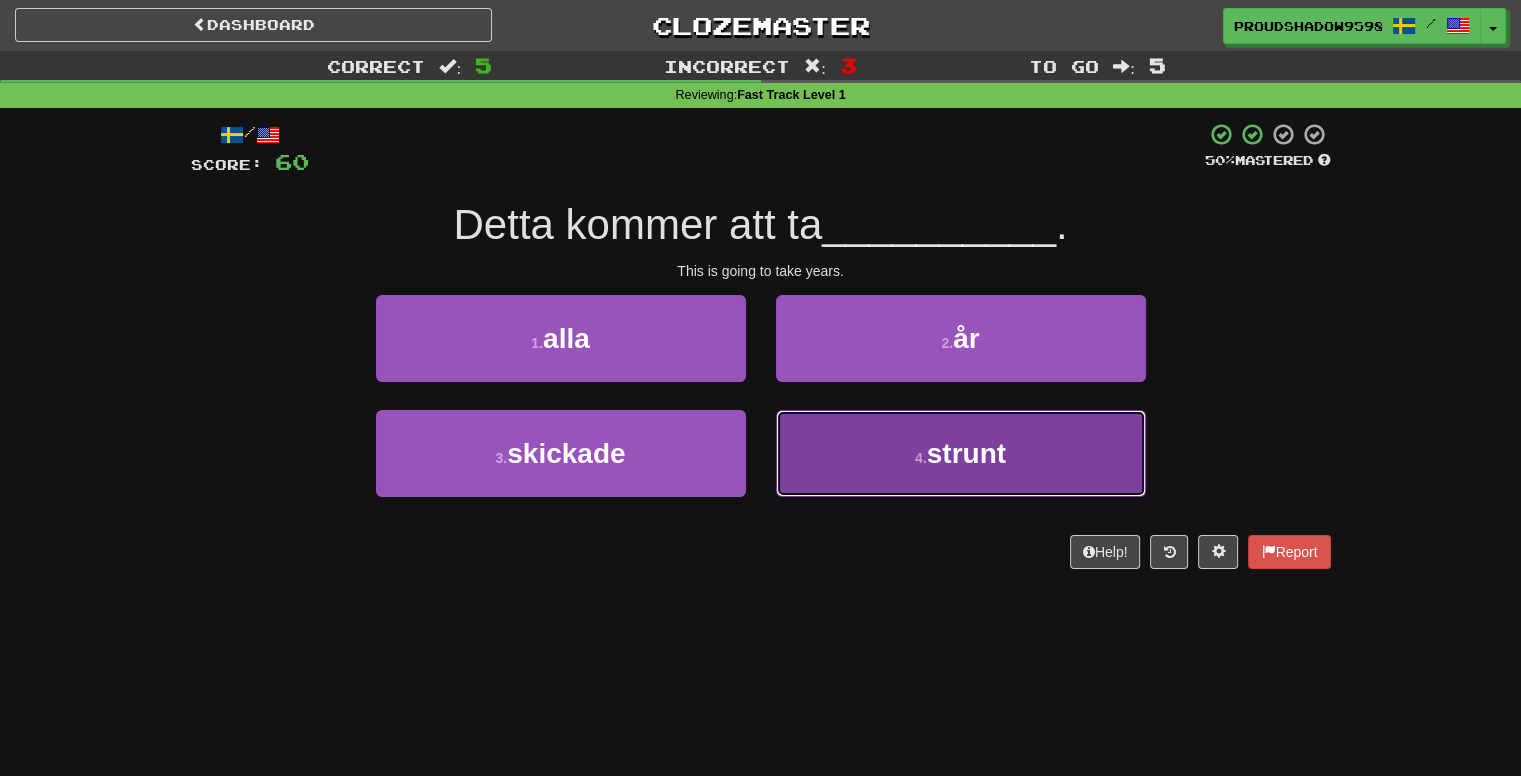 click on "4 .  strunt" at bounding box center (961, 453) 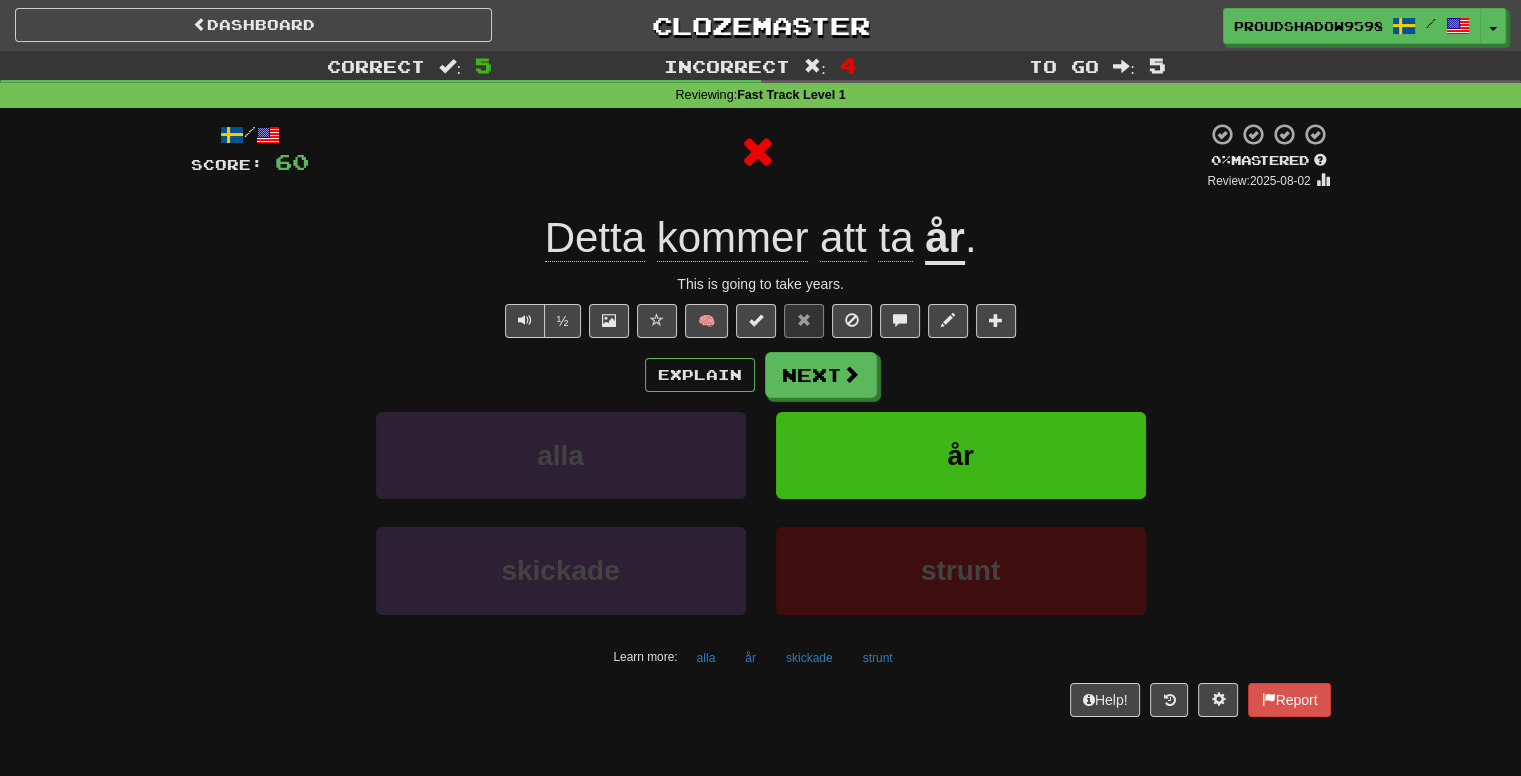click on "Explain Next" at bounding box center (761, 375) 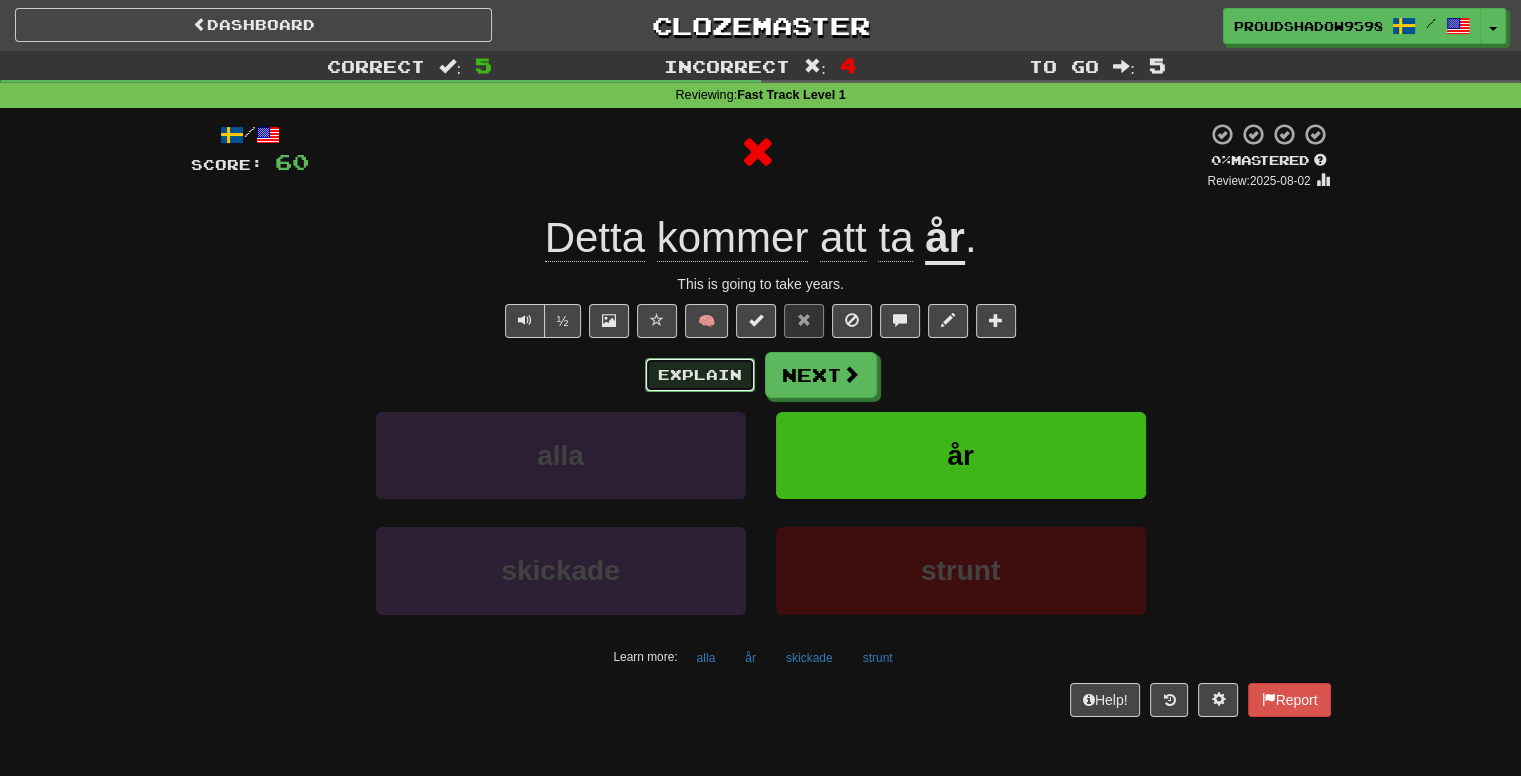 click on "Explain" at bounding box center [700, 375] 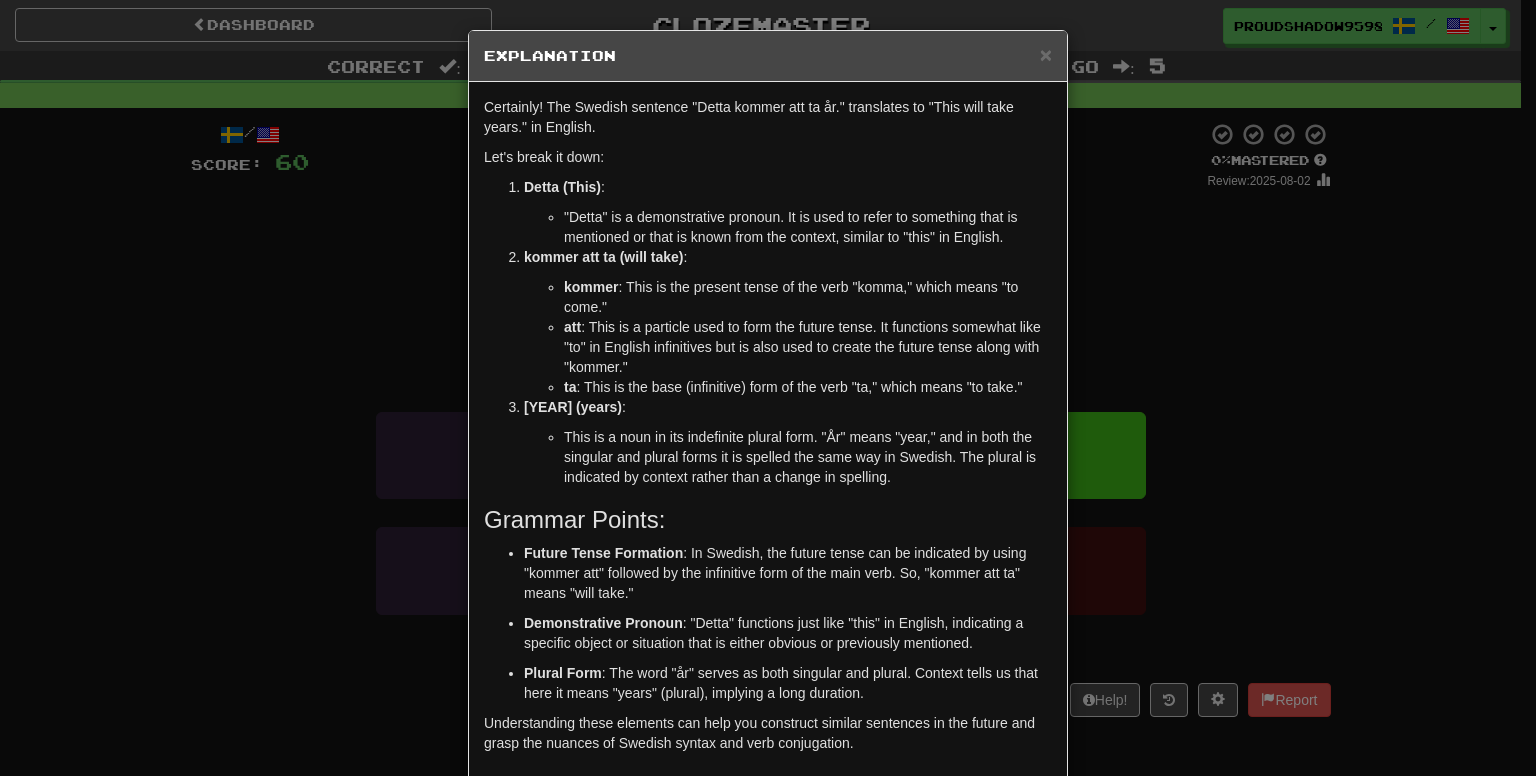 click on "× Explanation Certainly! The Swedish sentence "Detta kommer att ta år." translates to "This will take years." in English.
Let's break it down:
Detta (This) :
"Detta" is a demonstrative pronoun. It is used to refer to something that is mentioned or that is known from the context, similar to "this" in English.
kommer att ta (will take) :
kommer : This is the present tense of the verb "komma," which means "to come."
att : This is a particle used to form the future tense. It functions somewhat like "to" in English infinitives but is also used to create the future tense along with "kommer."
ta : This is the base (infinitive) form of the verb "ta," which means "to take."
år (years) :
This is a noun in its indefinite plural form. "År" means "year," and in both the singular and plural forms it is spelled the same way in Swedish. The plural is indicated by context rather than a change in spelling.
Grammar Points:
Future Tense Formation
Plural Form" at bounding box center (768, 388) 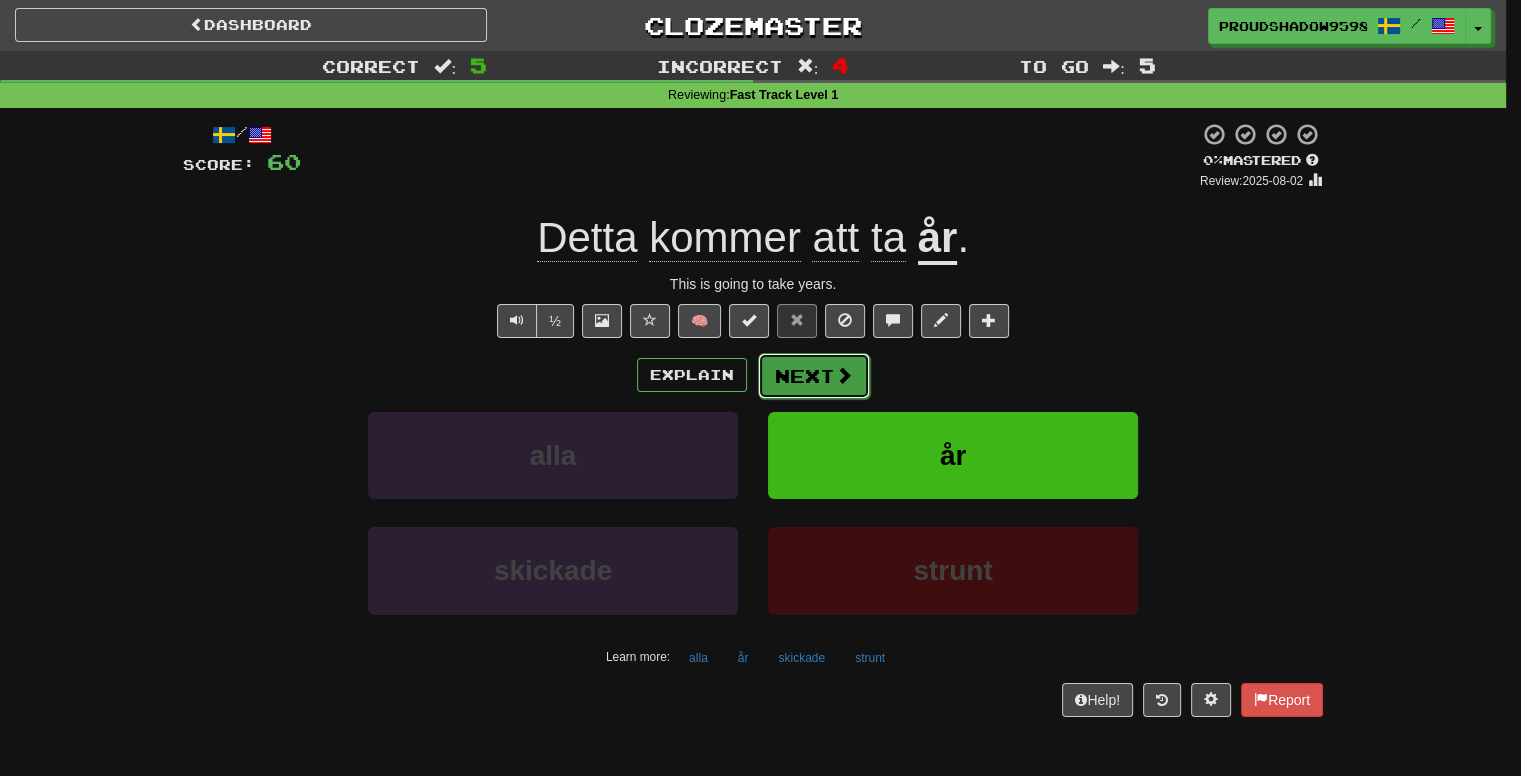 click on "Explain Next" at bounding box center (753, 375) 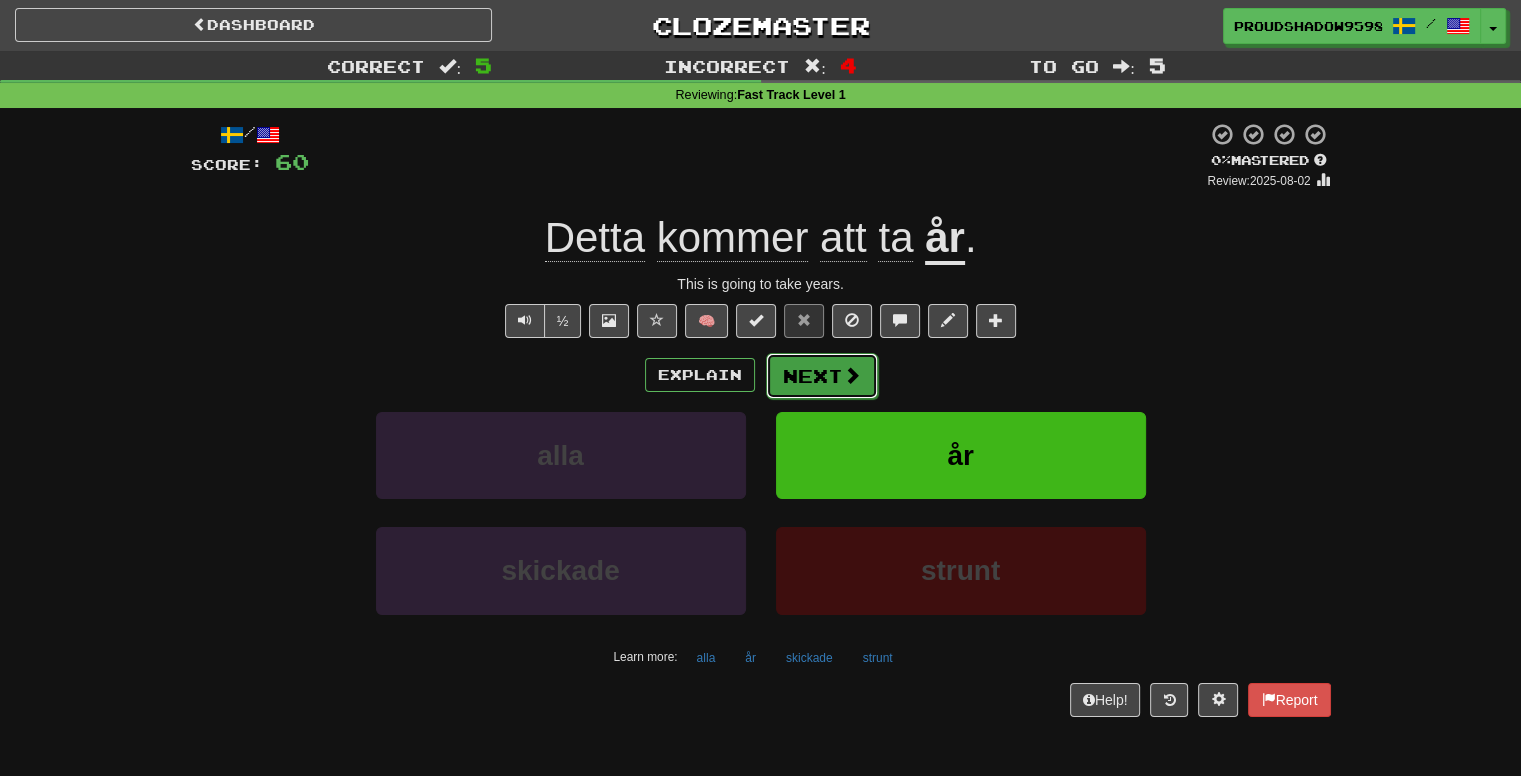 click on "Next" at bounding box center (822, 376) 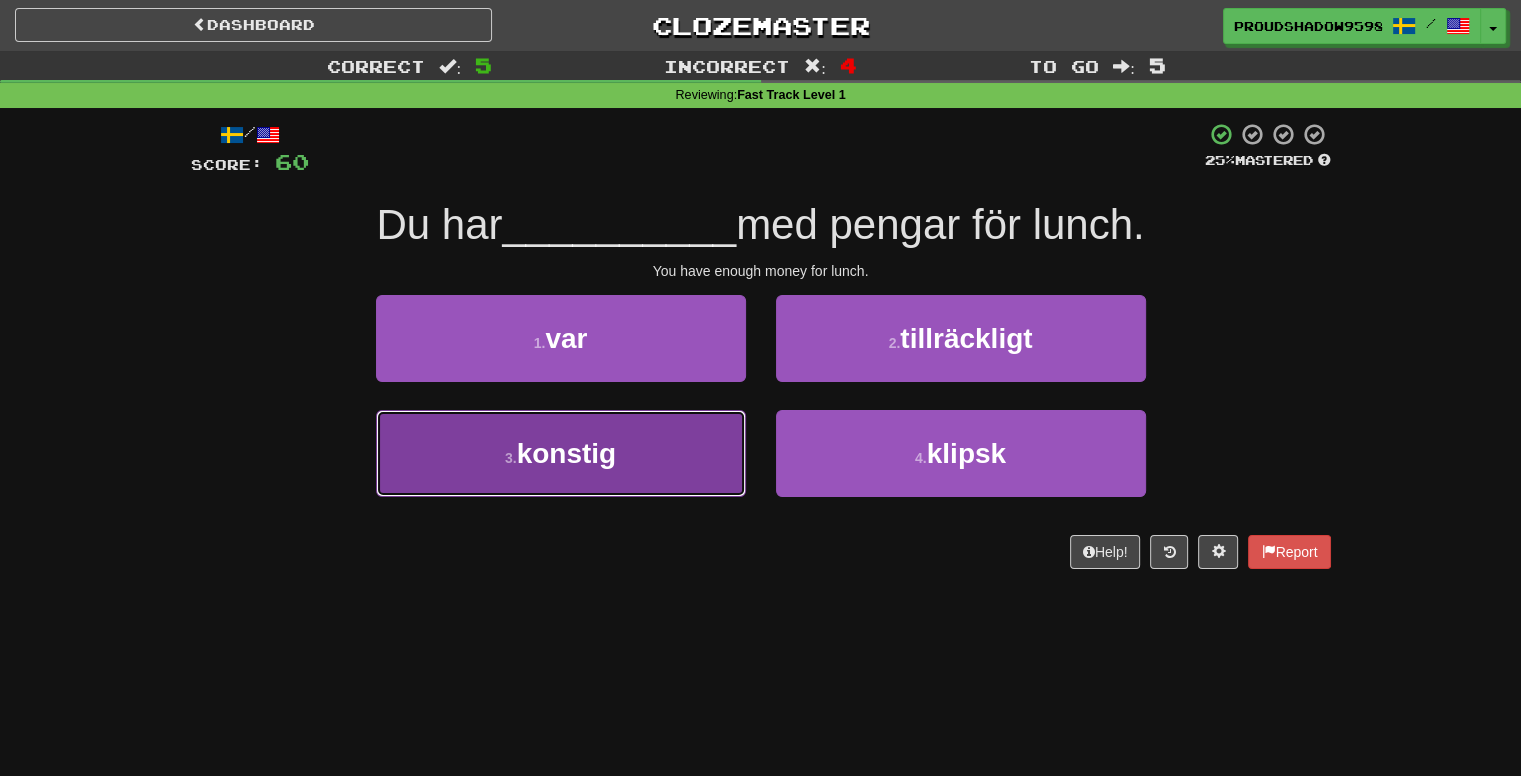 click on "3 .  konstig" at bounding box center [561, 453] 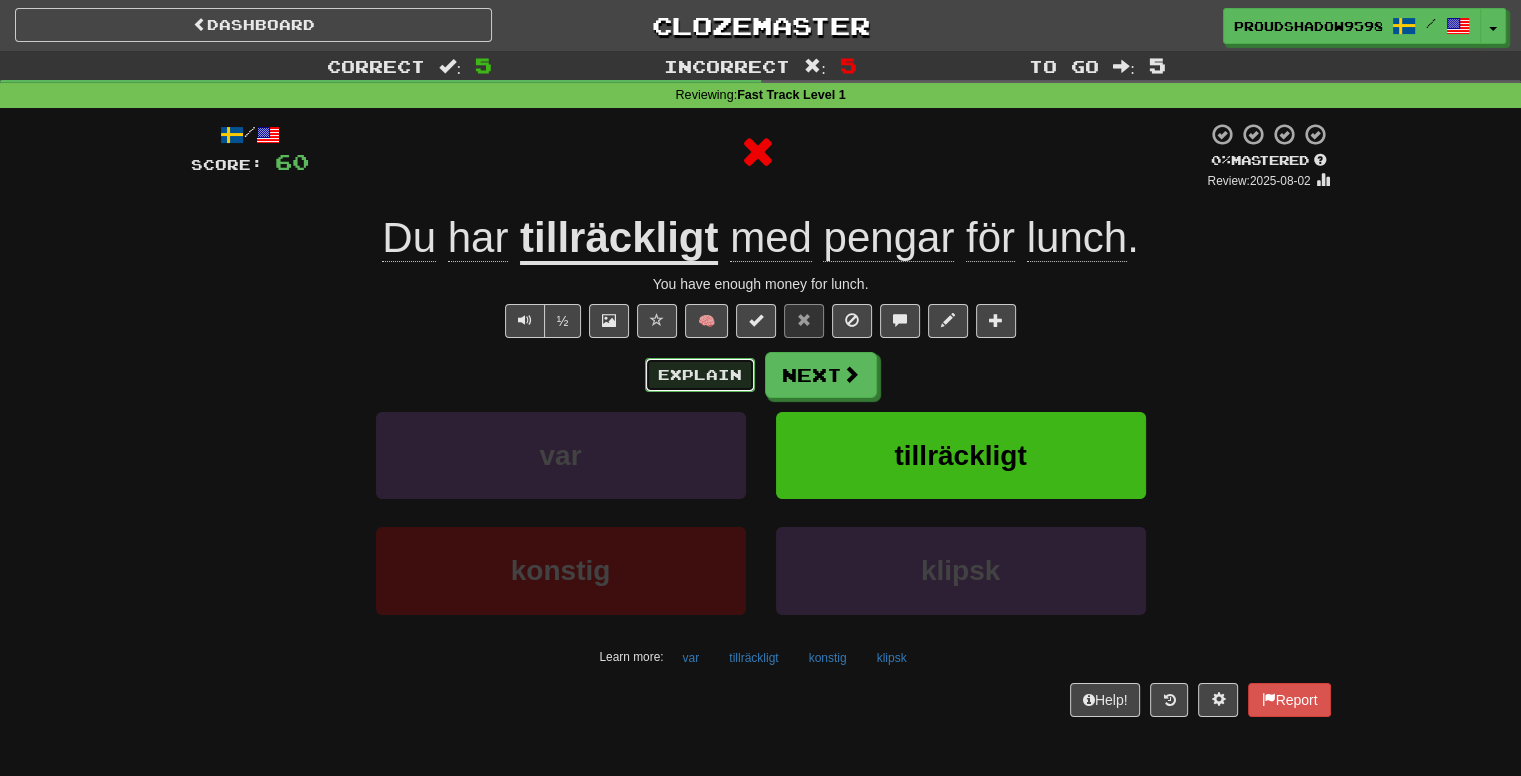 click on "Explain" at bounding box center [700, 375] 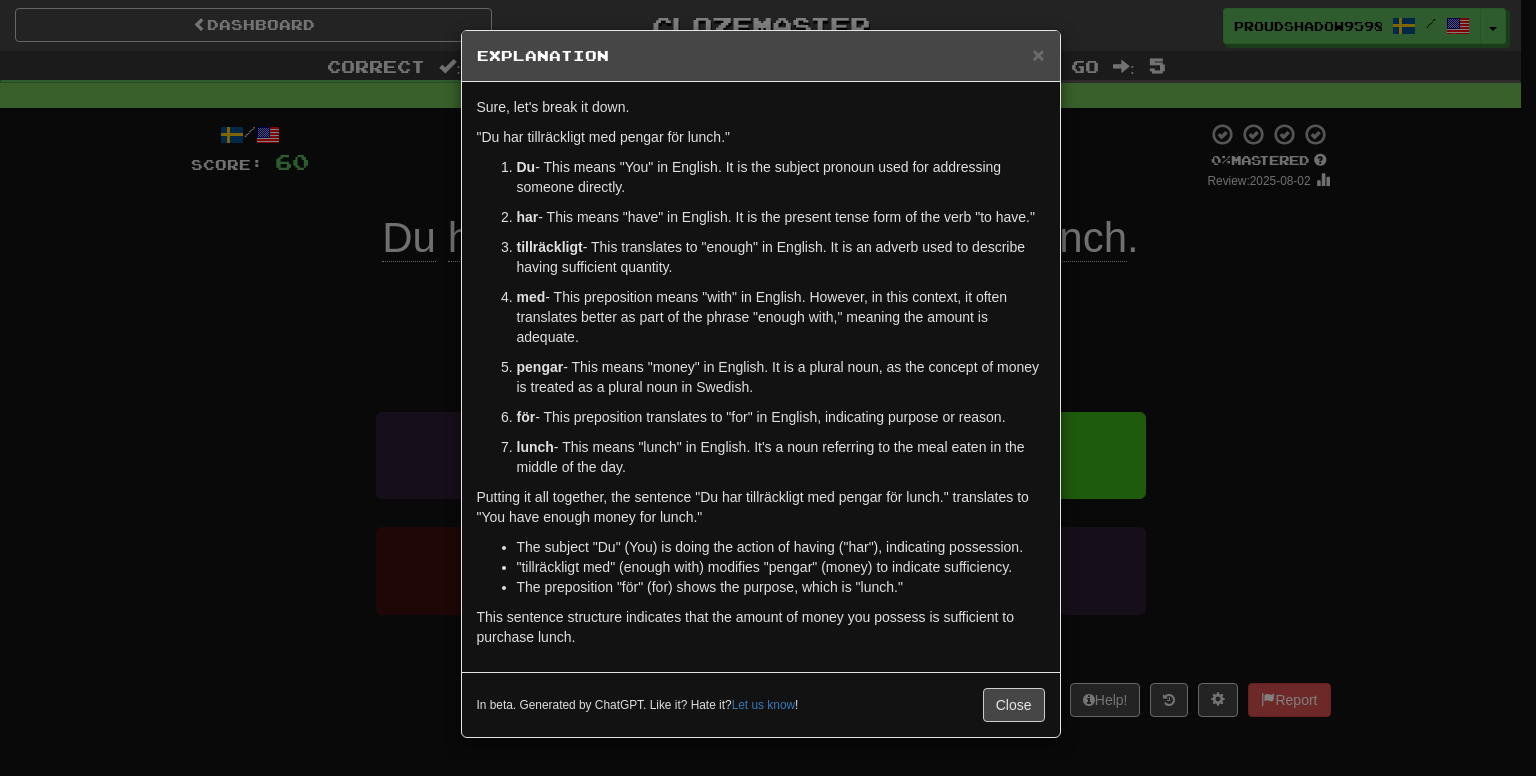 click on "× Explanation Sure, let's break it down.
"Du har tillräckligt med pengar för lunch."
Du  - This means "You" in English. It is the subject pronoun used for addressing someone directly.
har  - This means "have" in English. It is the present tense form of the verb "to have."
tillräckligt  - This translates to "enough" in English. It is an adverb used to describe having sufficient quantity.
med  - This preposition means "with" in English. However, in this context, it often translates better as part of the phrase "enough with," meaning the amount is adequate.
pengar  - This means "money" in English. It is a plural noun, as the concept of money is treated as a plural noun in Swedish.
för  - This preposition translates to "for" in English, indicating purpose or reason.
lunch  - This means "lunch" in English. It's a noun referring to the meal eaten in the middle of the day.
The subject "Du" (You) is doing the action of having ("har"), indicating possession." at bounding box center (768, 388) 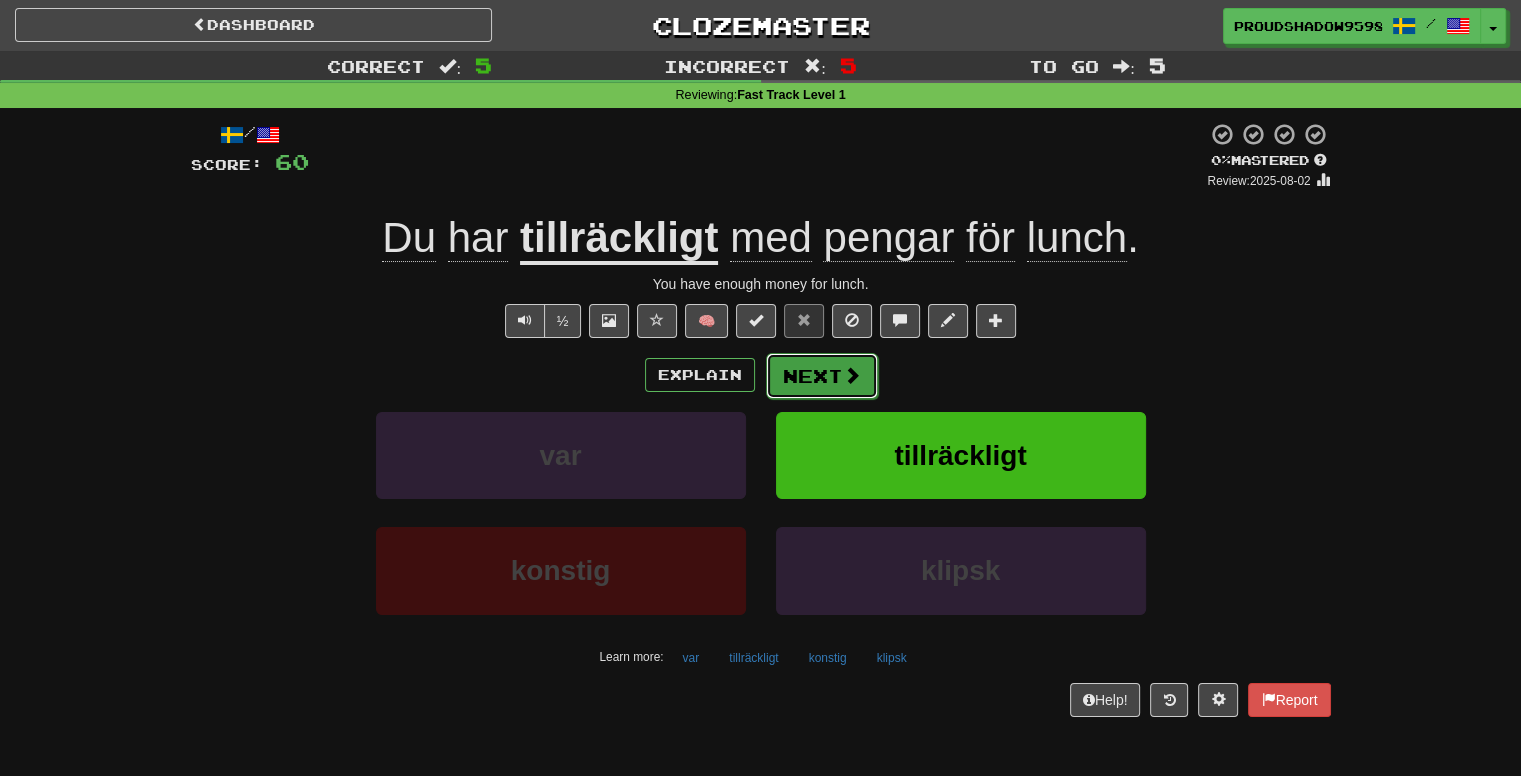 click on "Next" at bounding box center [822, 376] 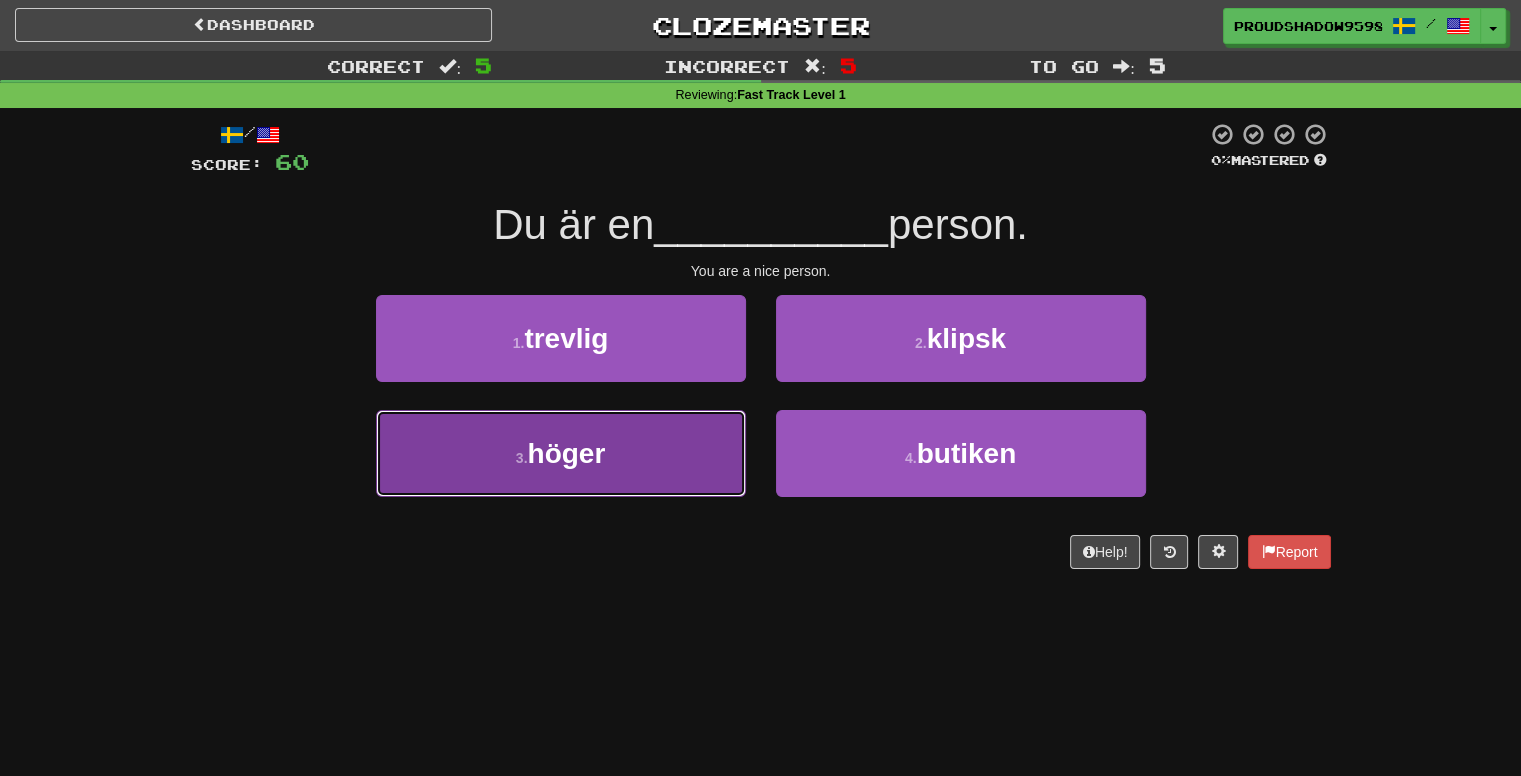 click on "3 .  höger" at bounding box center (561, 453) 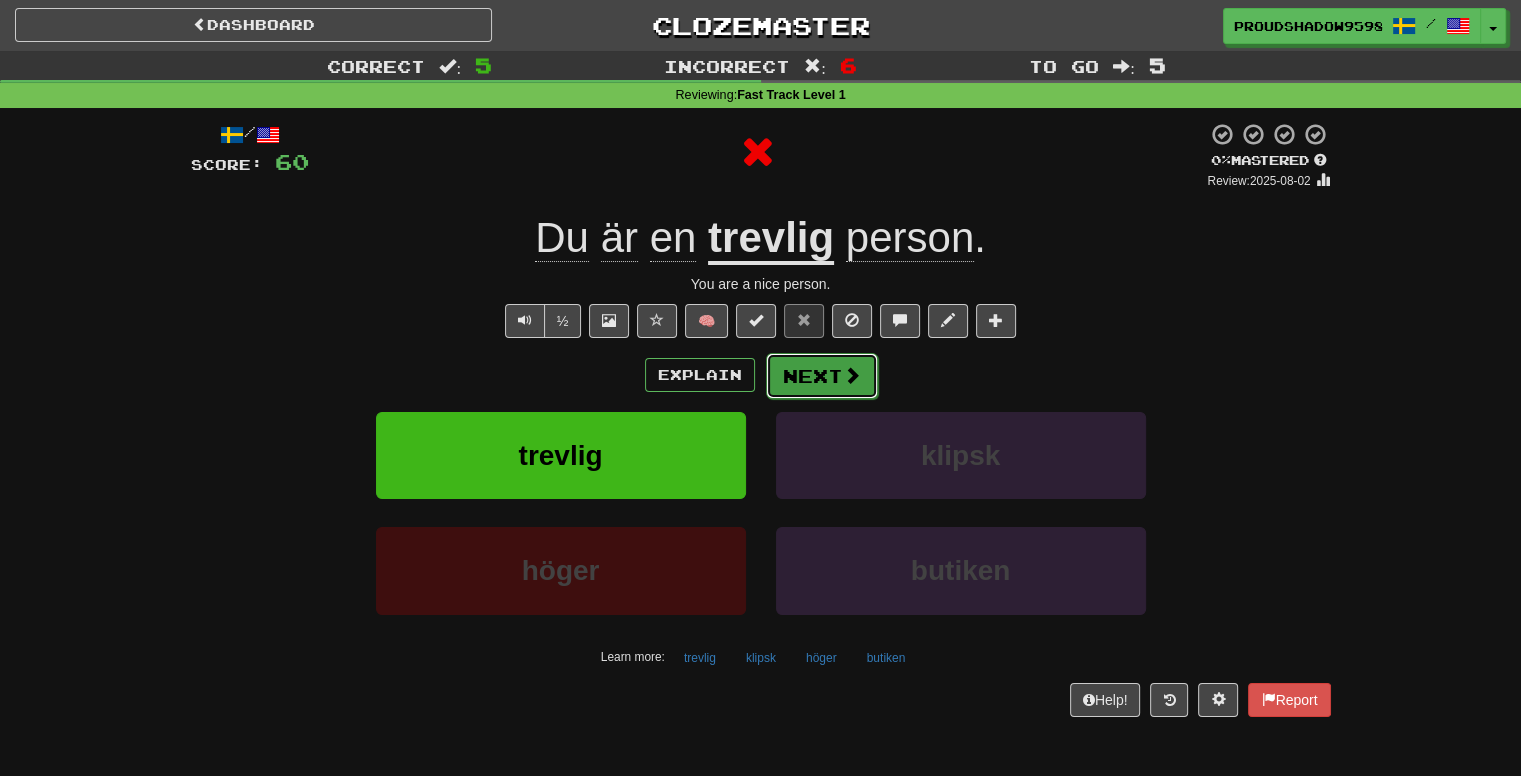 click on "Next" at bounding box center [822, 376] 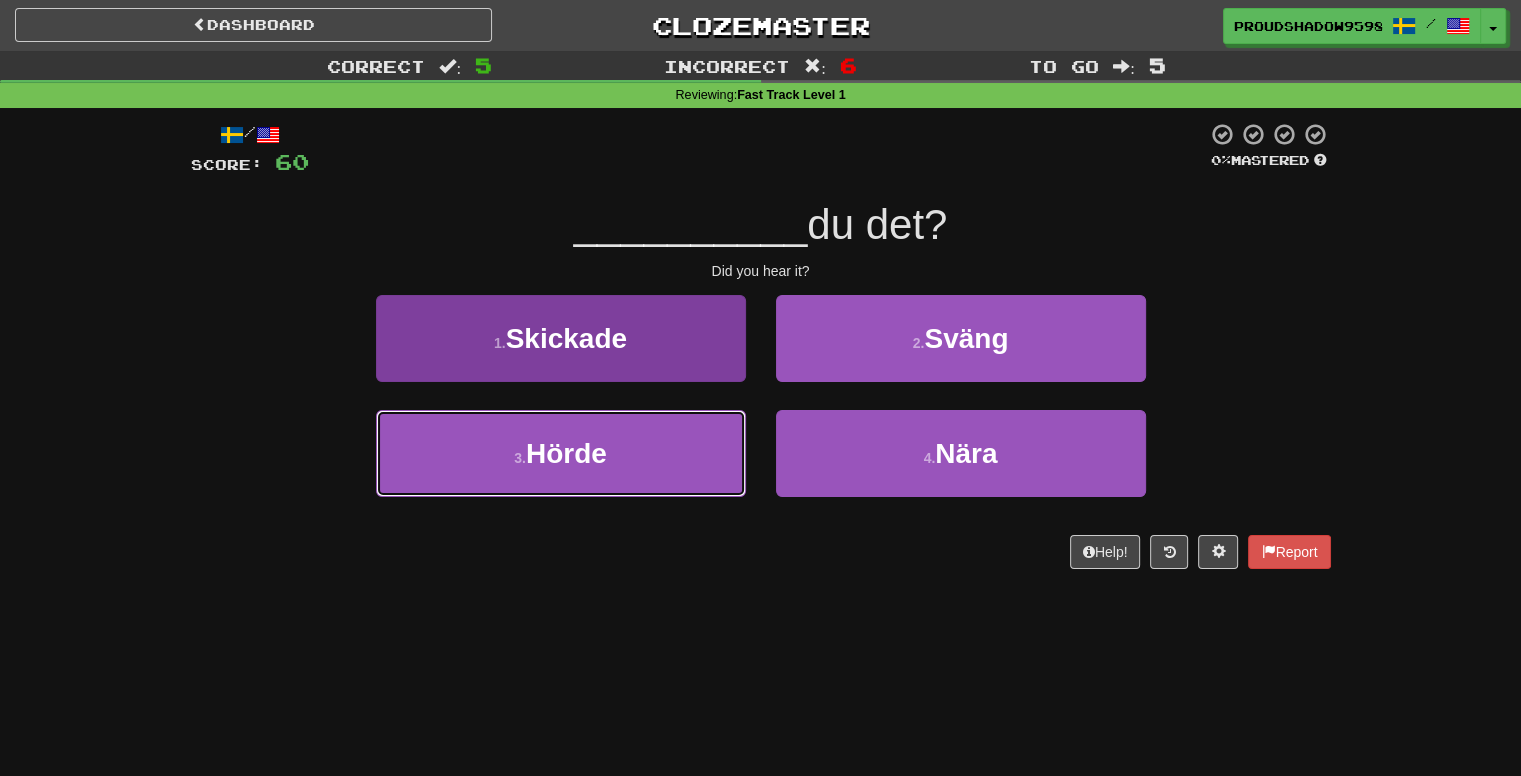 click on "3 .  Hörde" at bounding box center [561, 453] 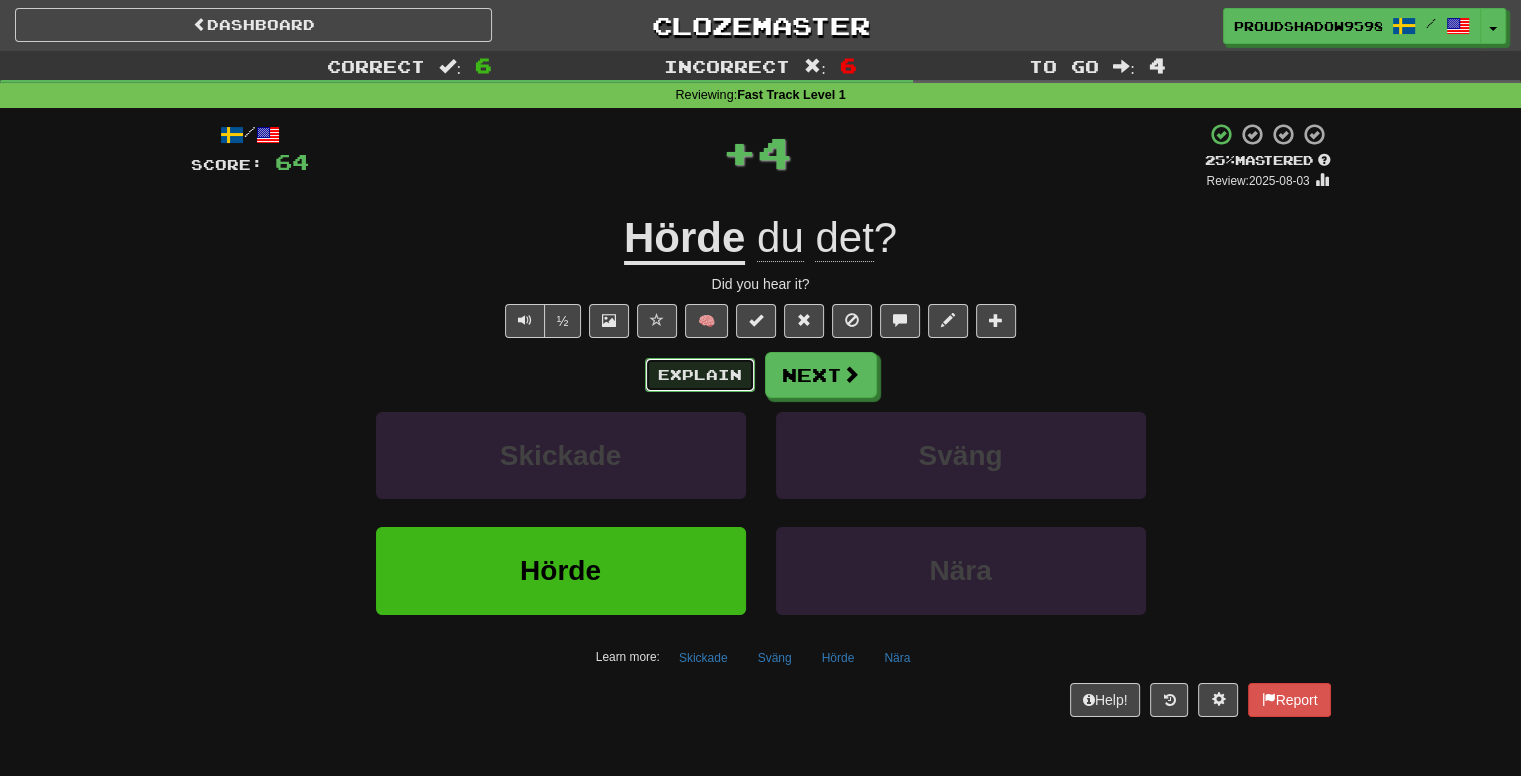 click on "Explain" at bounding box center [700, 375] 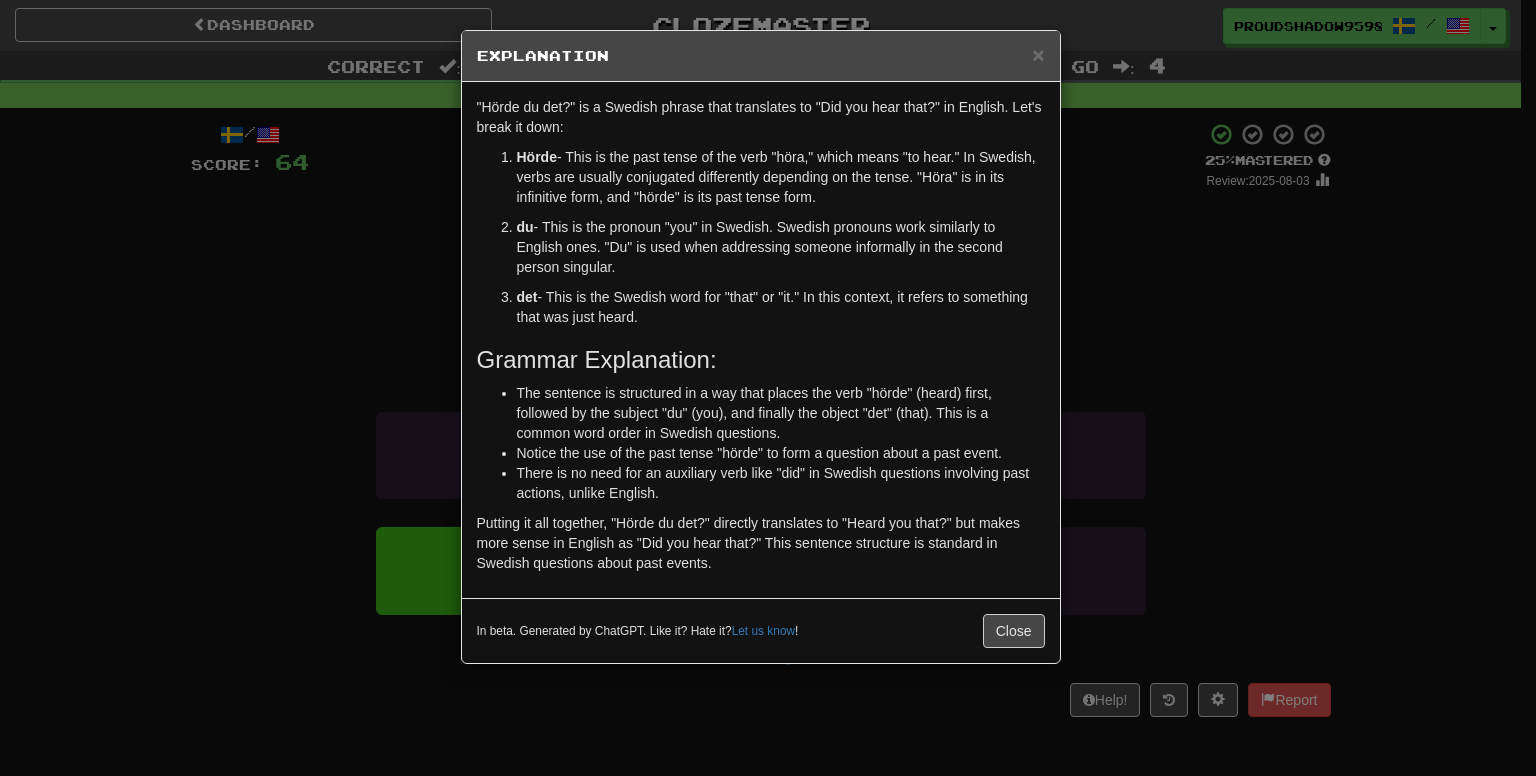 click on "× Explanation "Hörde du det?" is a Swedish phrase that translates to "Did you hear that?" in English. Let's break it down:
Hörde  - This is the past tense of the verb "höra," which means "to hear." In Swedish, verbs are usually conjugated differently depending on the tense. "Höra" is in its infinitive form, and "hörde" is its past tense form.
du  - This is the pronoun "you" in Swedish. Swedish pronouns work similarly to English ones. "Du" is used when addressing someone informally in the second person singular.
det  - This is the Swedish word for "that" or "it." In this context, it refers to something that was just heard.
Grammar Explanation:
The sentence is structured in a way that places the verb "hörde" (heard) first, followed by the subject "du" (you), and finally the object "det" (that). This is a common word order in Swedish questions.
Notice the use of the past tense "hörde" to form a question about a past event.
Let us know ! Close" at bounding box center (768, 388) 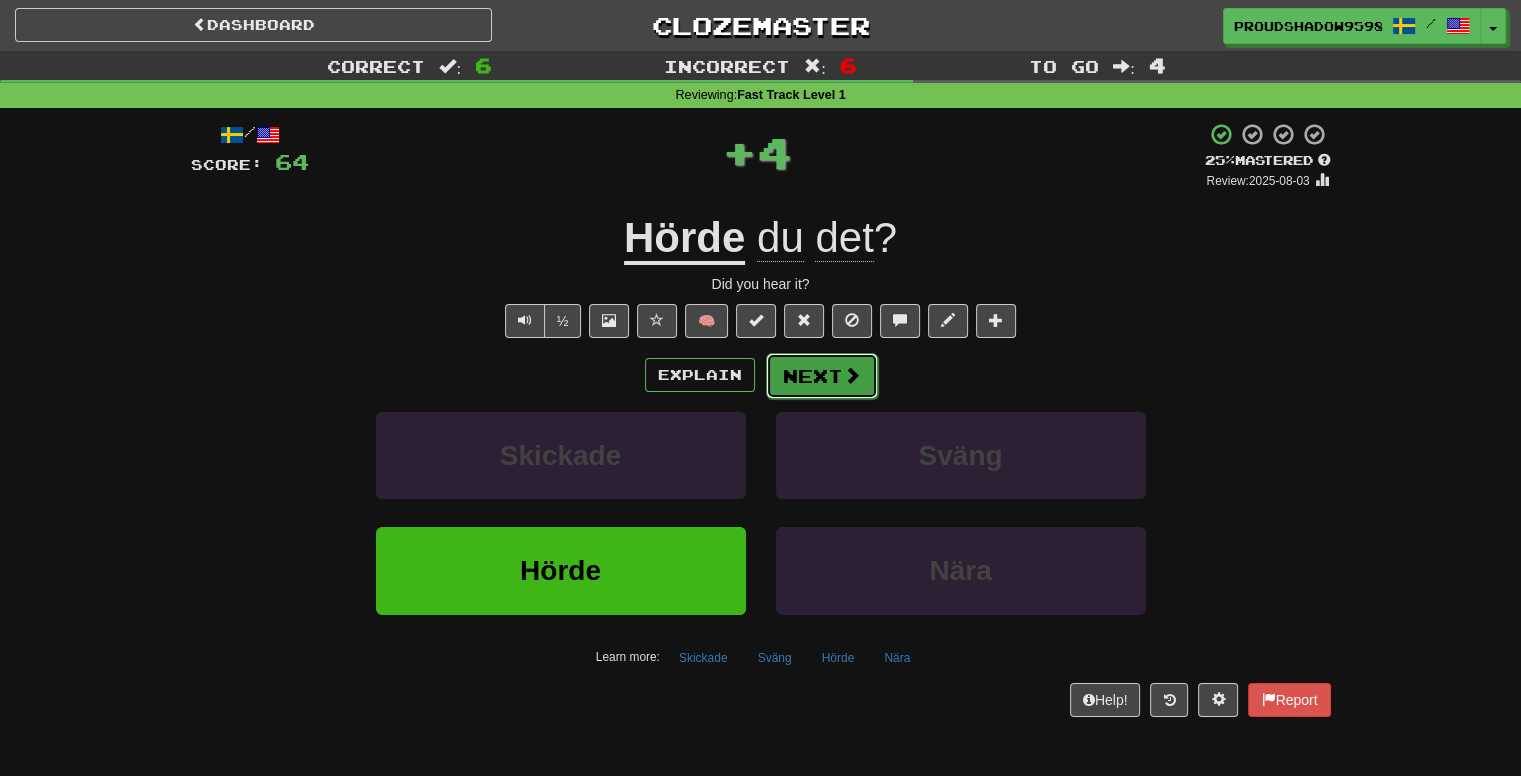 click on "Next" at bounding box center (822, 376) 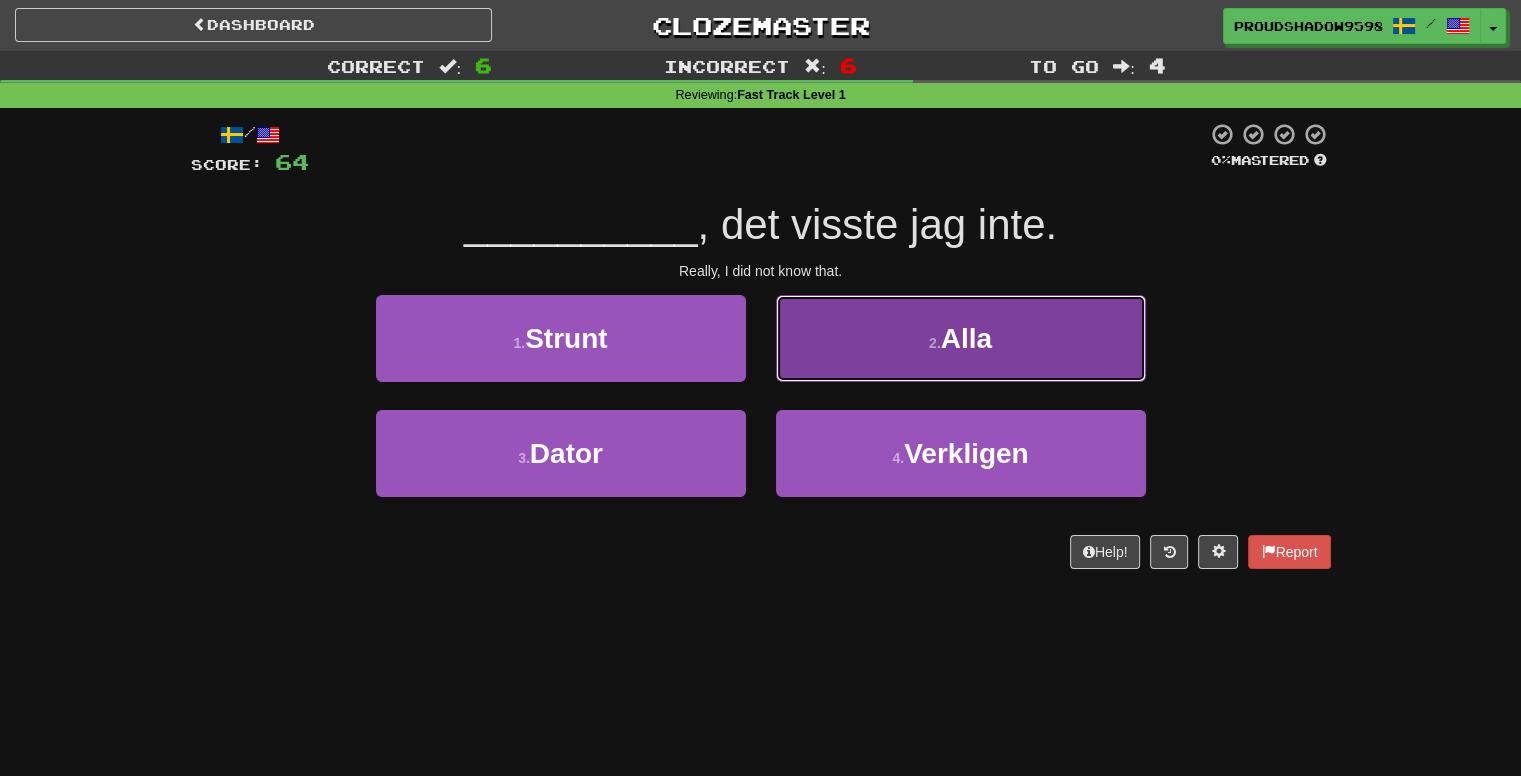 click on "2 .  Alla" at bounding box center [961, 338] 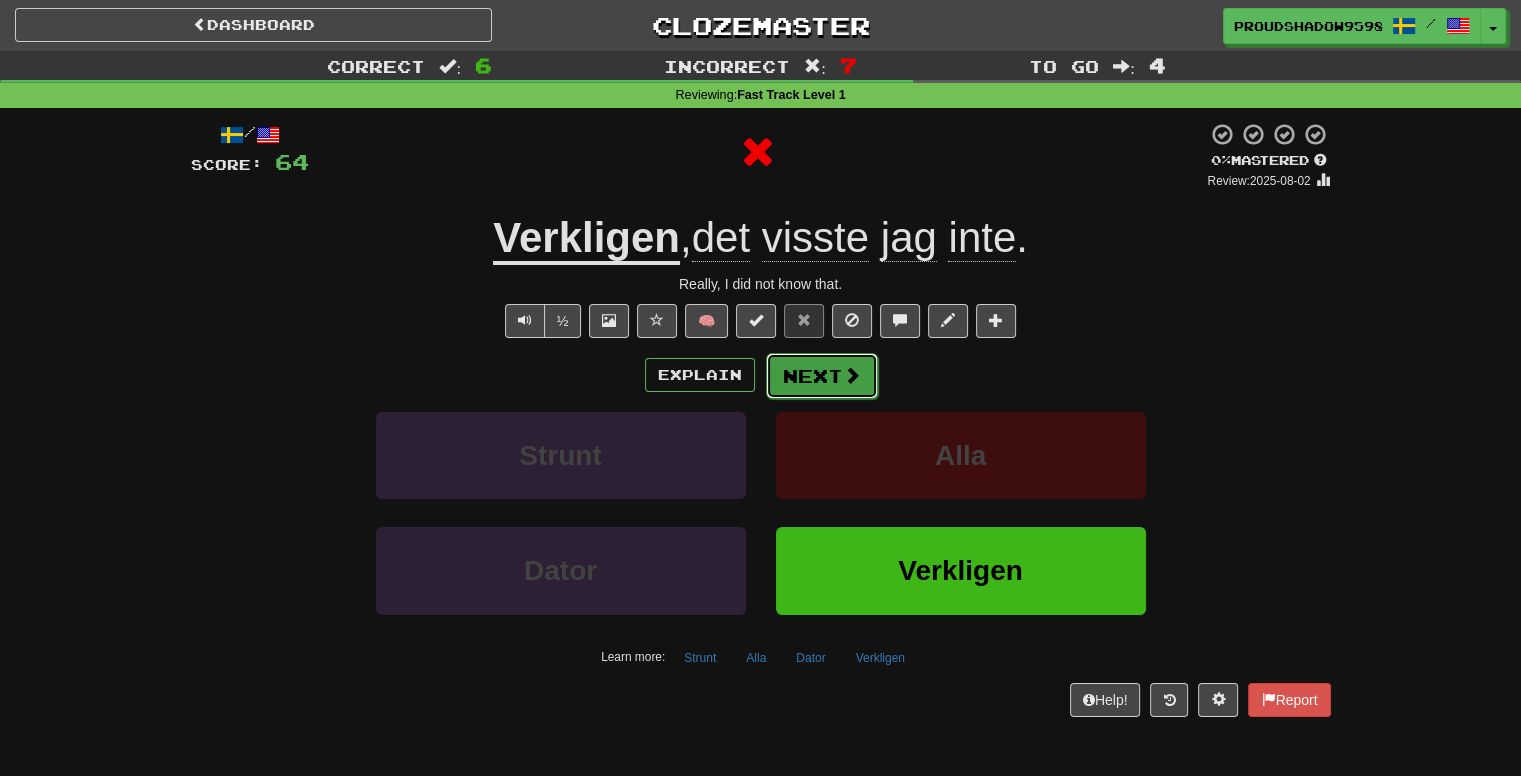 click on "Next" at bounding box center (822, 376) 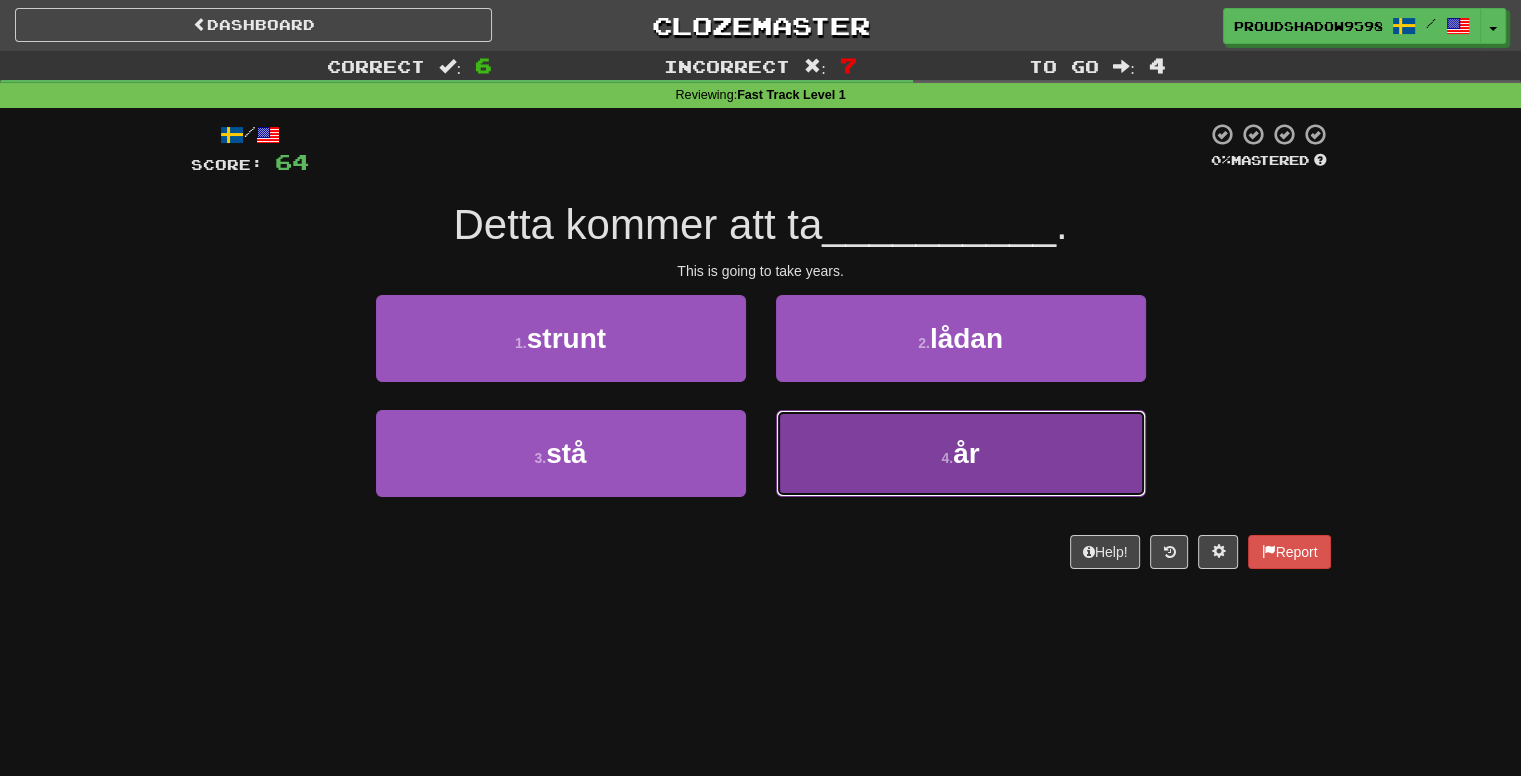 click on "4 .  år" at bounding box center [961, 453] 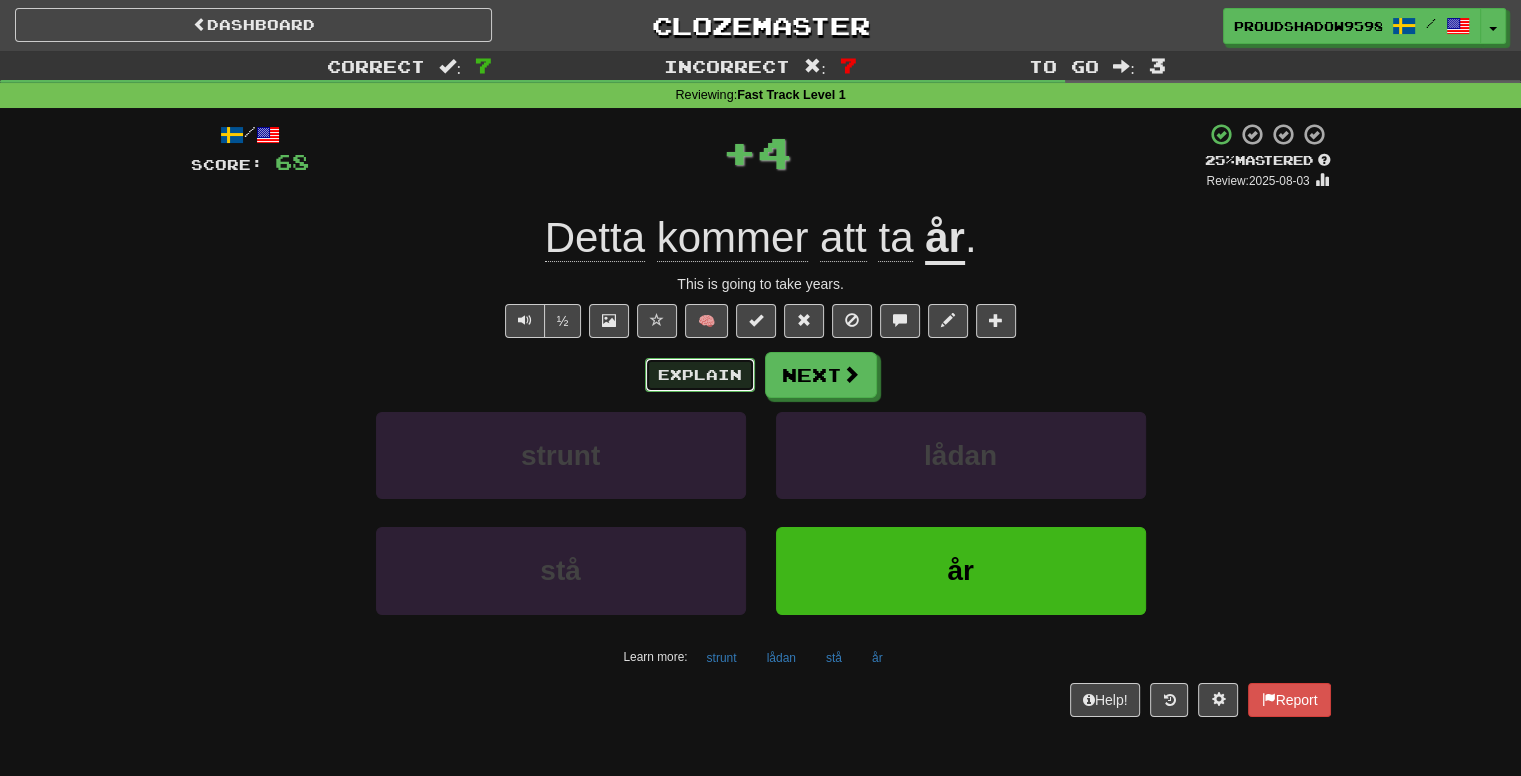 click on "Explain" at bounding box center [700, 375] 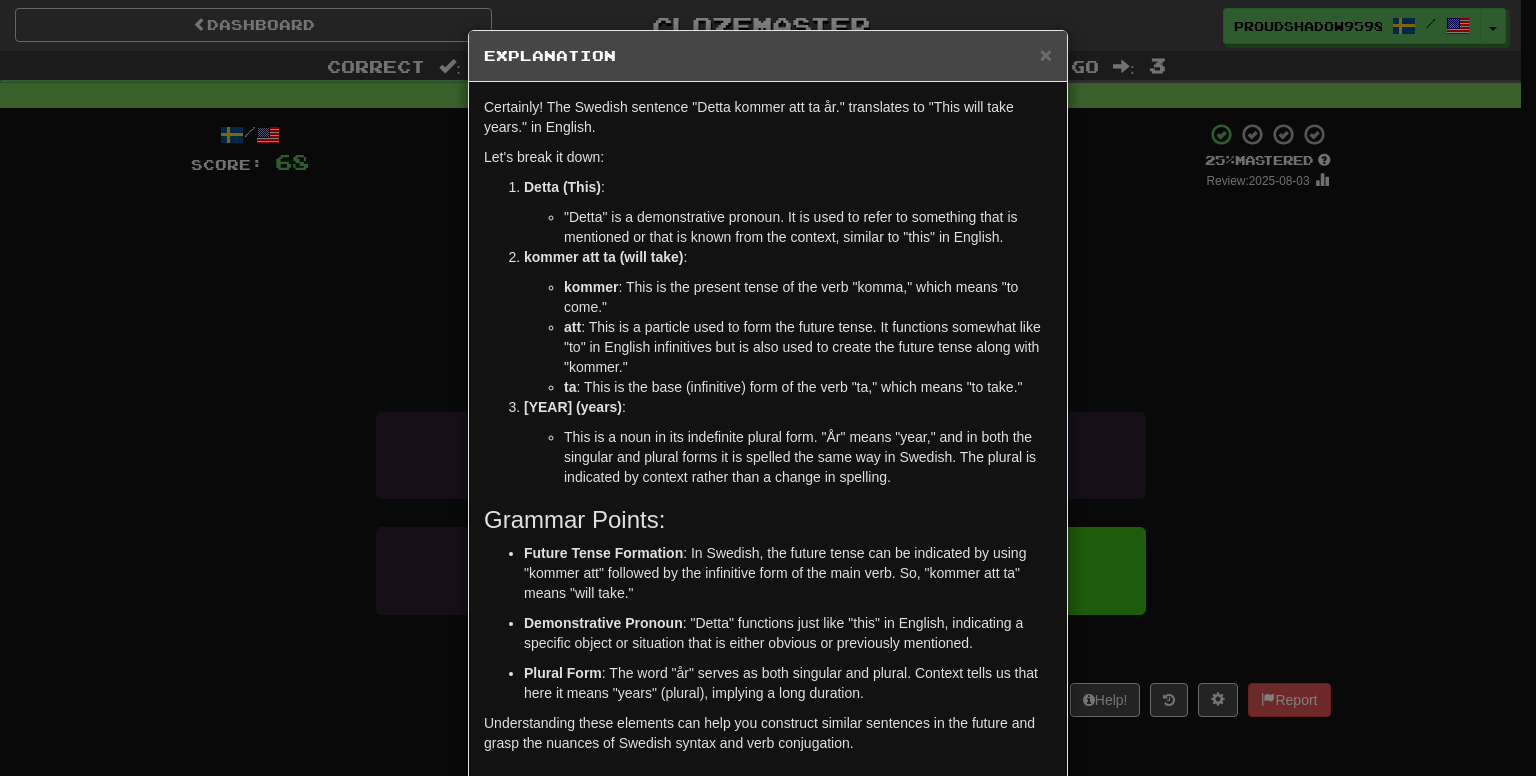 click on "× Explanation Certainly! The Swedish sentence "Detta kommer att ta år." translates to "This will take years." in English.
Let's break it down:
Detta (This) :
"Detta" is a demonstrative pronoun. It is used to refer to something that is mentioned or that is known from the context, similar to "this" in English.
kommer att ta (will take) :
kommer : This is the present tense of the verb "komma," which means "to come."
att : This is a particle used to form the future tense. It functions somewhat like "to" in English infinitives but is also used to create the future tense along with "kommer."
ta : This is the base (infinitive) form of the verb "ta," which means "to take."
år (years) :
This is a noun in its indefinite plural form. "År" means "year," and in both the singular and plural forms it is spelled the same way in Swedish. The plural is indicated by context rather than a change in spelling.
Grammar Points:
Future Tense Formation
Plural Form" at bounding box center [768, 388] 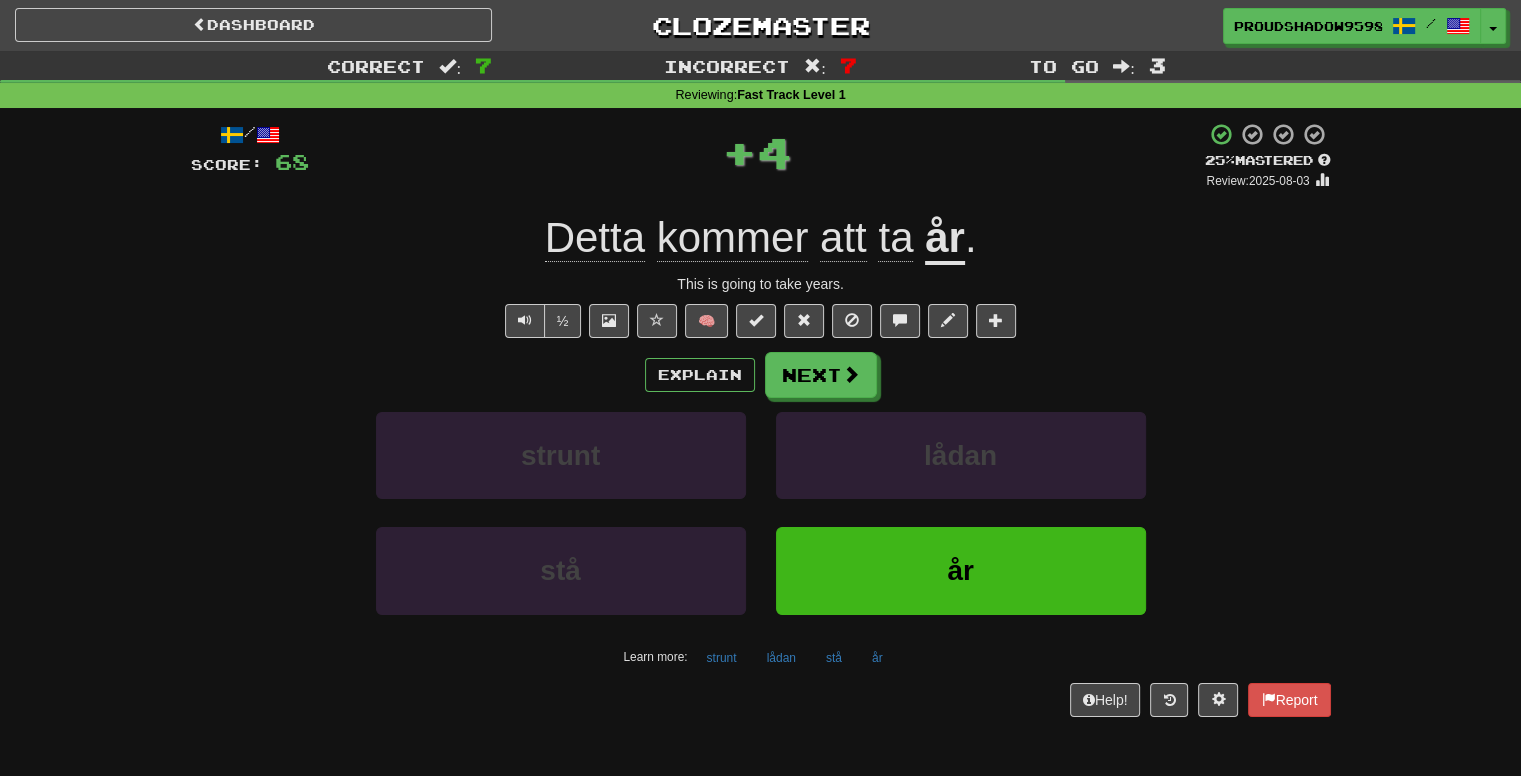 click on "Explain Next strunt lådan stå [YEAR] Learn more: strunt lådan stå [YEAR]" at bounding box center [761, 512] 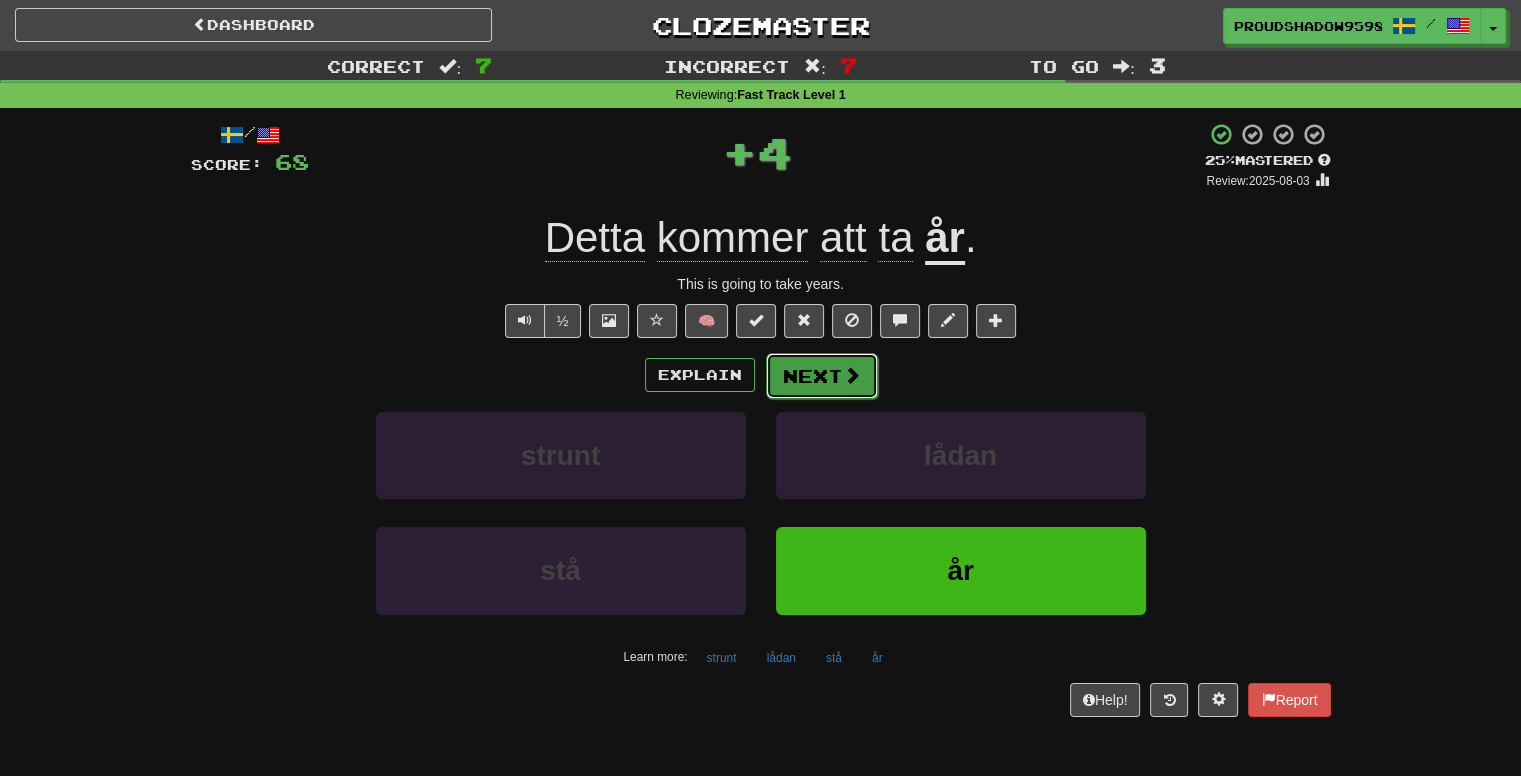 click on "Next" at bounding box center (822, 376) 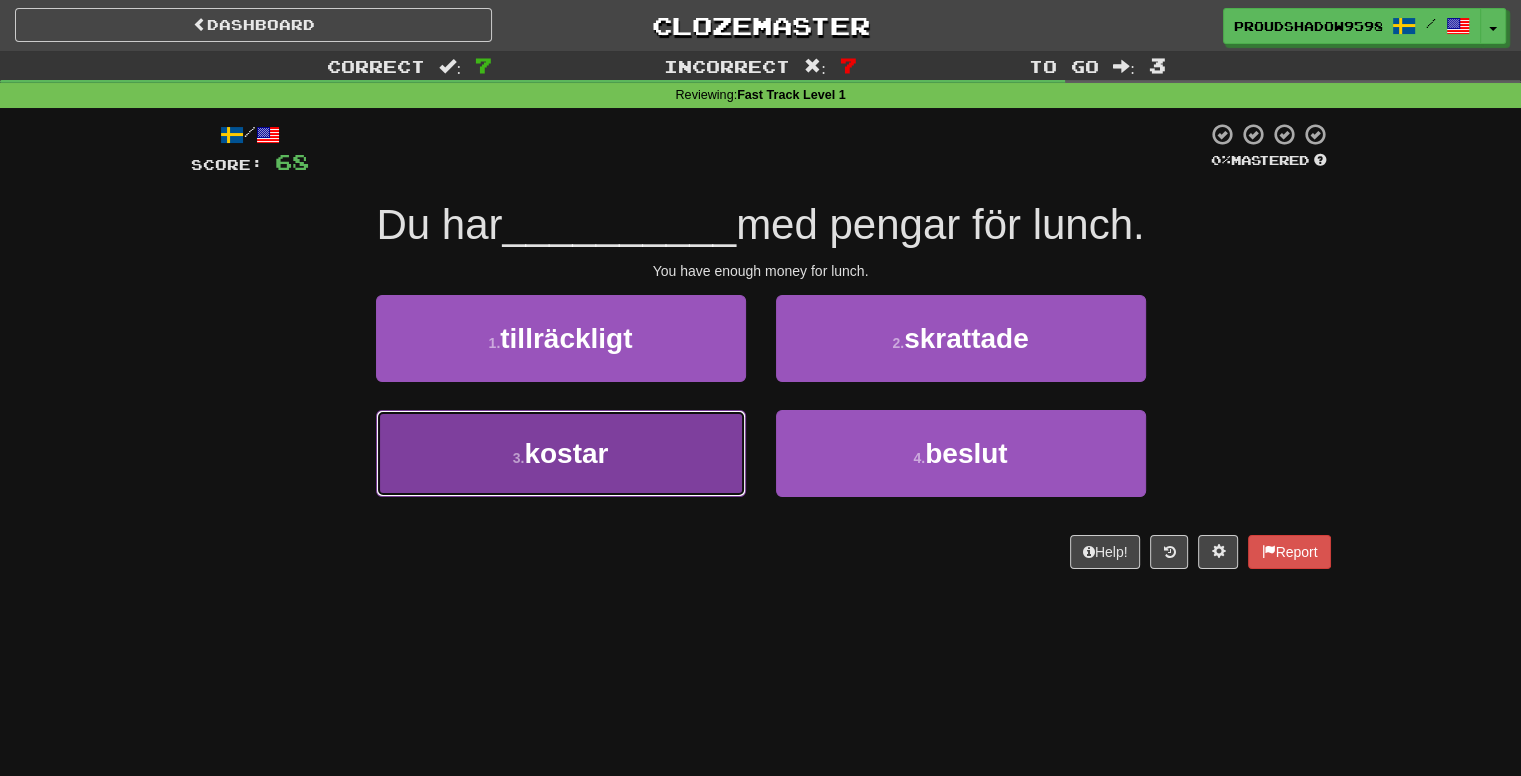click on "3 .  kostar" at bounding box center (561, 453) 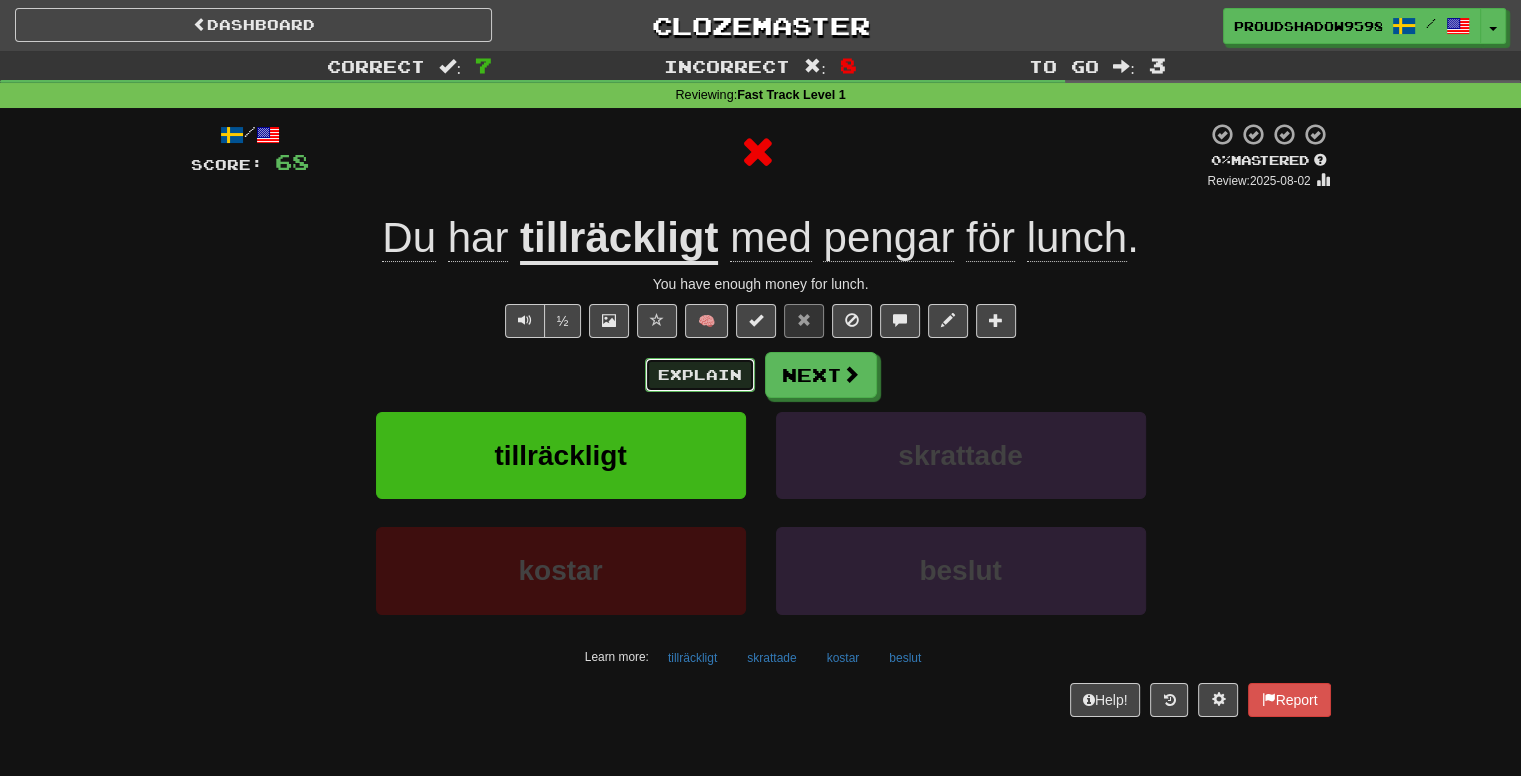 click on "Explain" at bounding box center [700, 375] 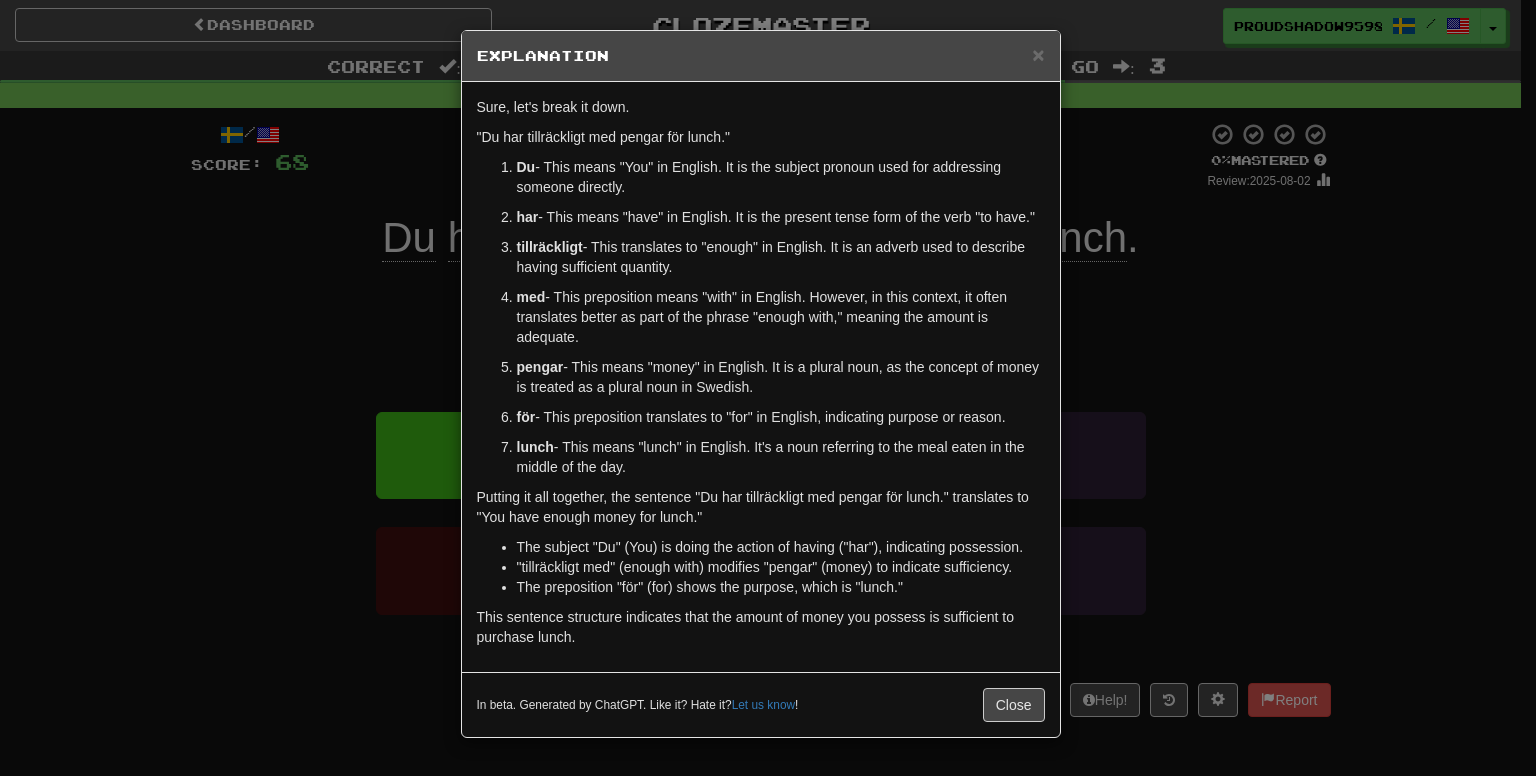 click on "× Explanation Sure, let's break it down.
"Du har tillräckligt med pengar för lunch."
Du  - This means "You" in English. It is the subject pronoun used for addressing someone directly.
har  - This means "have" in English. It is the present tense form of the verb "to have."
tillräckligt  - This translates to "enough" in English. It is an adverb used to describe having sufficient quantity.
med  - This preposition means "with" in English. However, in this context, it often translates better as part of the phrase "enough with," meaning the amount is adequate.
pengar  - This means "money" in English. It is a plural noun, as the concept of money is treated as a plural noun in Swedish.
för  - This preposition translates to "for" in English, indicating purpose or reason.
lunch  - This means "lunch" in English. It's a noun referring to the meal eaten in the middle of the day.
The subject "Du" (You) is doing the action of having ("har"), indicating possession." at bounding box center [768, 388] 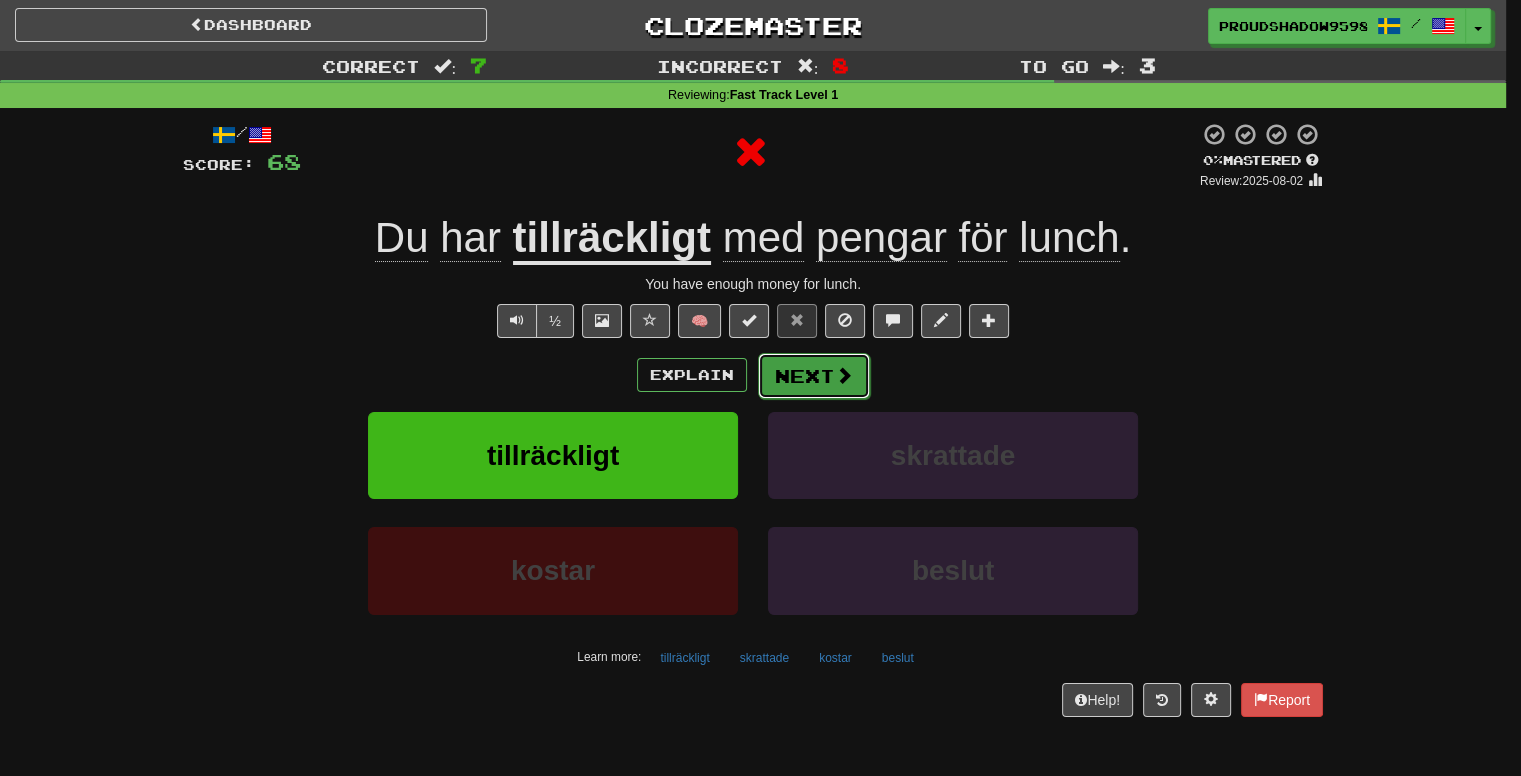 click on "Next" at bounding box center (814, 376) 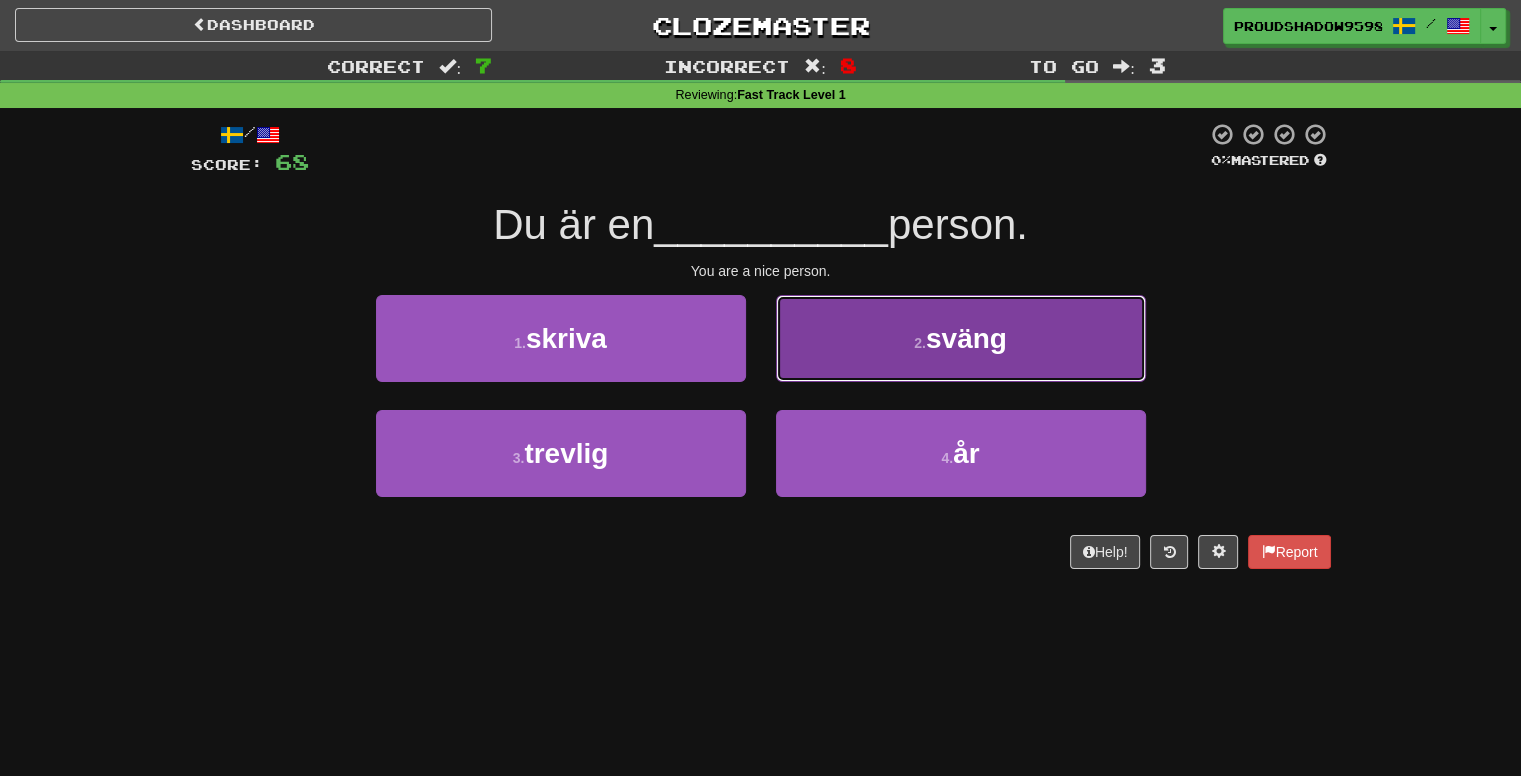 click on "2 .  sväng" at bounding box center (961, 338) 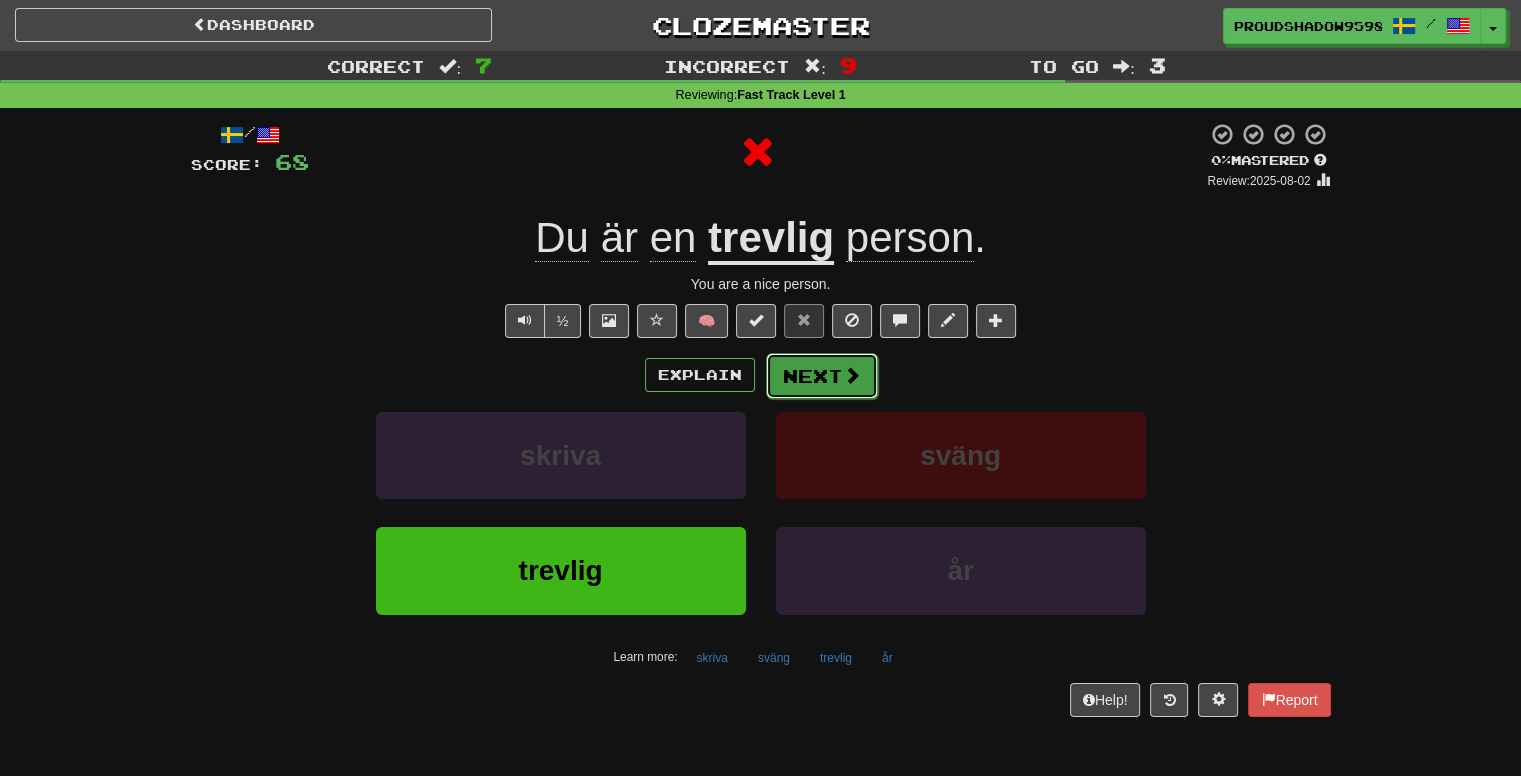 click on "Next" at bounding box center (822, 376) 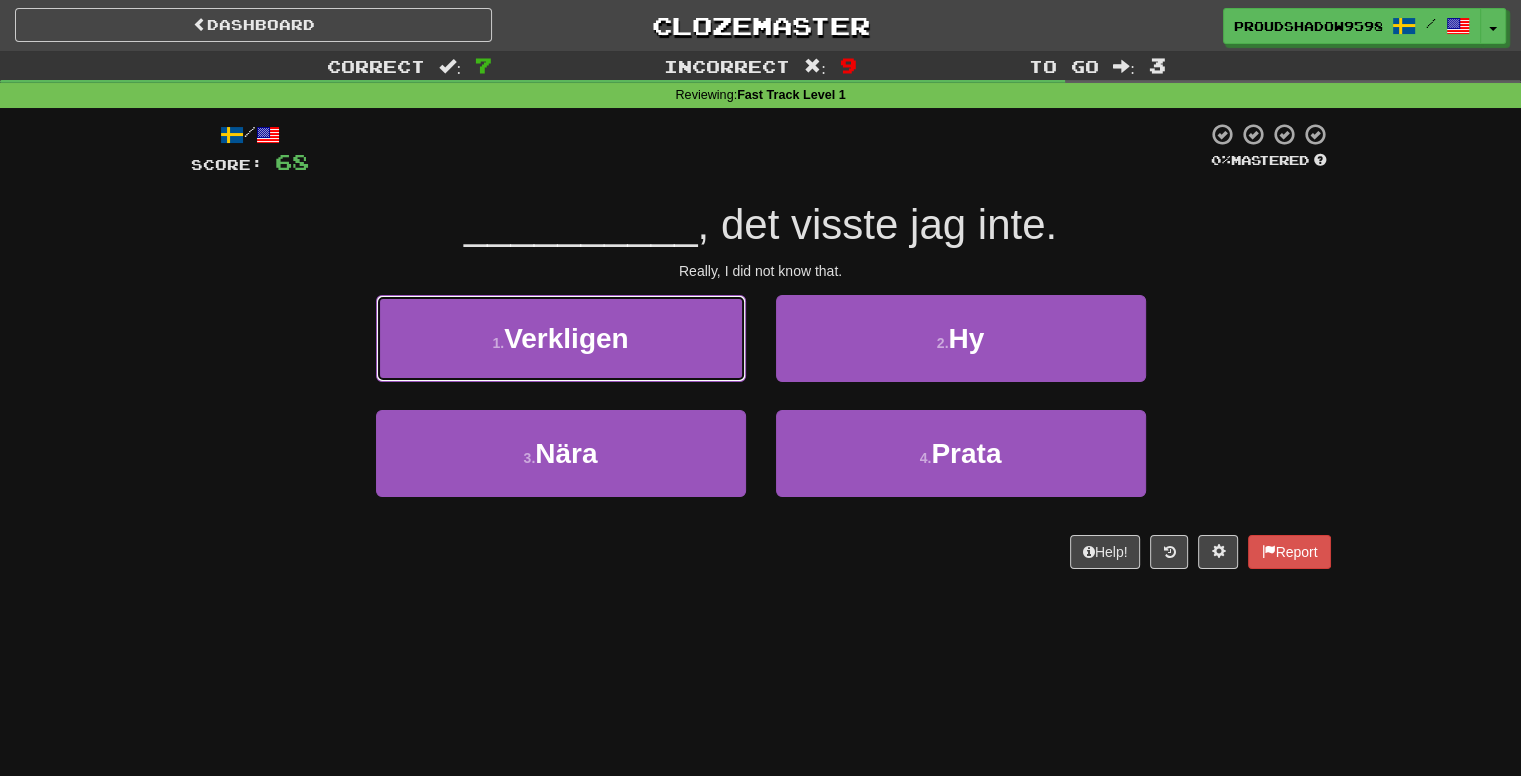 click on "Verkligen" at bounding box center (566, 338) 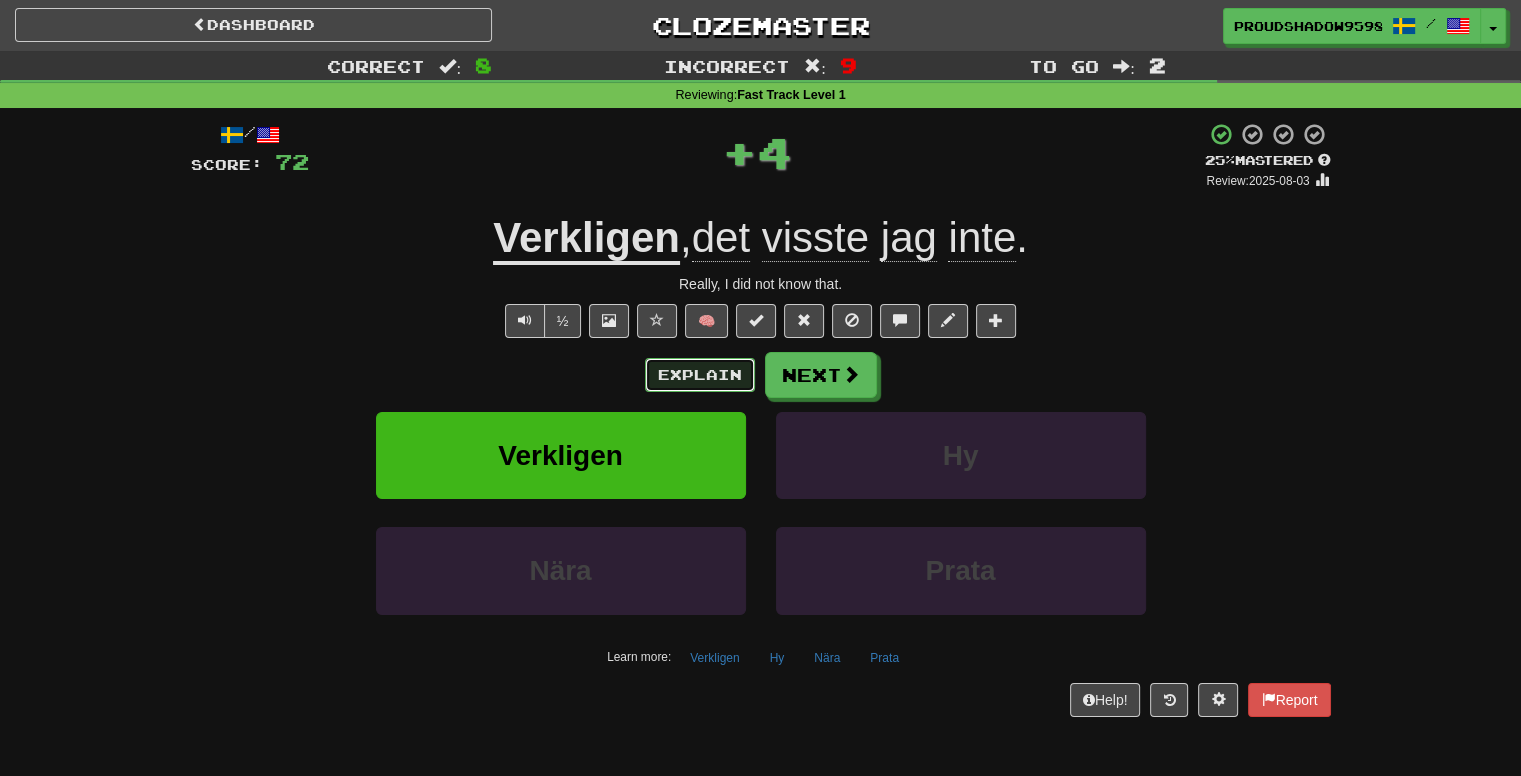 click on "Explain" at bounding box center (700, 375) 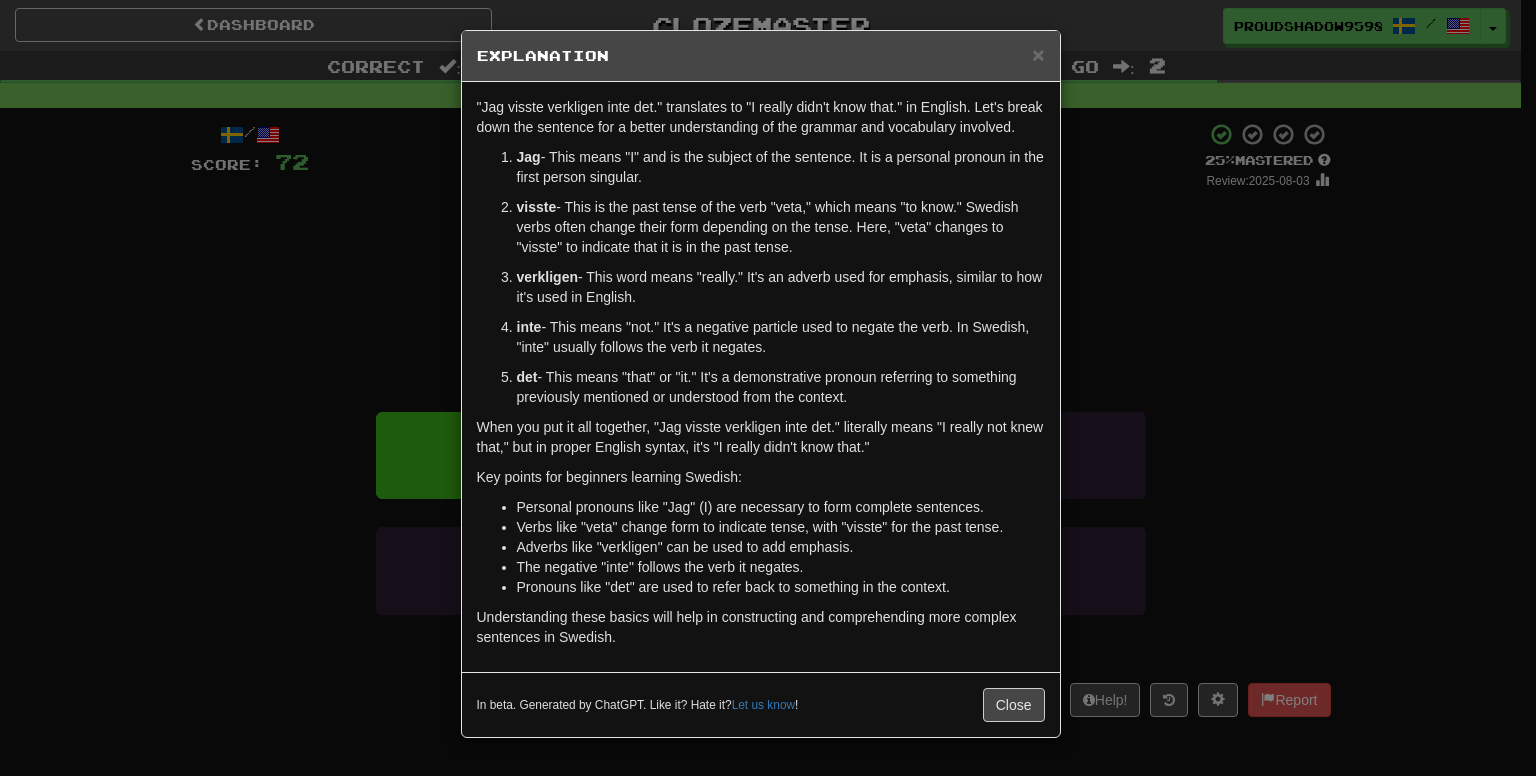 drag, startPoint x: 1204, startPoint y: 300, endPoint x: 1134, endPoint y: 330, distance: 76.15773 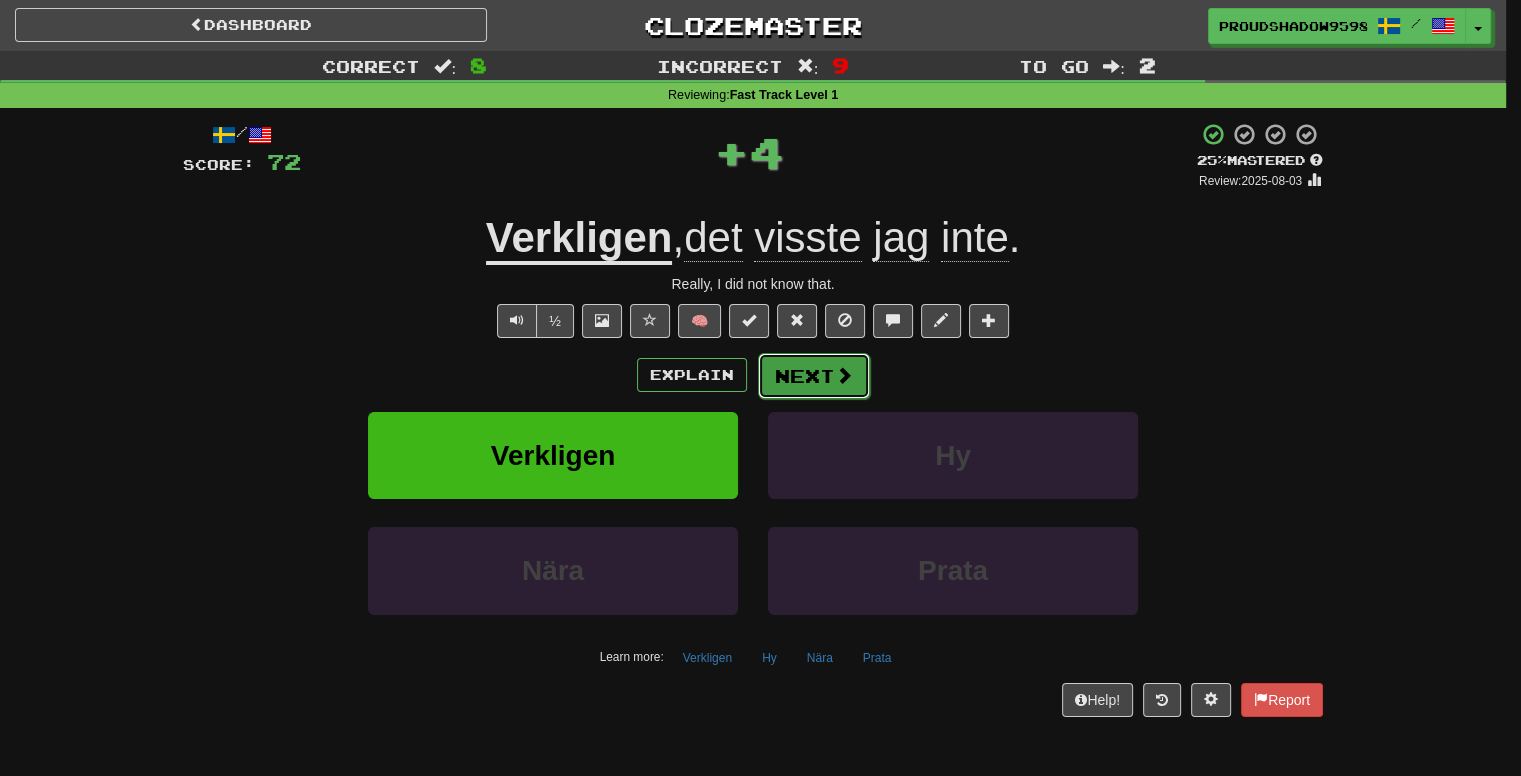 click on "Next" at bounding box center (814, 376) 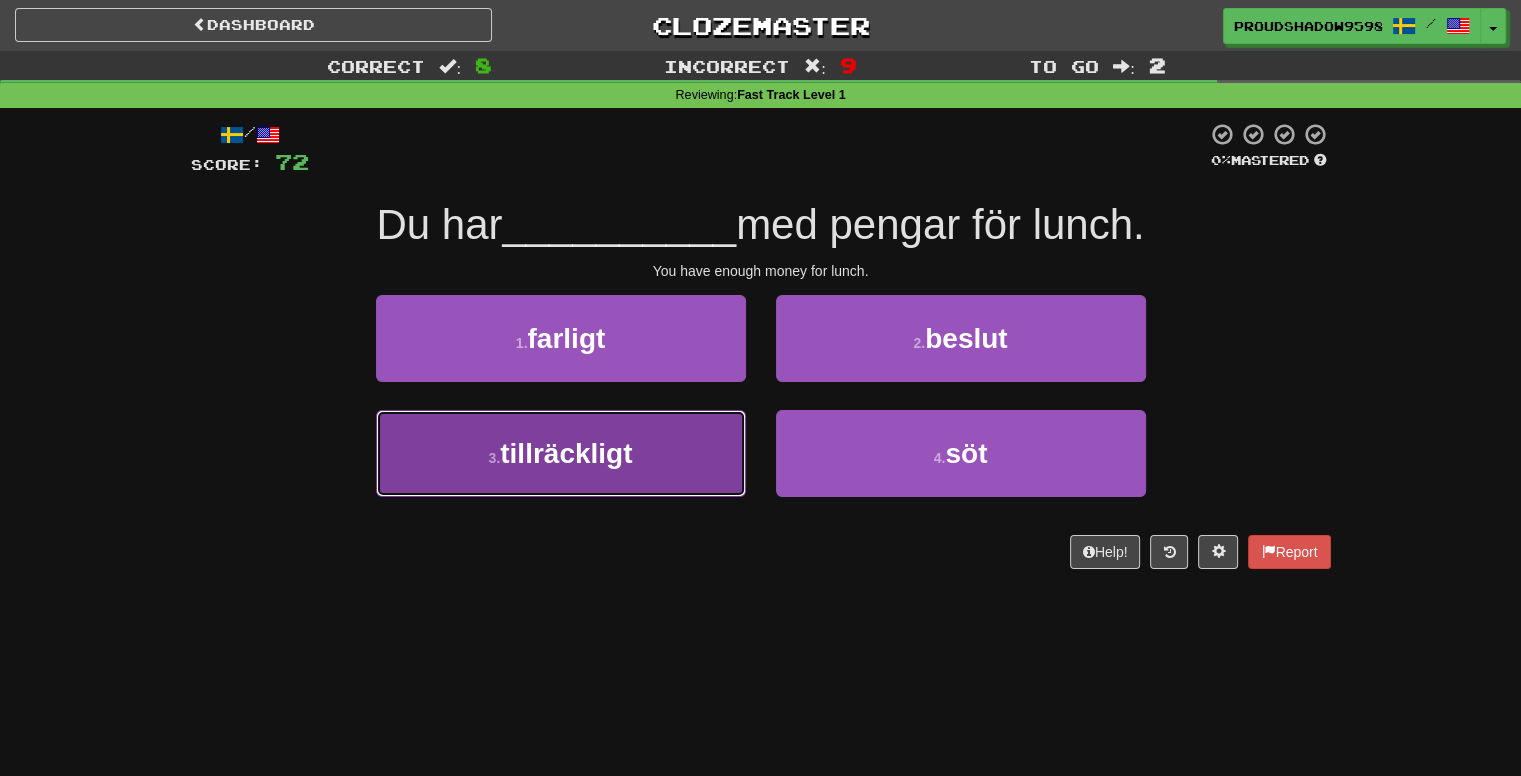 click on "3 .  tillräckligt" at bounding box center [561, 453] 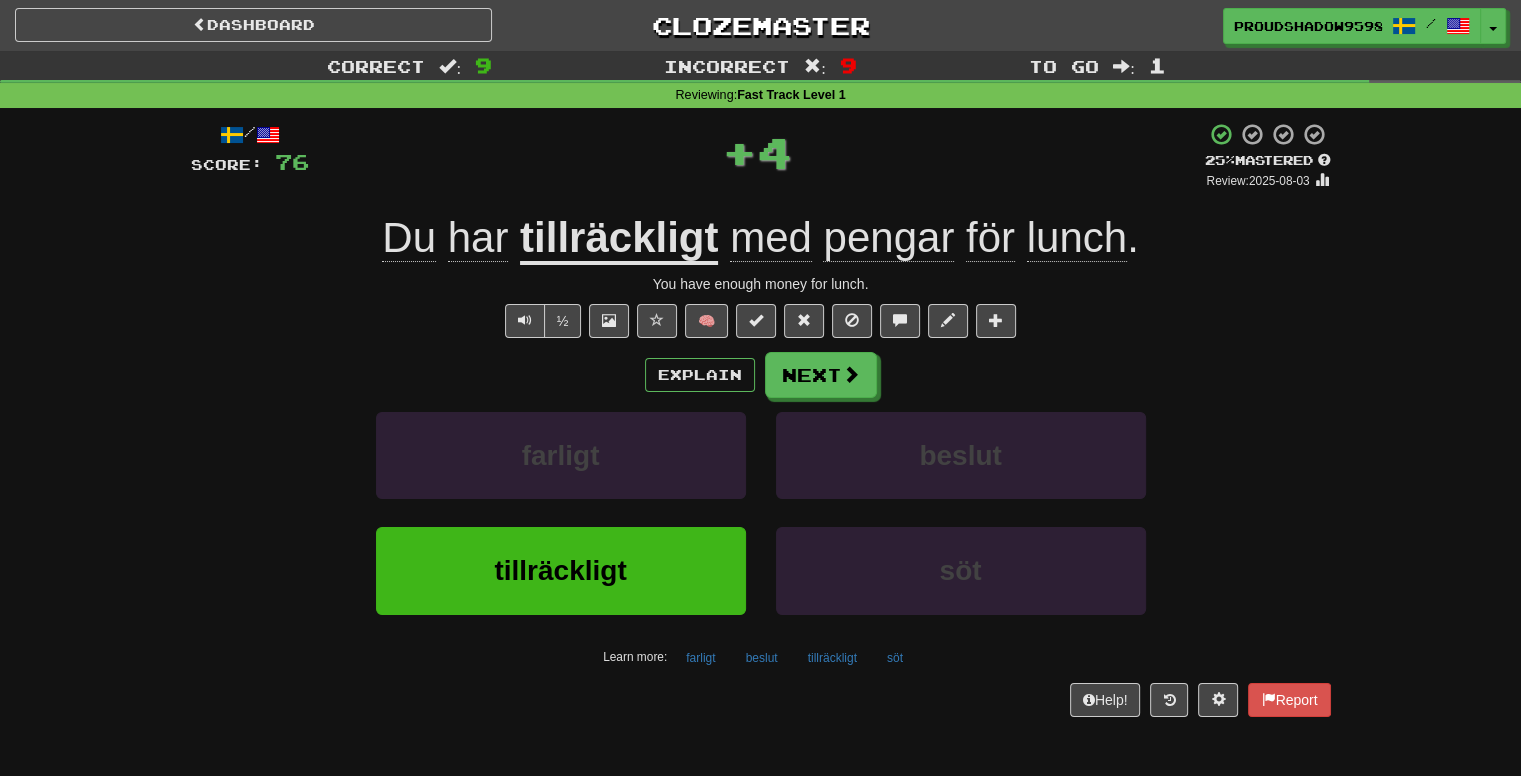 click on "Explain Next" at bounding box center (761, 375) 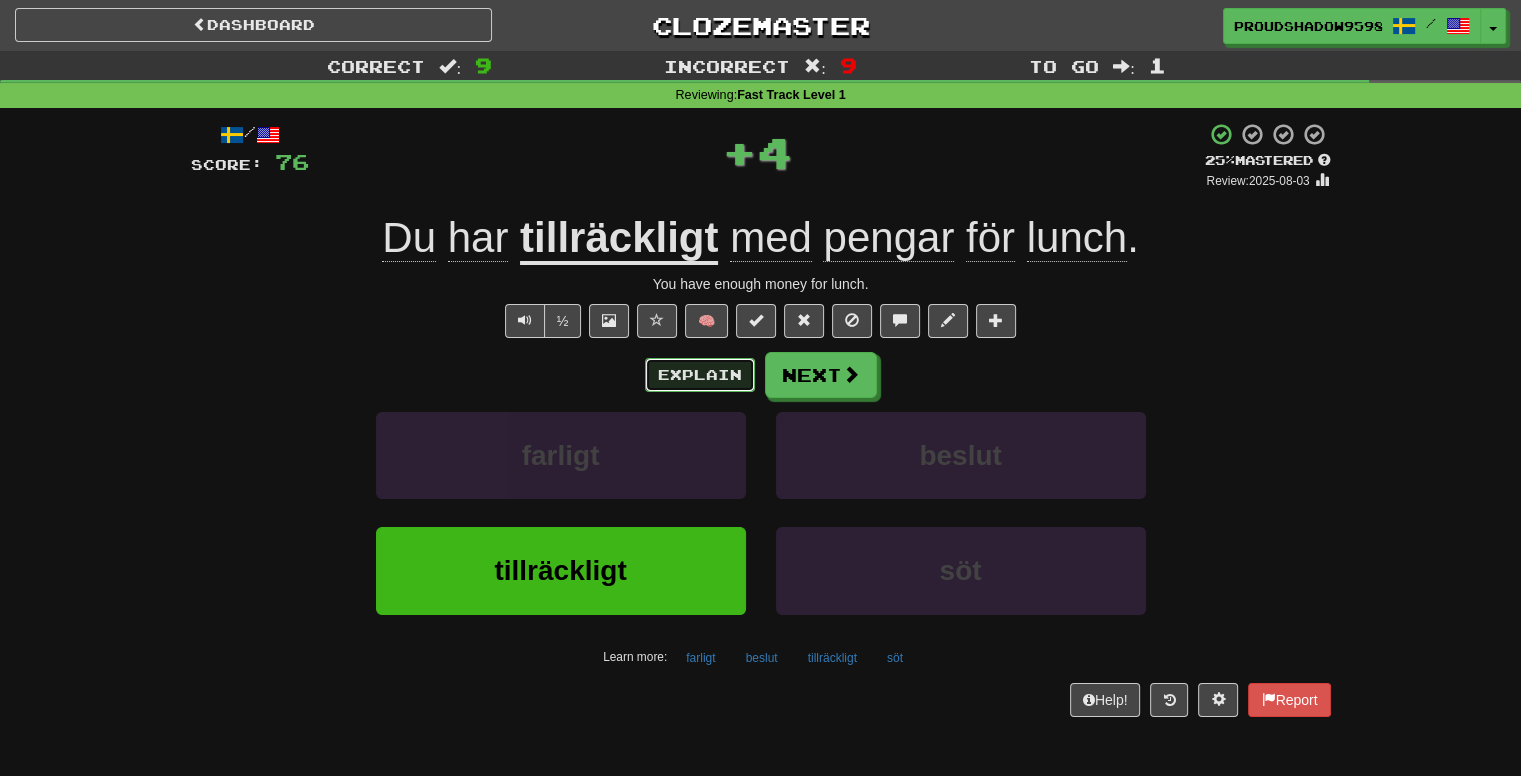 click on "Explain" at bounding box center [700, 375] 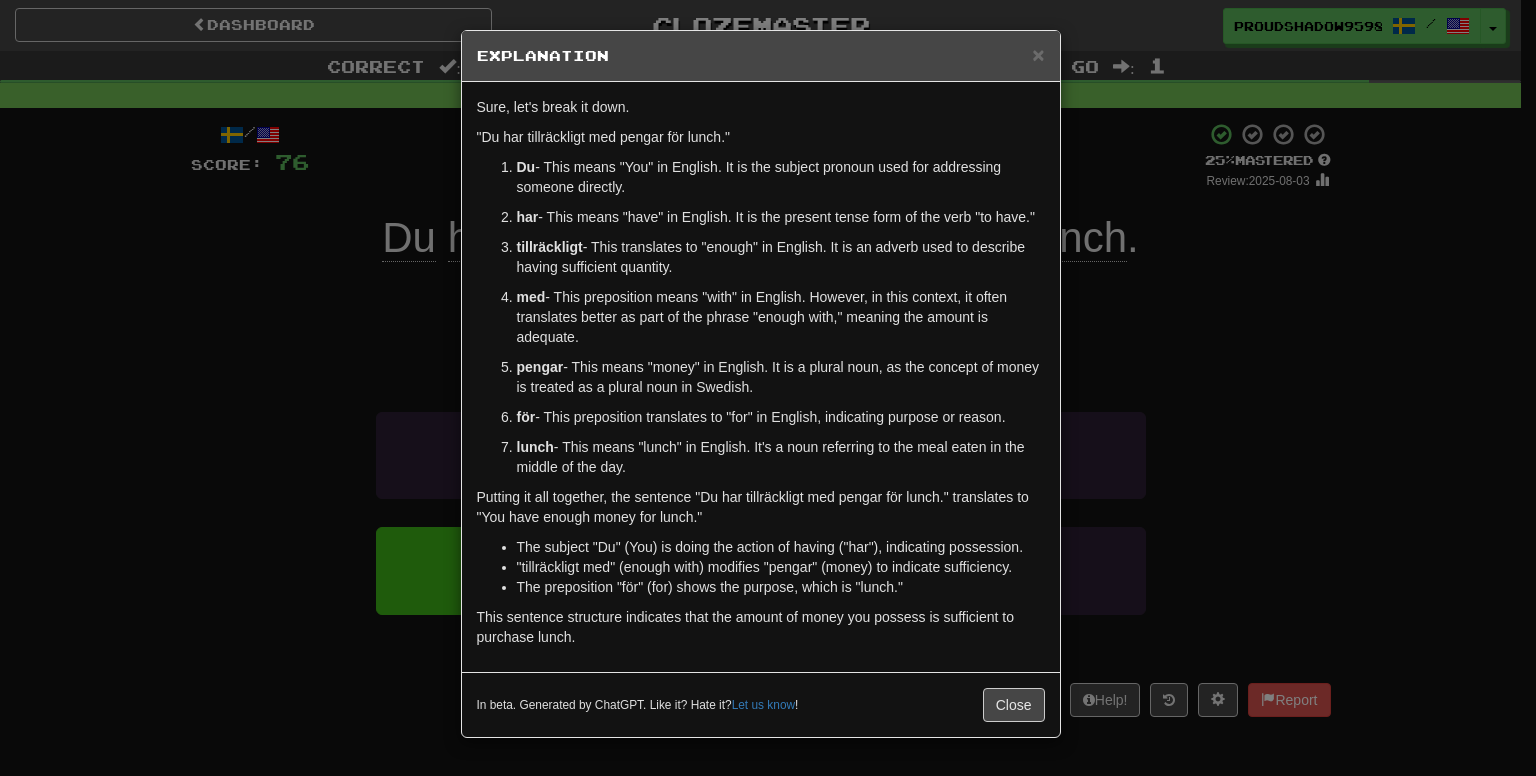click on "× Explanation Sure, let's break it down.
"Du har tillräckligt med pengar för lunch."
Du  - This means "You" in English. It is the subject pronoun used for addressing someone directly.
har  - This means "have" in English. It is the present tense form of the verb "to have."
tillräckligt  - This translates to "enough" in English. It is an adverb used to describe having sufficient quantity.
med  - This preposition means "with" in English. However, in this context, it often translates better as part of the phrase "enough with," meaning the amount is adequate.
pengar  - This means "money" in English. It is a plural noun, as the concept of money is treated as a plural noun in Swedish.
för  - This preposition translates to "for" in English, indicating purpose or reason.
lunch  - This means "lunch" in English. It's a noun referring to the meal eaten in the middle of the day.
The subject "Du" (You) is doing the action of having ("har"), indicating possession." at bounding box center [768, 388] 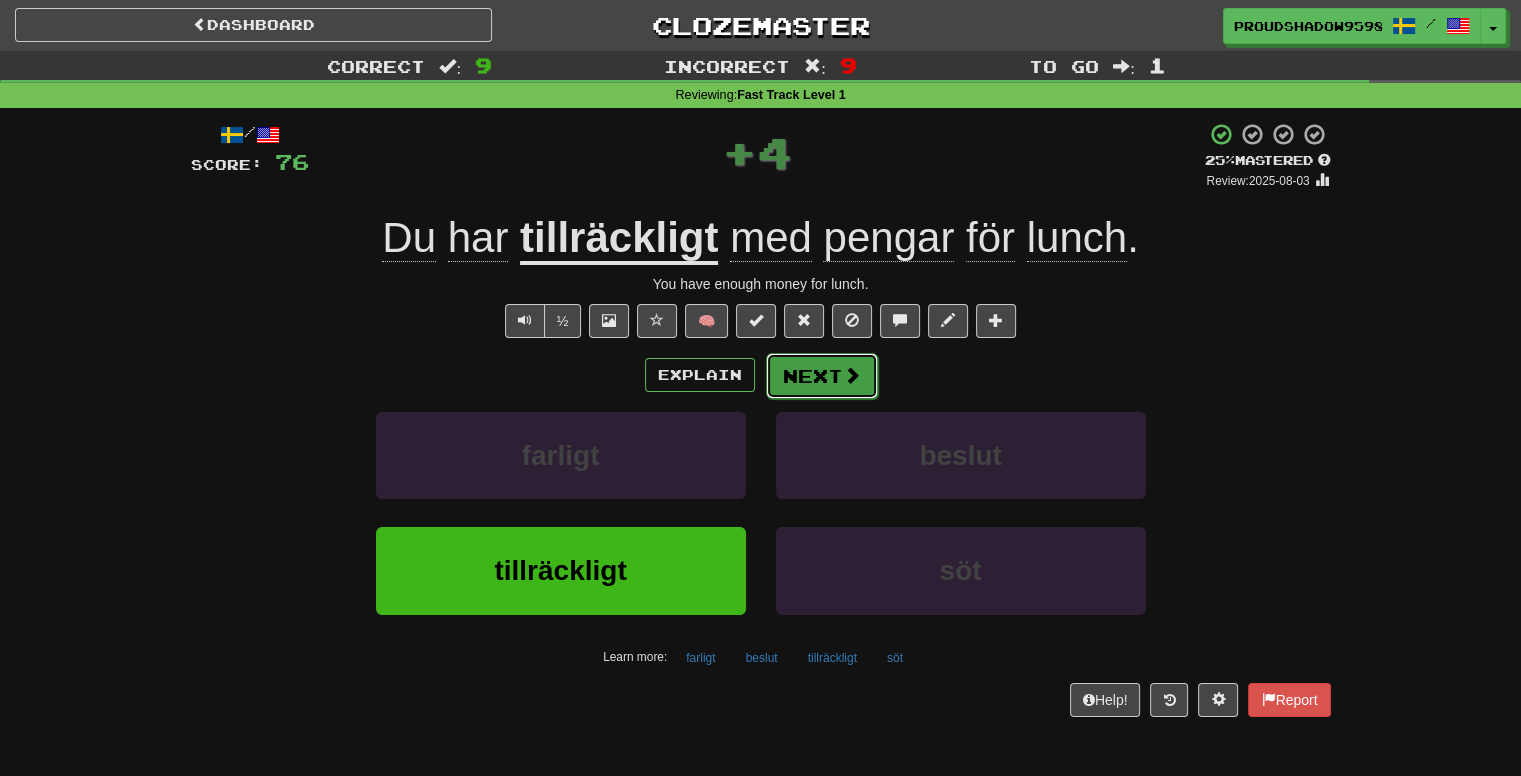 click on "Next" at bounding box center (822, 376) 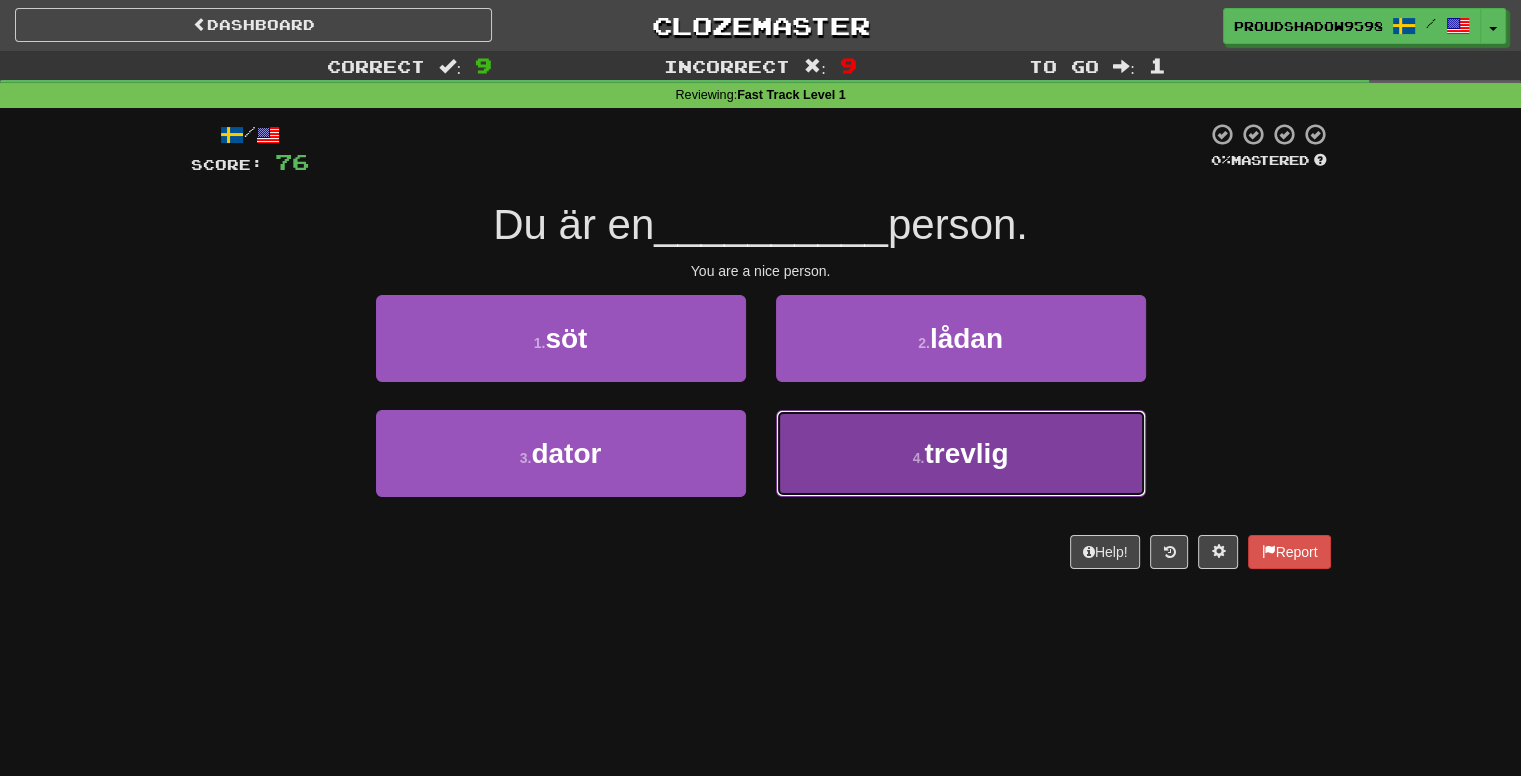 drag, startPoint x: 814, startPoint y: 446, endPoint x: 804, endPoint y: 445, distance: 10.049875 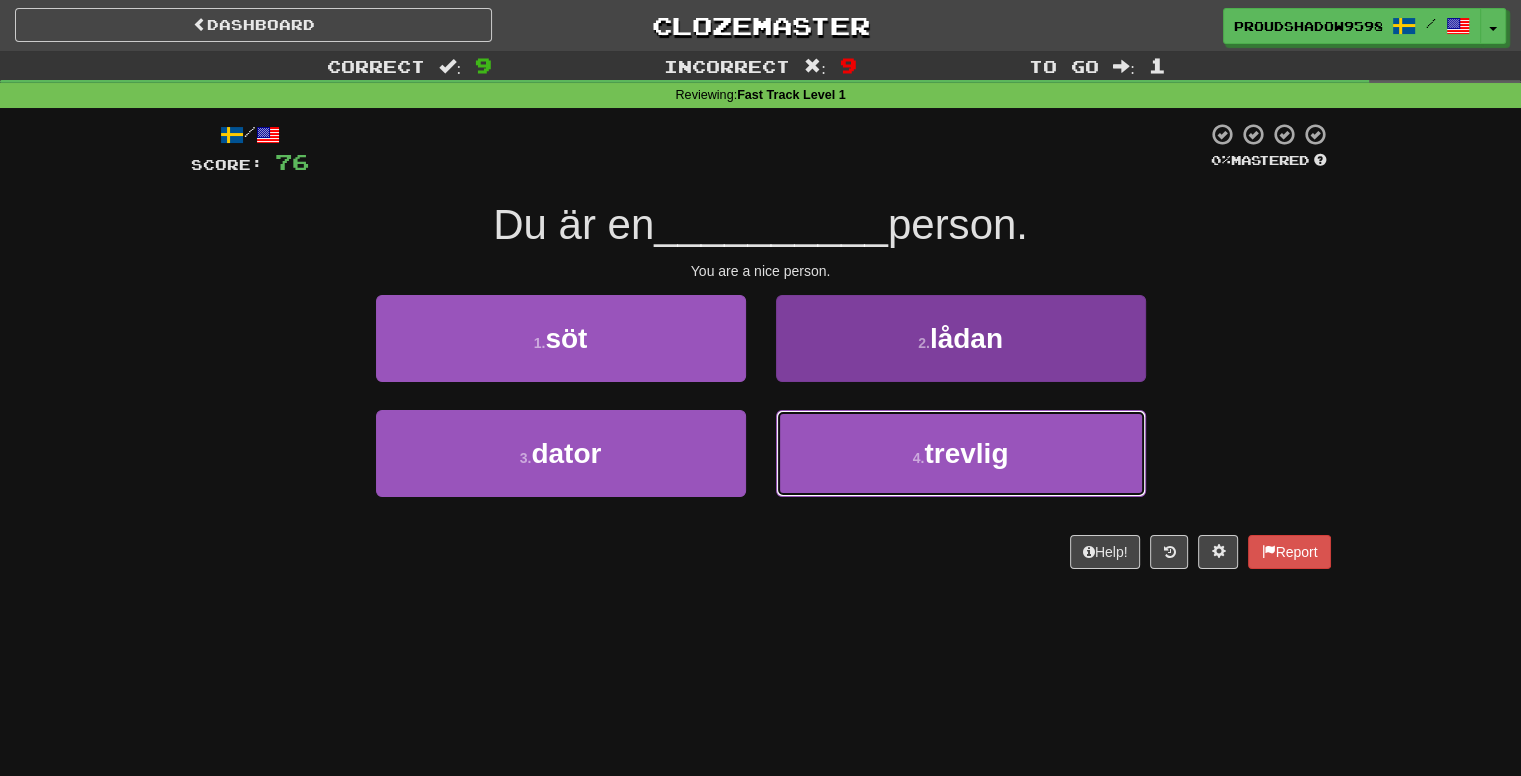 click on "4 .  trevlig" at bounding box center (961, 453) 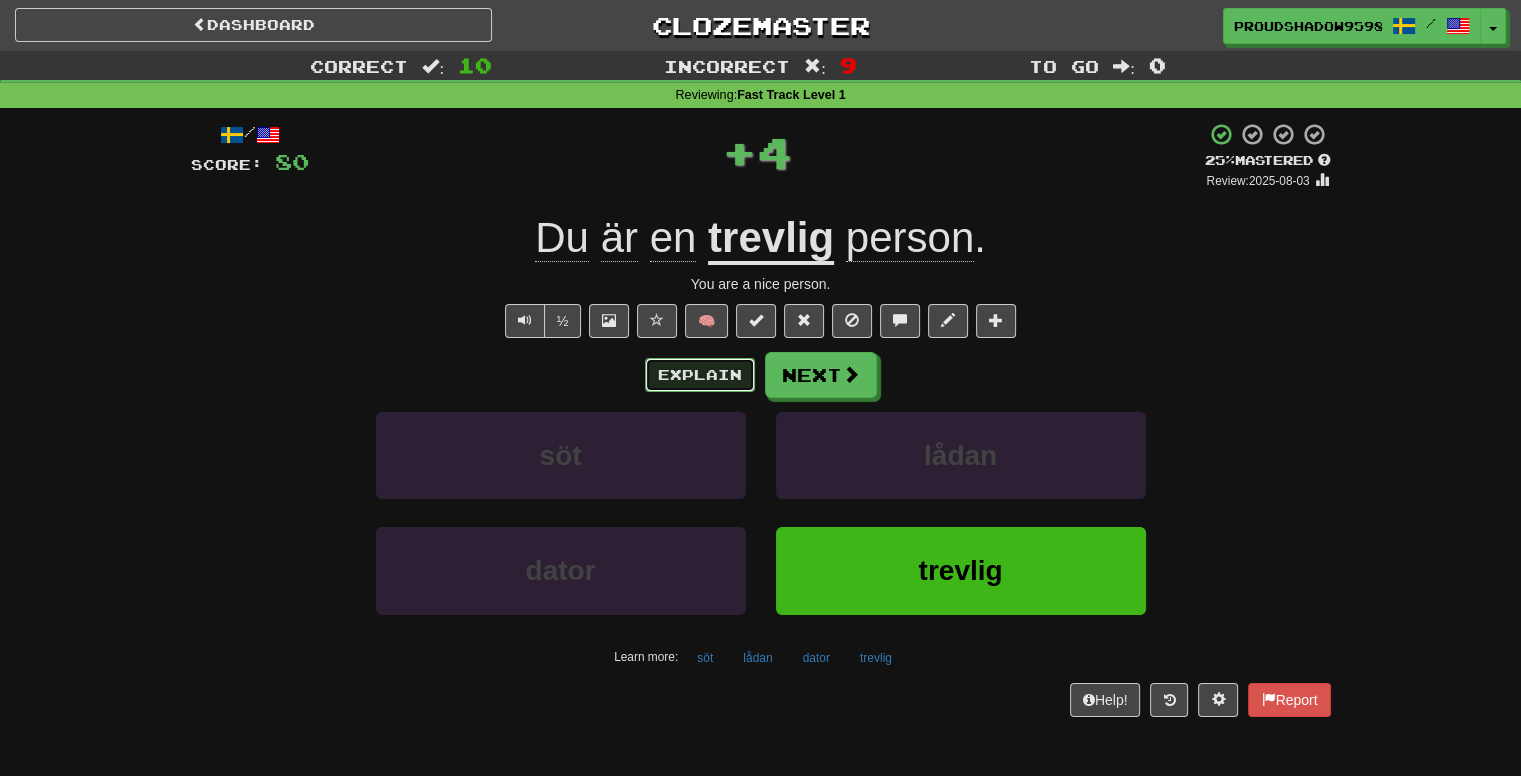 click on "Explain" at bounding box center (700, 375) 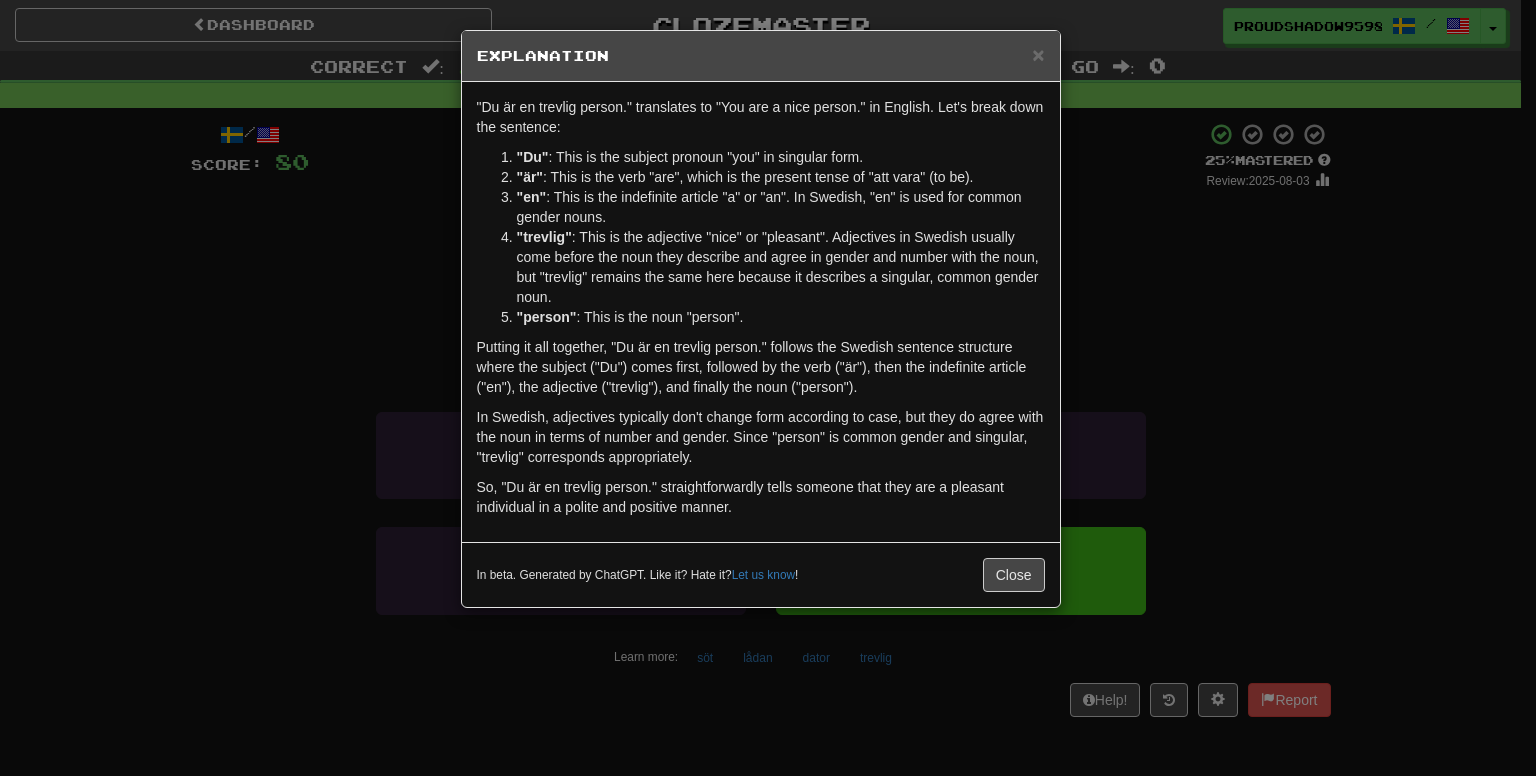 click on "× Explanation "Du är en trevlig person." translates to "You are a nice person." in English. Let's break down the sentence:
"Du" : This is the subject pronoun "you" in singular form.
"är" : This is the verb "are", which is the present tense of "att vara" (to be).
"en" : This is the indefinite article "a" or "an". In Swedish, "en" is used for common gender nouns.
"trevlig" : This is the adjective "nice" or "pleasant". Adjectives in Swedish usually come before the noun they describe and agree in gender and number with the noun, but "trevlig" remains the same here because it describes a singular, common gender noun.
"person" : This is the noun "person".
Putting it all together, "Du är en trevlig person." follows the Swedish sentence structure where the subject ("Du") comes first, followed by the verb ("är"), then the indefinite article ("en"), the adjective ("trevlig"), and finally the noun ("person").
In beta. Generated by ChatGPT. Like it? Hate it?  Let us know ! Close" at bounding box center (768, 388) 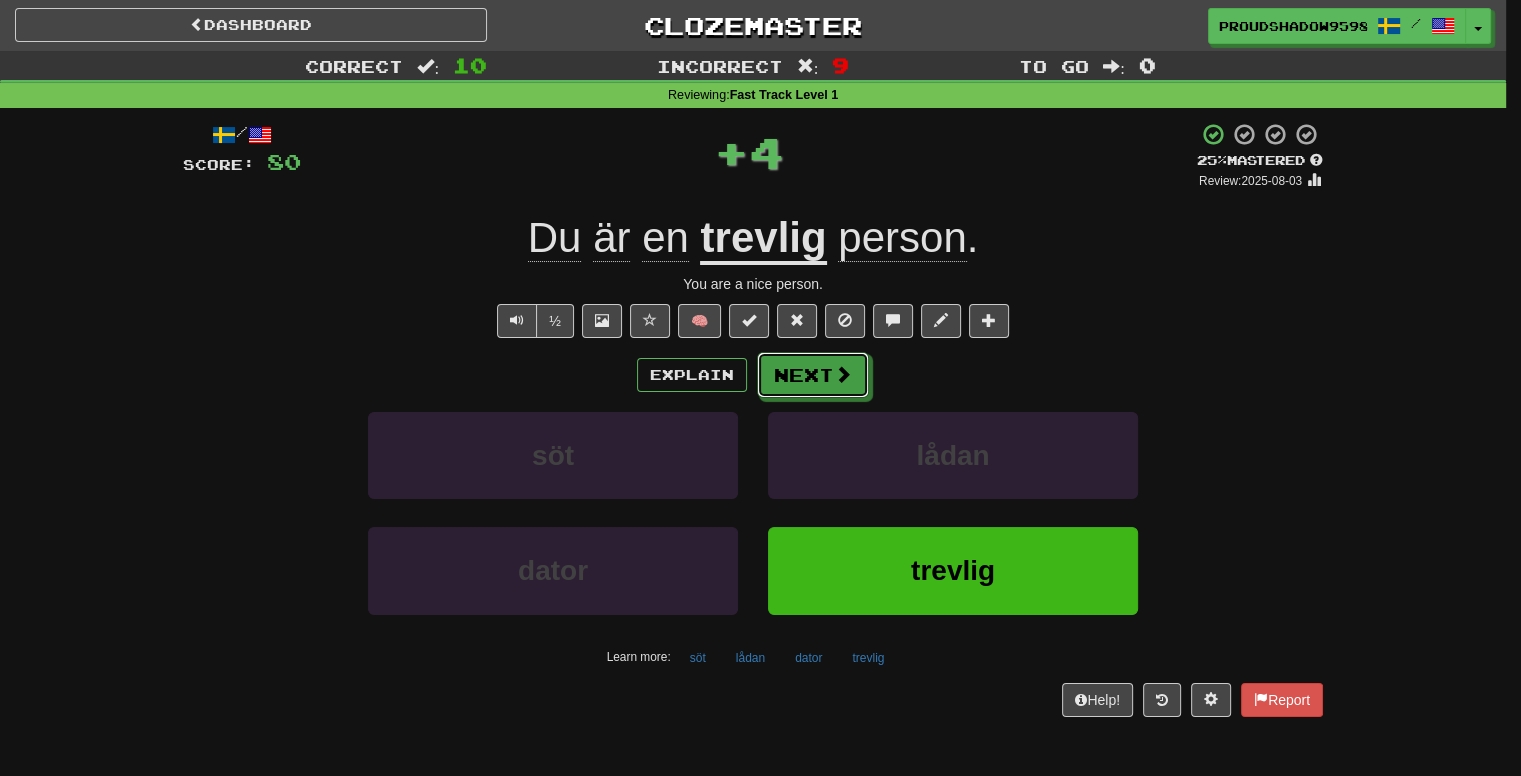click on "Next" at bounding box center (813, 375) 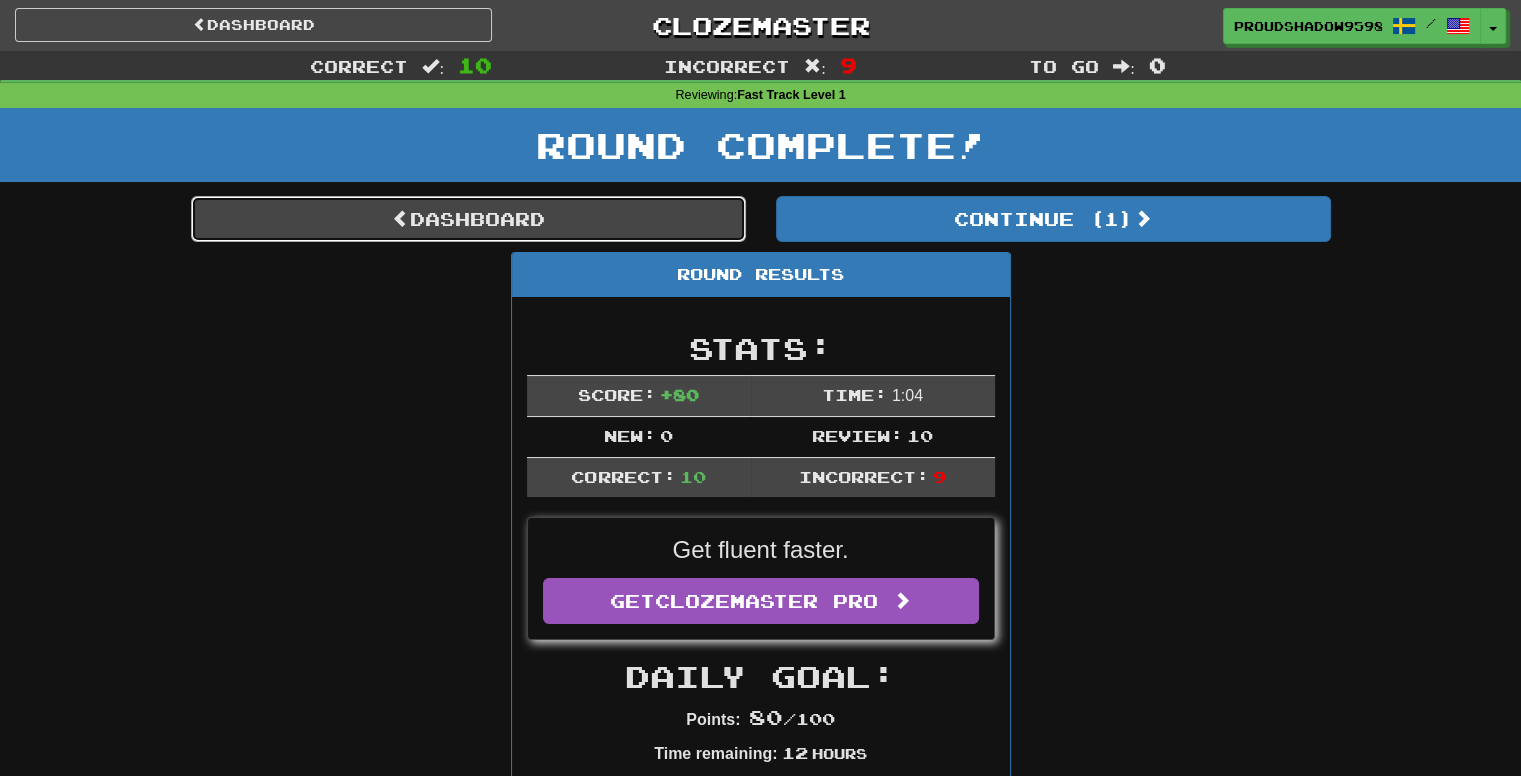 click on "Dashboard" at bounding box center [468, 219] 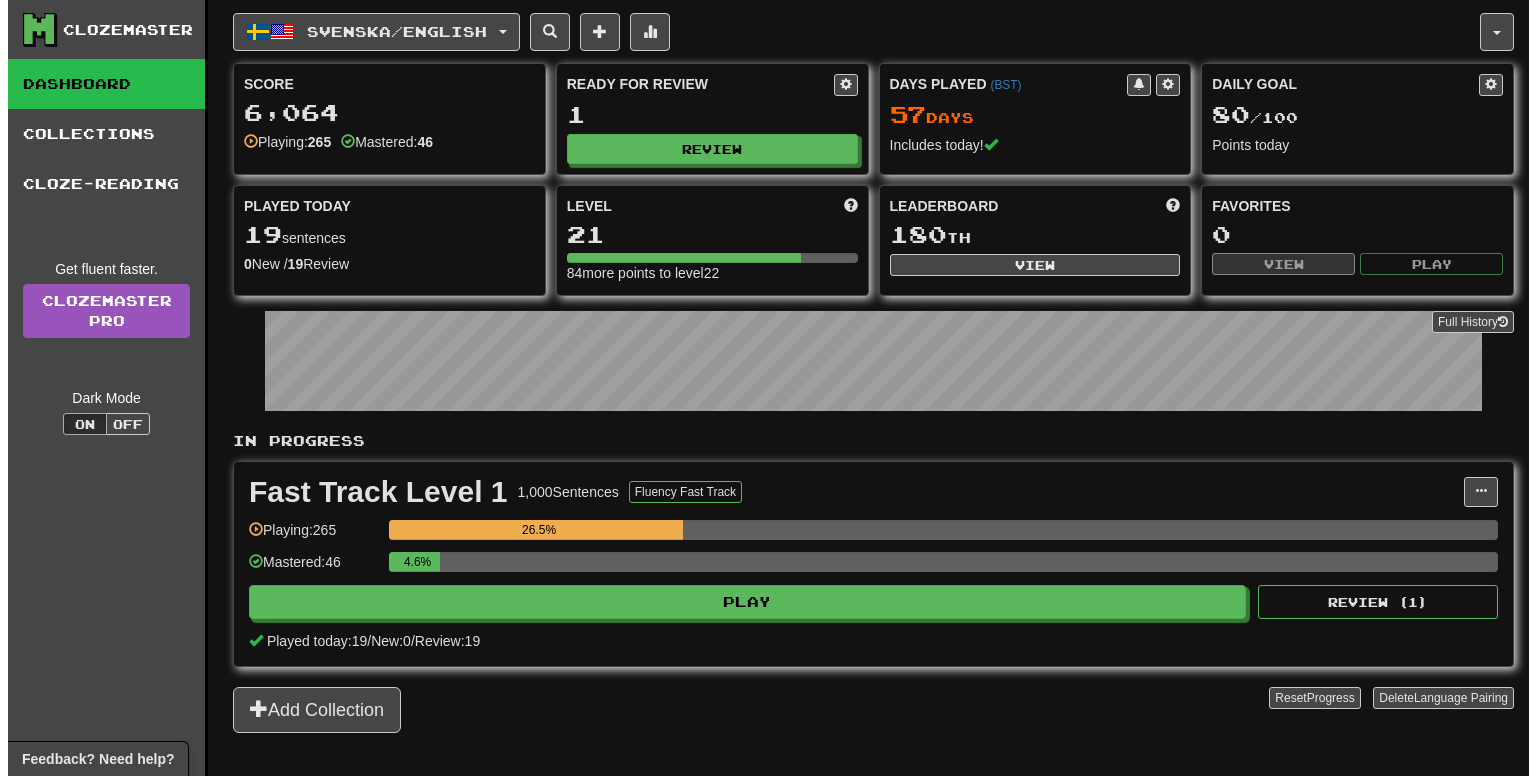 scroll, scrollTop: 0, scrollLeft: 0, axis: both 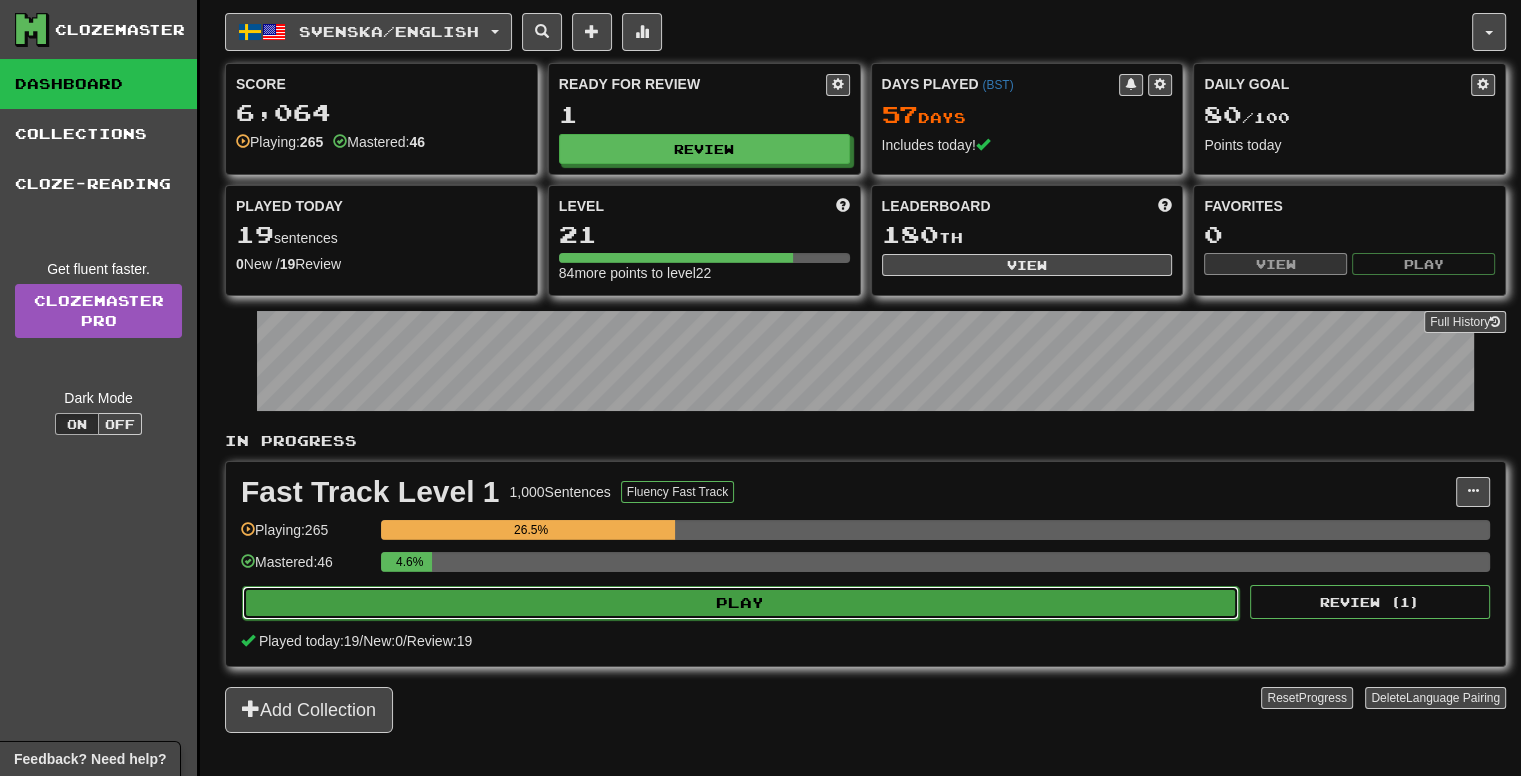 click on "Play" at bounding box center [740, 603] 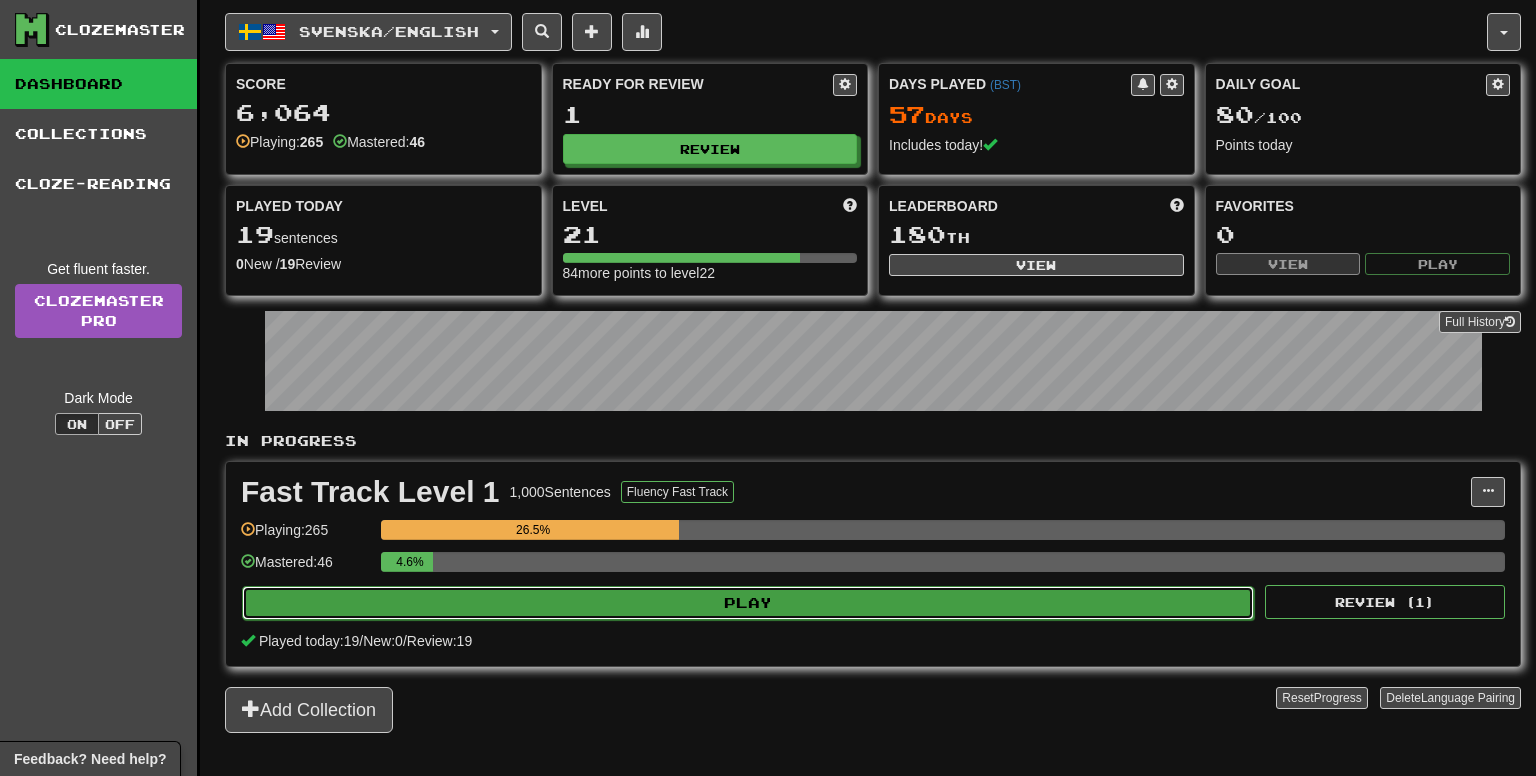 select on "**" 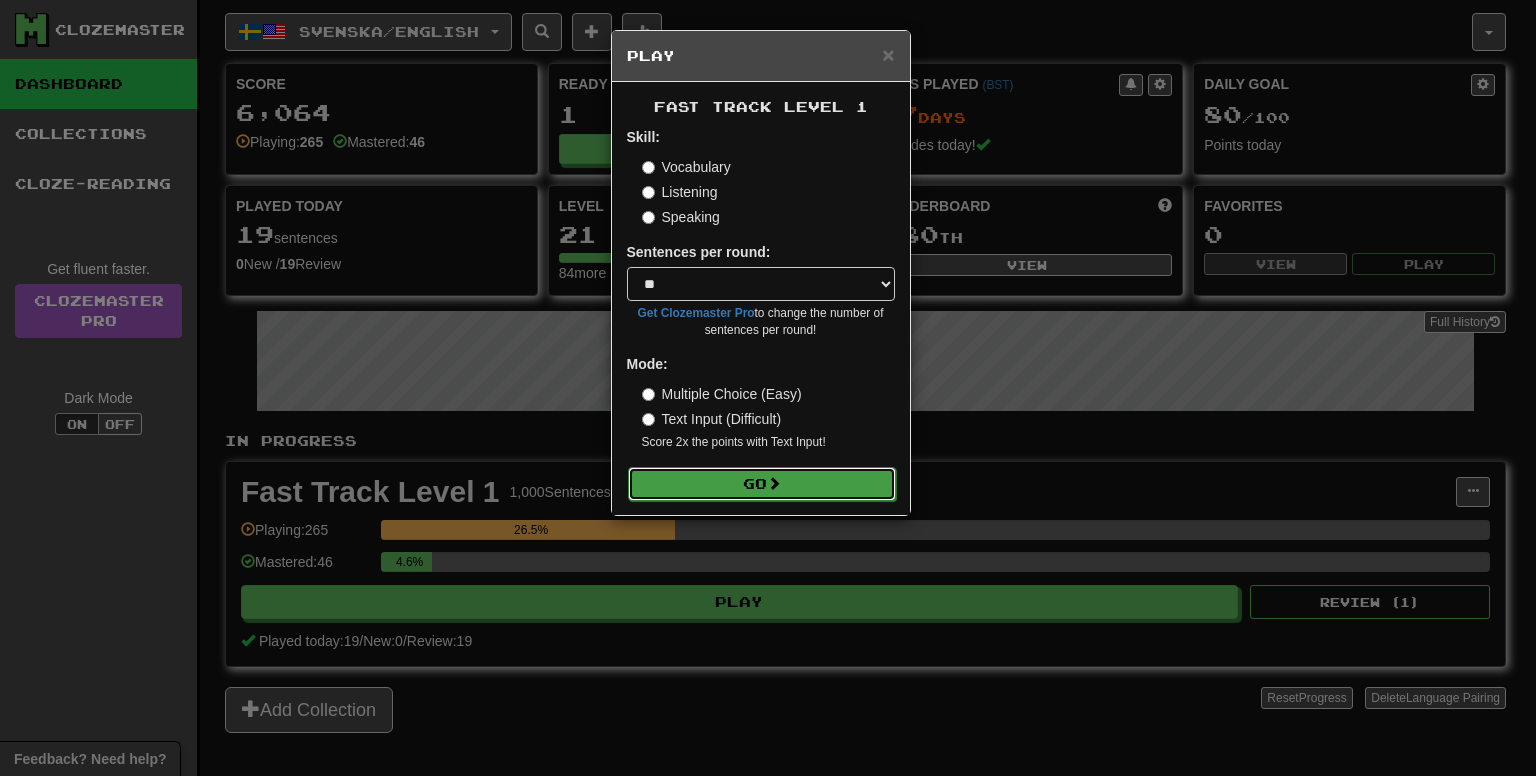 click on "Go" at bounding box center (762, 484) 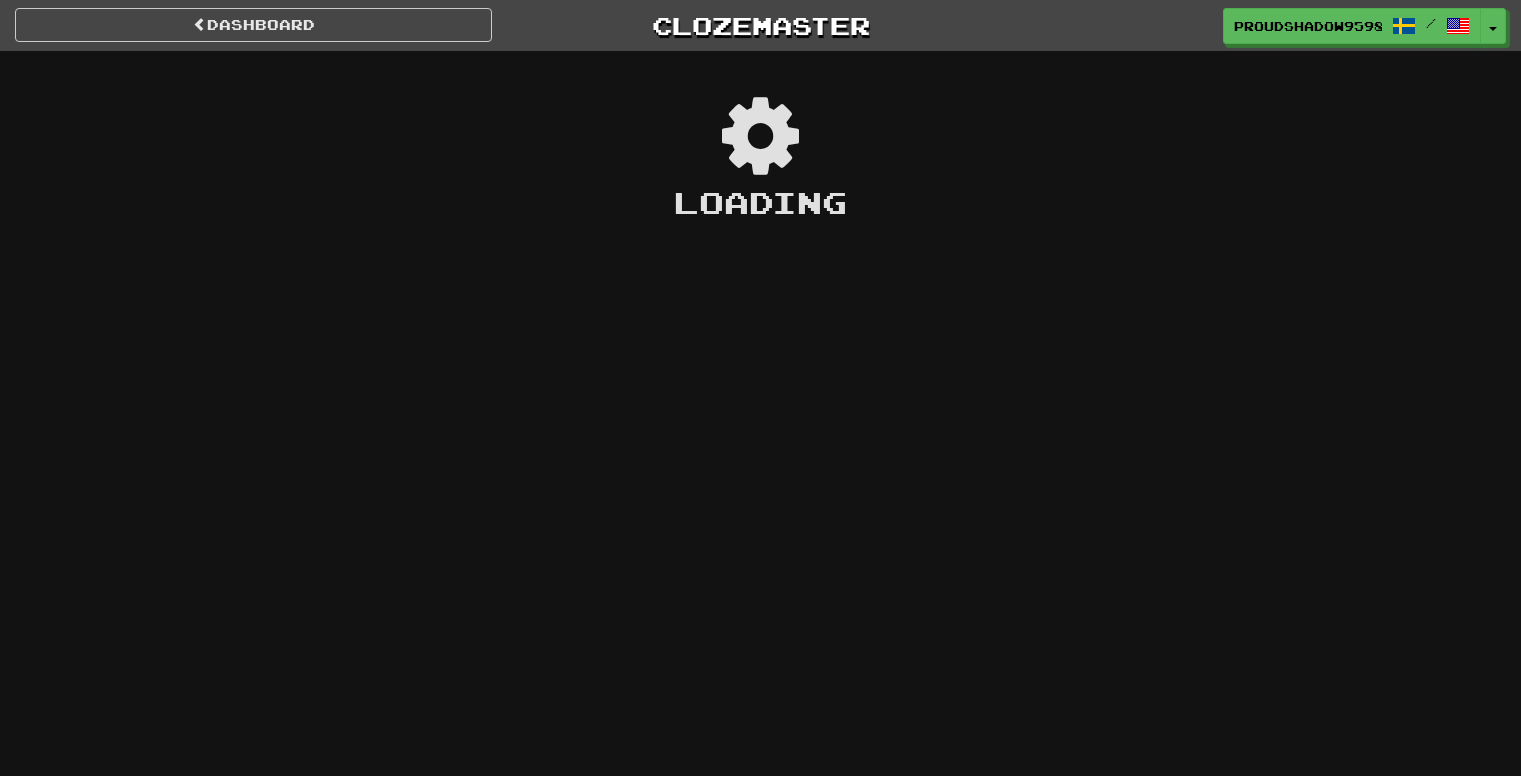 scroll, scrollTop: 0, scrollLeft: 0, axis: both 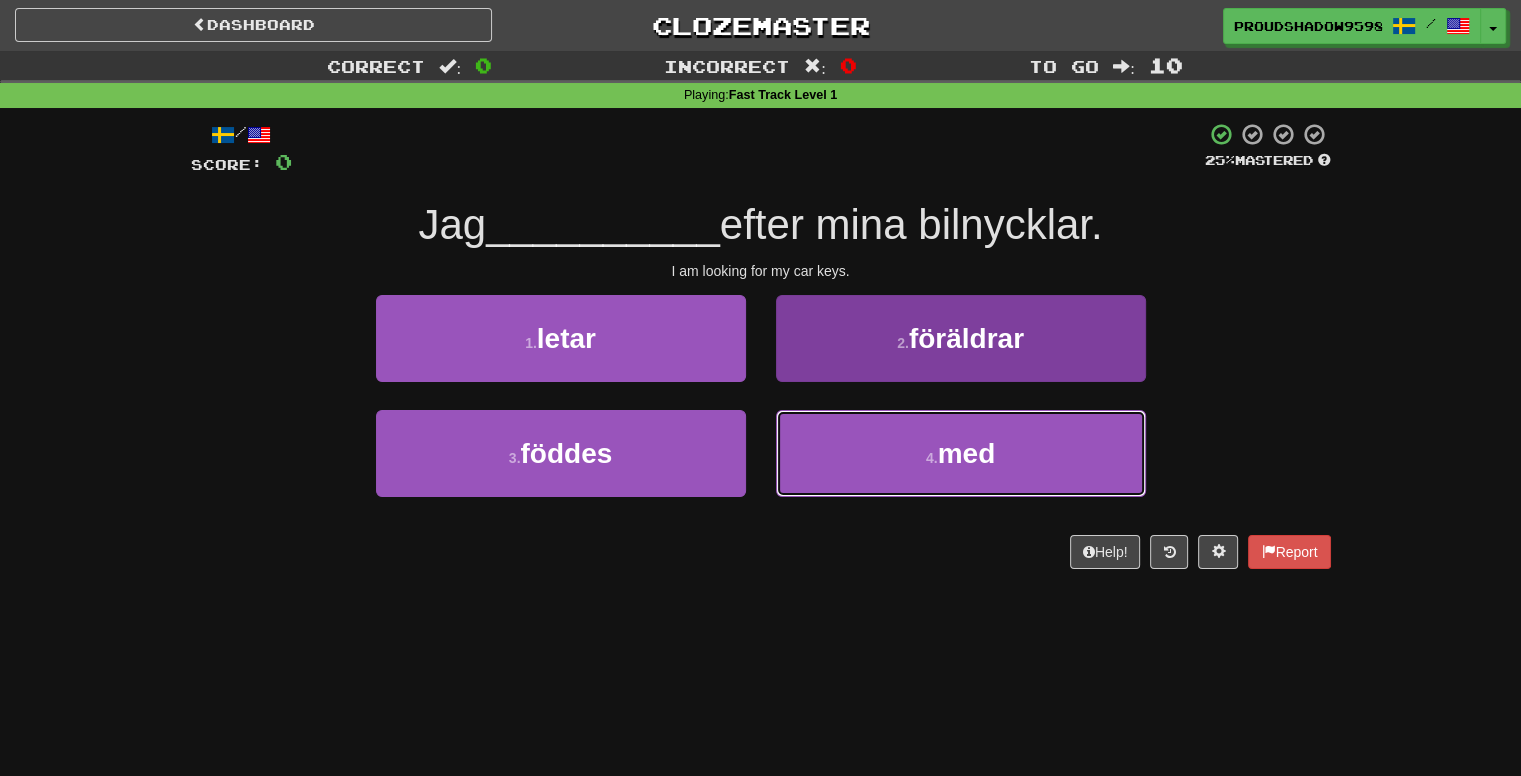 click on "4 .  med" at bounding box center [961, 453] 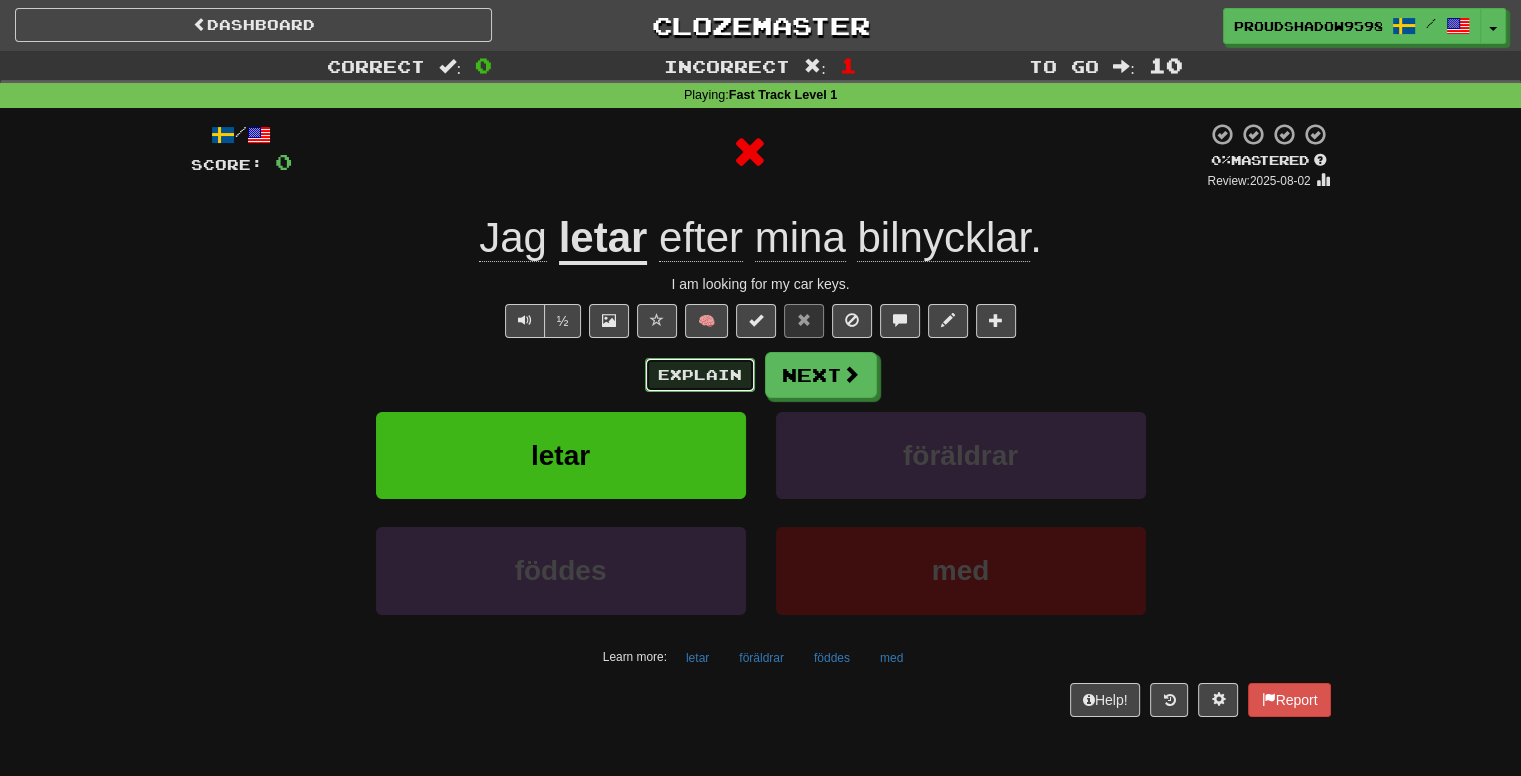 click on "Explain" at bounding box center (700, 375) 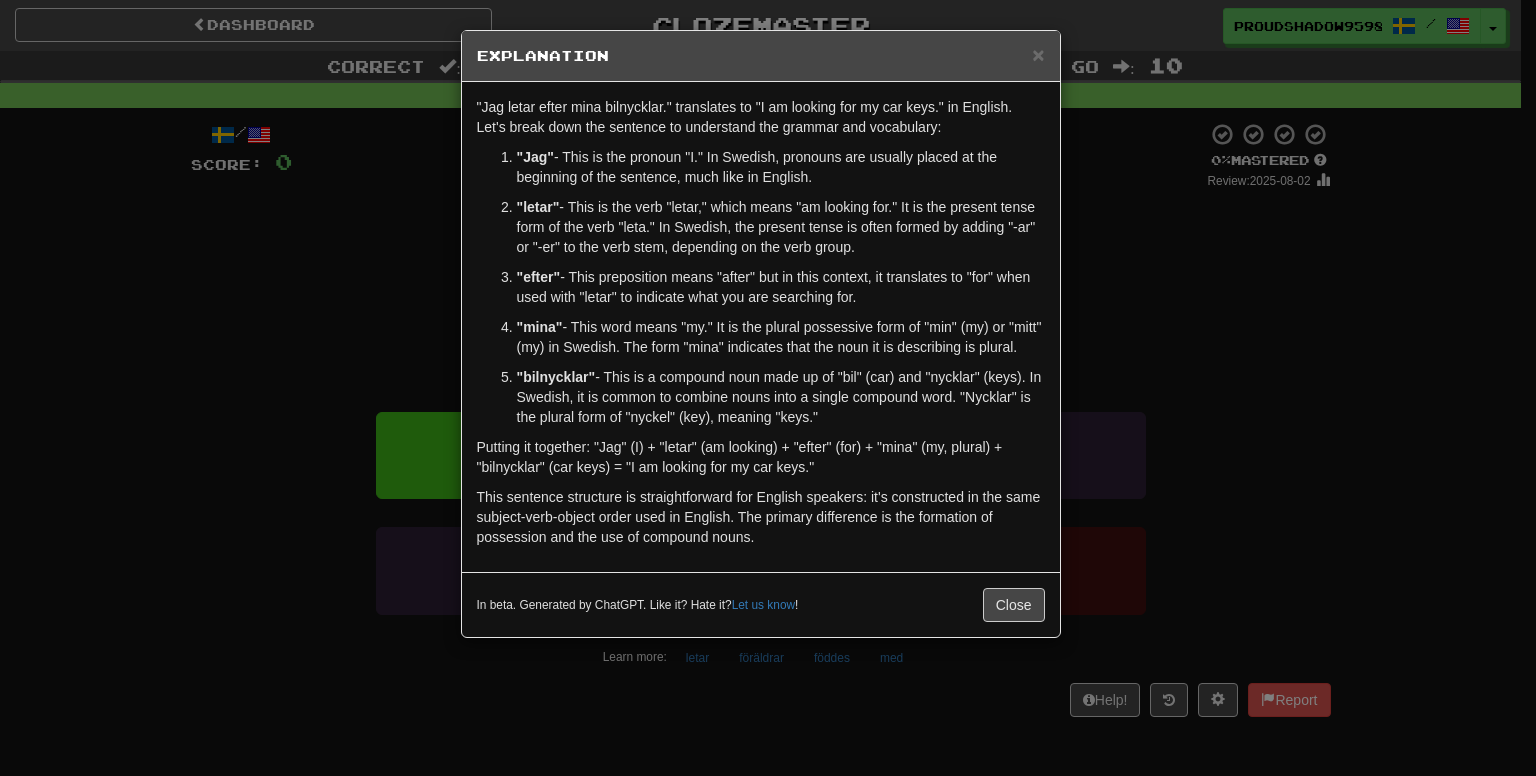 click on "× Explanation "Jag letar efter mina bilnycklar." translates to "I am looking for my car keys." in English. Let's break down the sentence to understand the grammar and vocabulary:
"Jag"  - This is the pronoun "I." In Swedish, pronouns are usually placed at the beginning of the sentence, much like in English.
"letar"  - This is the verb "letar," which means "am looking for." It is the present tense form of the verb "leta." In Swedish, the present tense is often formed by adding "-ar" or "-er" to the verb stem, depending on the verb group.
"efter"  - This preposition means "after" but in this context, it translates to "for" when used with "letar" to indicate what you are searching for.
"mina"  - This word means "my." It is the plural possessive form of "min" (my) or "mitt" (my) in Swedish. The form "mina" indicates that the noun it is describing is plural.
"bilnycklar"
In beta. Generated by ChatGPT. Like it? Hate it?  Let us know ! Close" at bounding box center [768, 388] 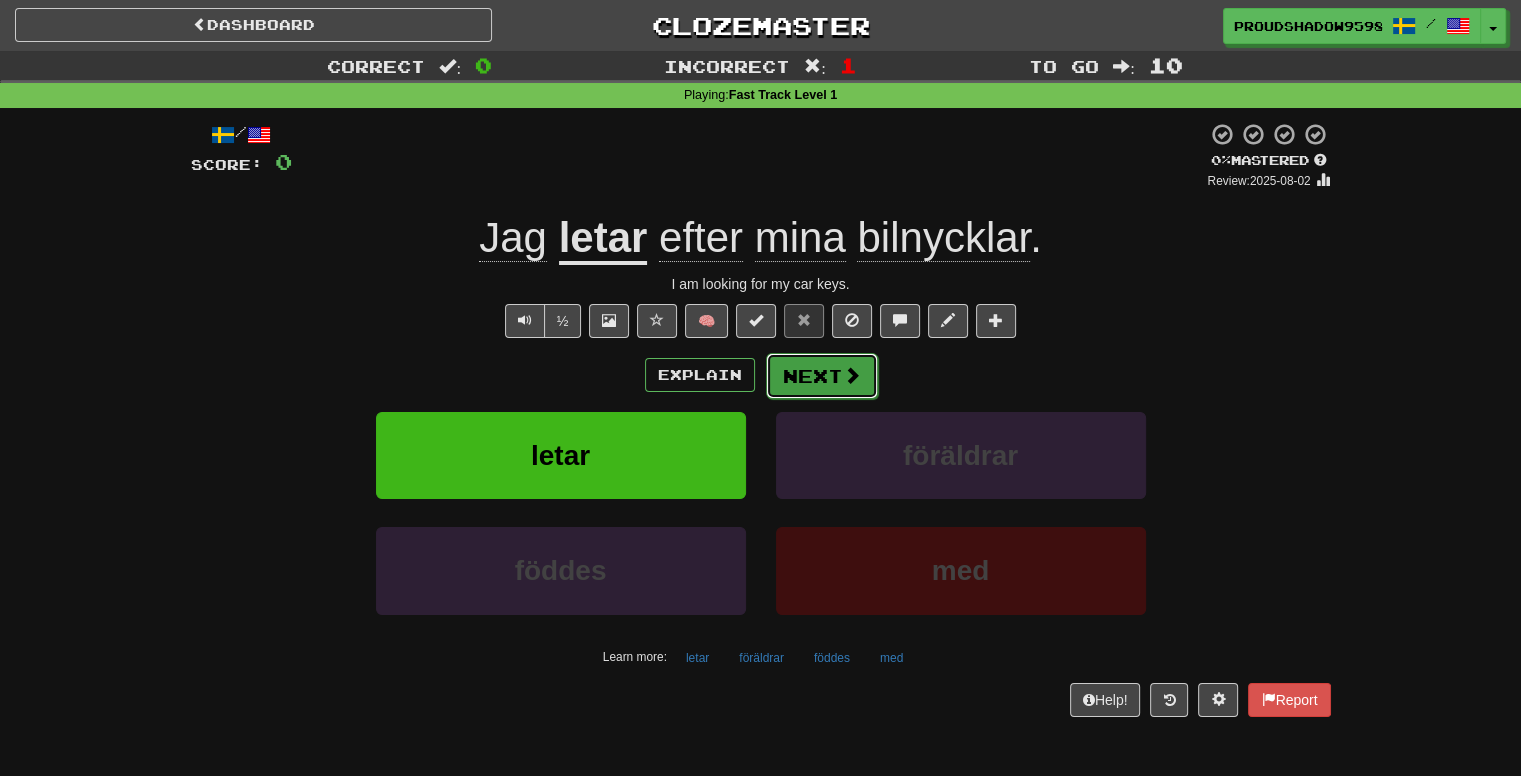 click on "Next" at bounding box center [822, 376] 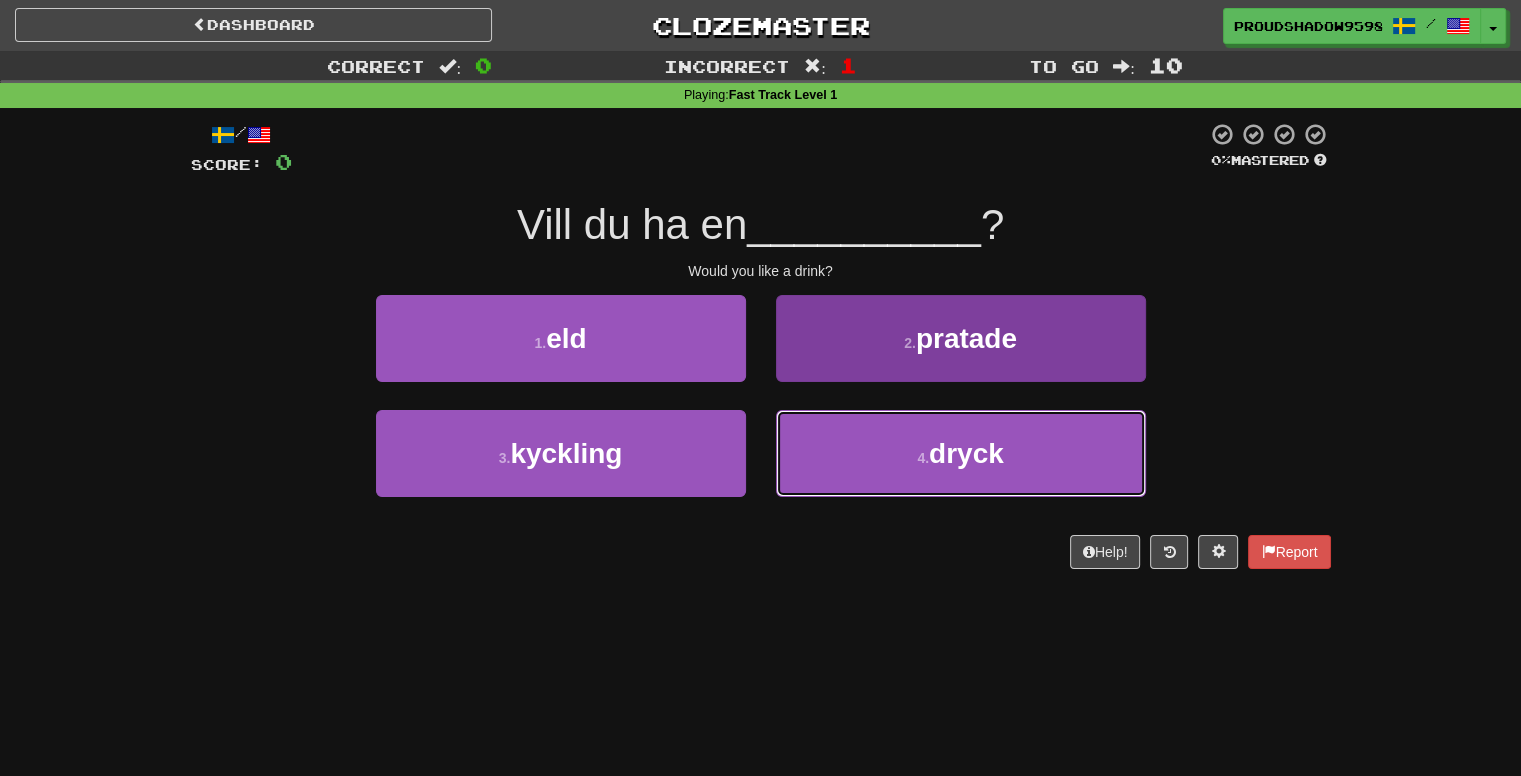 click on "4 .  dryck" at bounding box center (961, 453) 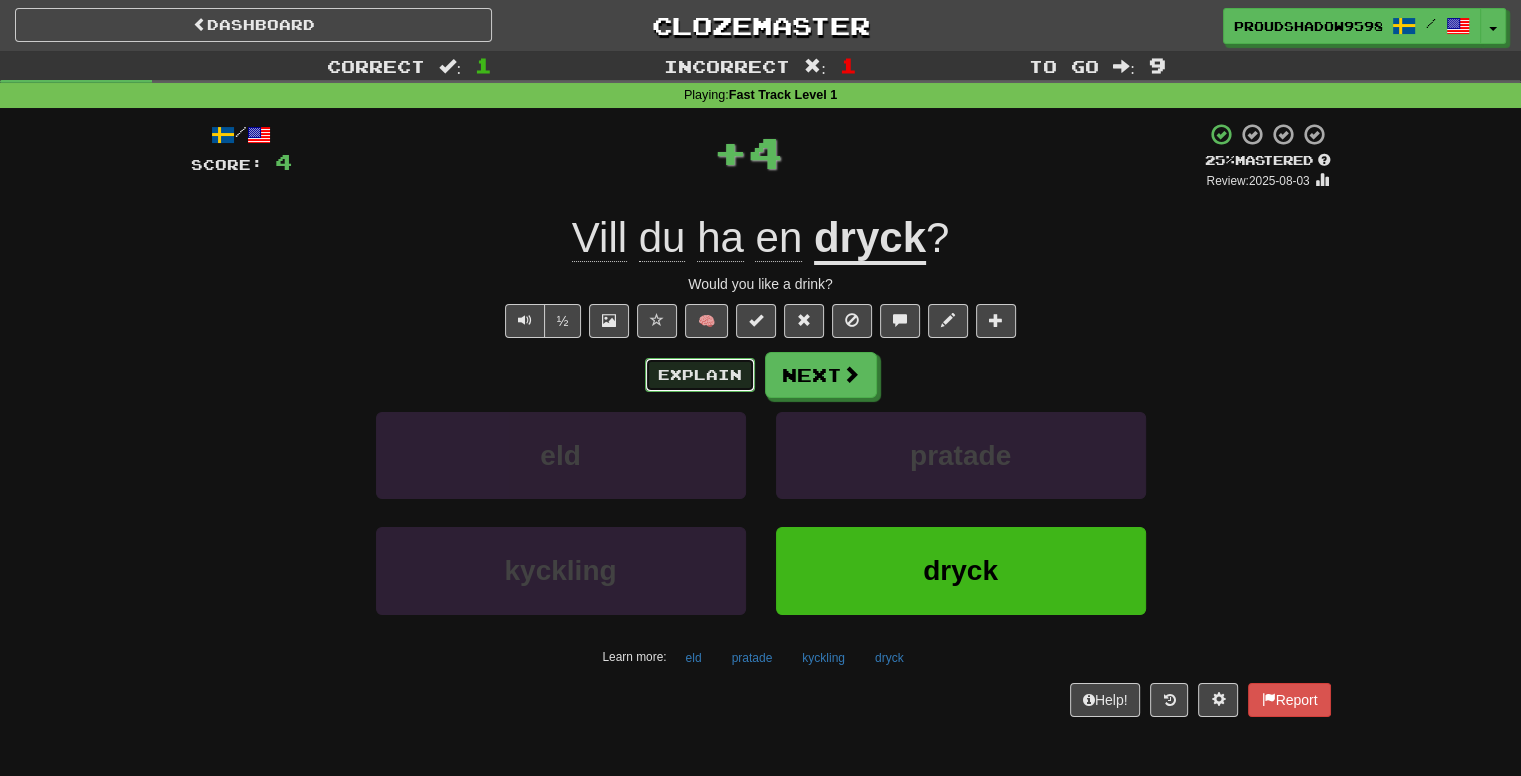 click on "Explain" at bounding box center (700, 375) 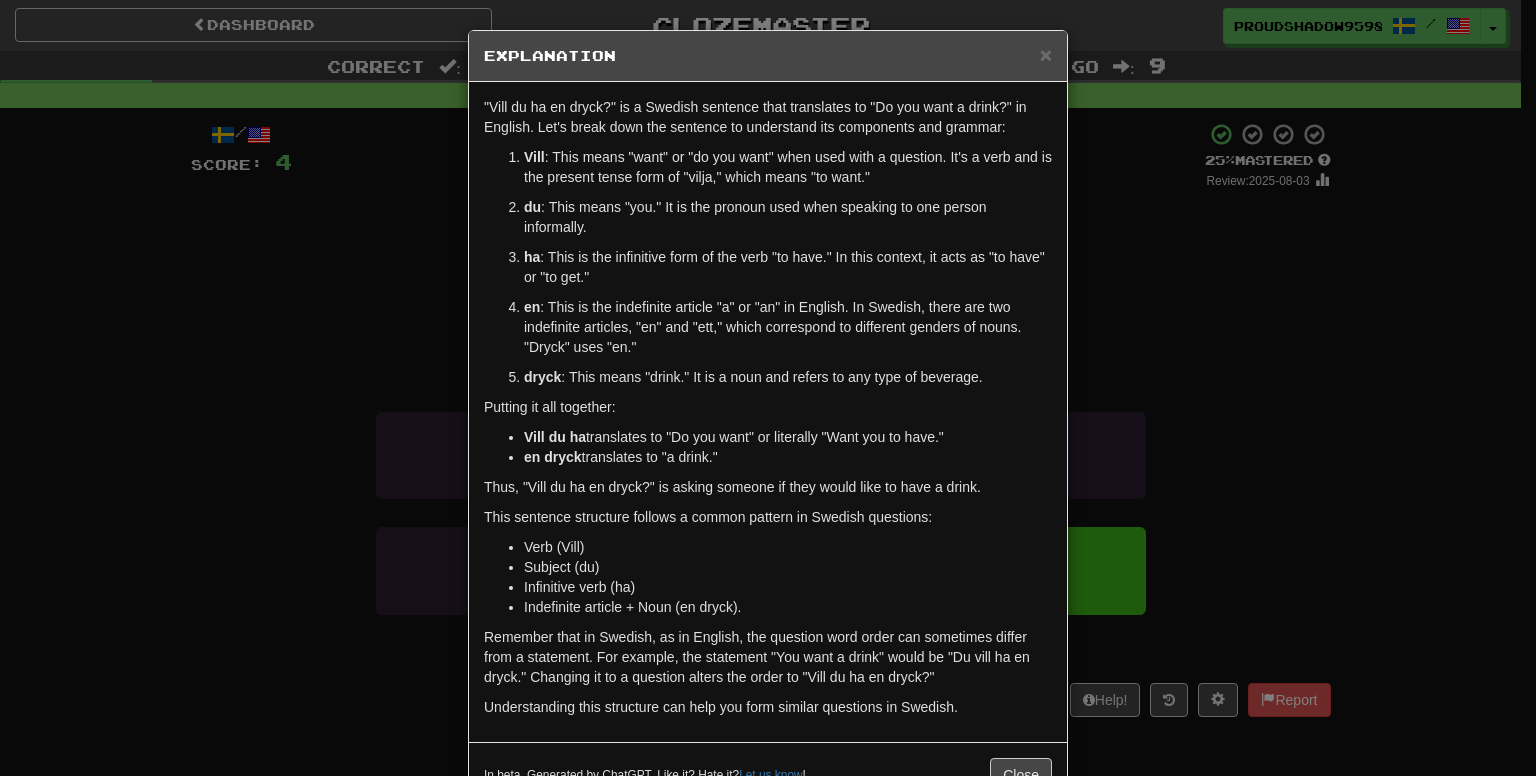 click on "× Explanation "Vill du ha en dryck?" is a Swedish sentence that translates to "Do you want a drink?" in English. Let's break down the sentence to understand its components and grammar:
Vill : This means "want" or "do you want" when used with a question. It's a verb and is the present tense form of "vilja," which means "to want."
du : This means "you." It is the pronoun used when speaking to one person informally.
ha : This is the infinitive form of the verb "to have." In this context, it acts as "to have" or "to get."
en : This is the indefinite article "a" or "an" in English. In Swedish, there are two indefinite articles, "en" and "ett," which correspond to different genders of nouns. "Dryck" uses "en."
dryck : This means "drink." It is a noun and refers to any type of beverage.
Putting it all together:
Vill du ha  translates to "Do you want" or literally "Want you to have."
en dryck  translates to "a drink."
Verb (Vill)
Subject (du)
! Close" at bounding box center [768, 388] 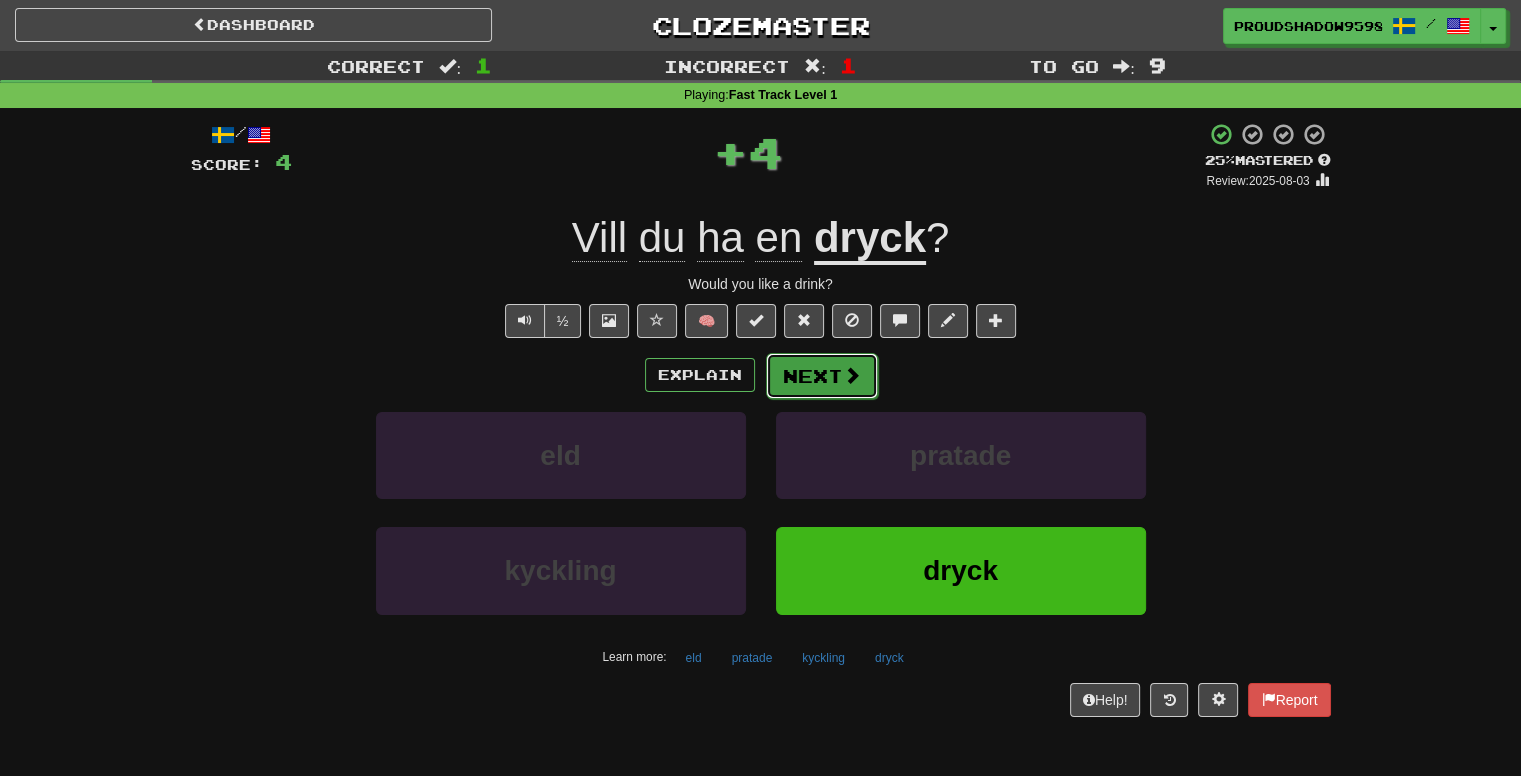 click on "Next" at bounding box center (822, 376) 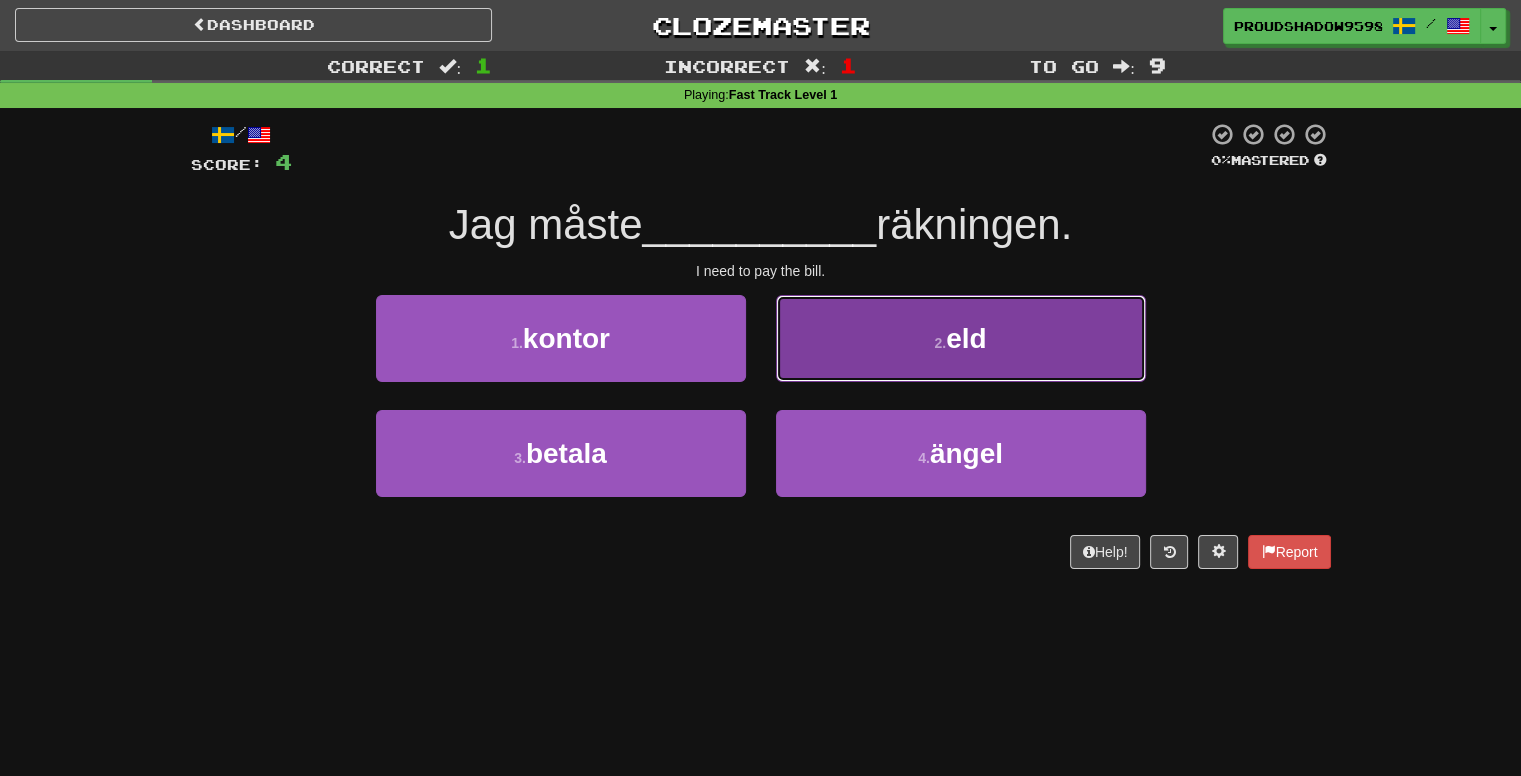 click on "2 .  eld" at bounding box center (961, 338) 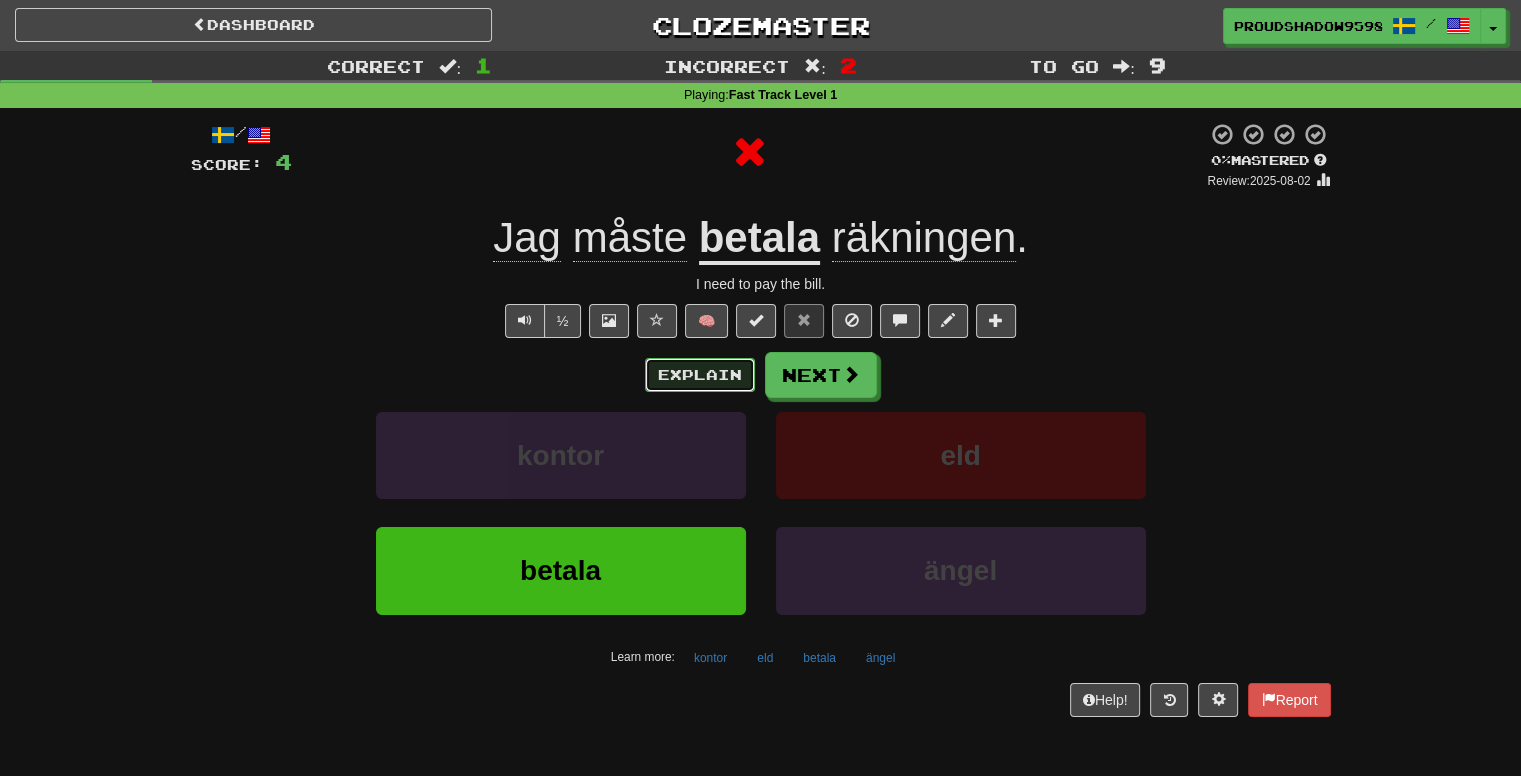 click on "Explain" at bounding box center [700, 375] 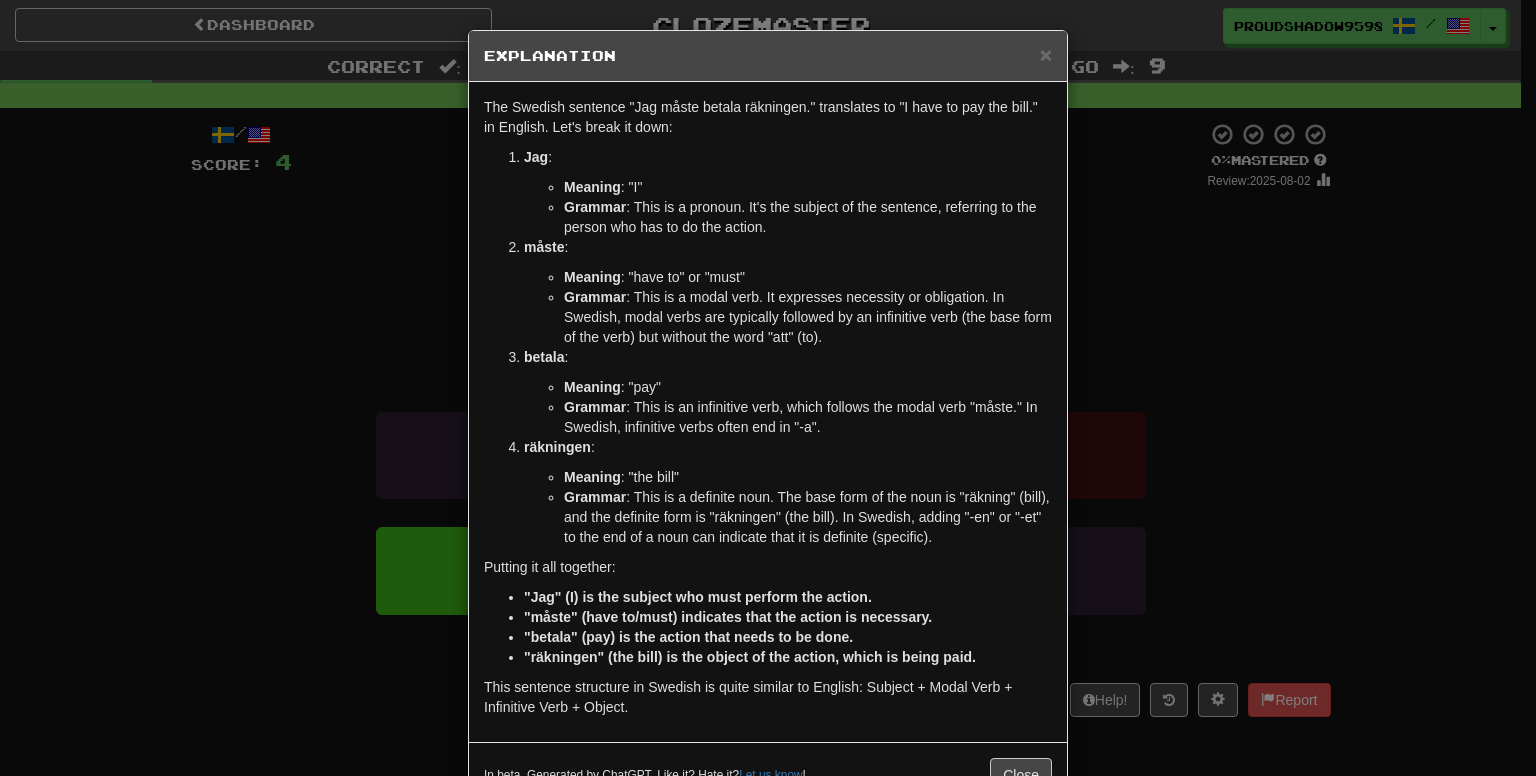 click on "× Explanation The Swedish sentence "Jag måste betala räkningen." translates to "I have to pay the bill." in English. Let's break it down:
Jag :
Meaning : "I"
Grammar : This is a pronoun. It's the subject of the sentence, referring to the person who has to do the action.
måste :
Meaning : "have to" or "must"
Grammar : This is a modal verb. It expresses necessity or obligation. In Swedish, modal verbs are typically followed by an infinitive verb (the base form of the verb) but without the word "att" (to).
betala :
Meaning : "pay"
Grammar : This is an infinitive verb, which follows the modal verb "måste." In Swedish, infinitive verbs often end in "-a".
räkningen :
Meaning : "the bill"
Grammar : This is a definite noun. The base form of the noun is "räkning" (bill), and the definite form is "räkningen" (the bill). In Swedish, adding "-en" or "-et" to the end of a noun can indicate that it is definite (specific).
Putting it all together:" at bounding box center [768, 388] 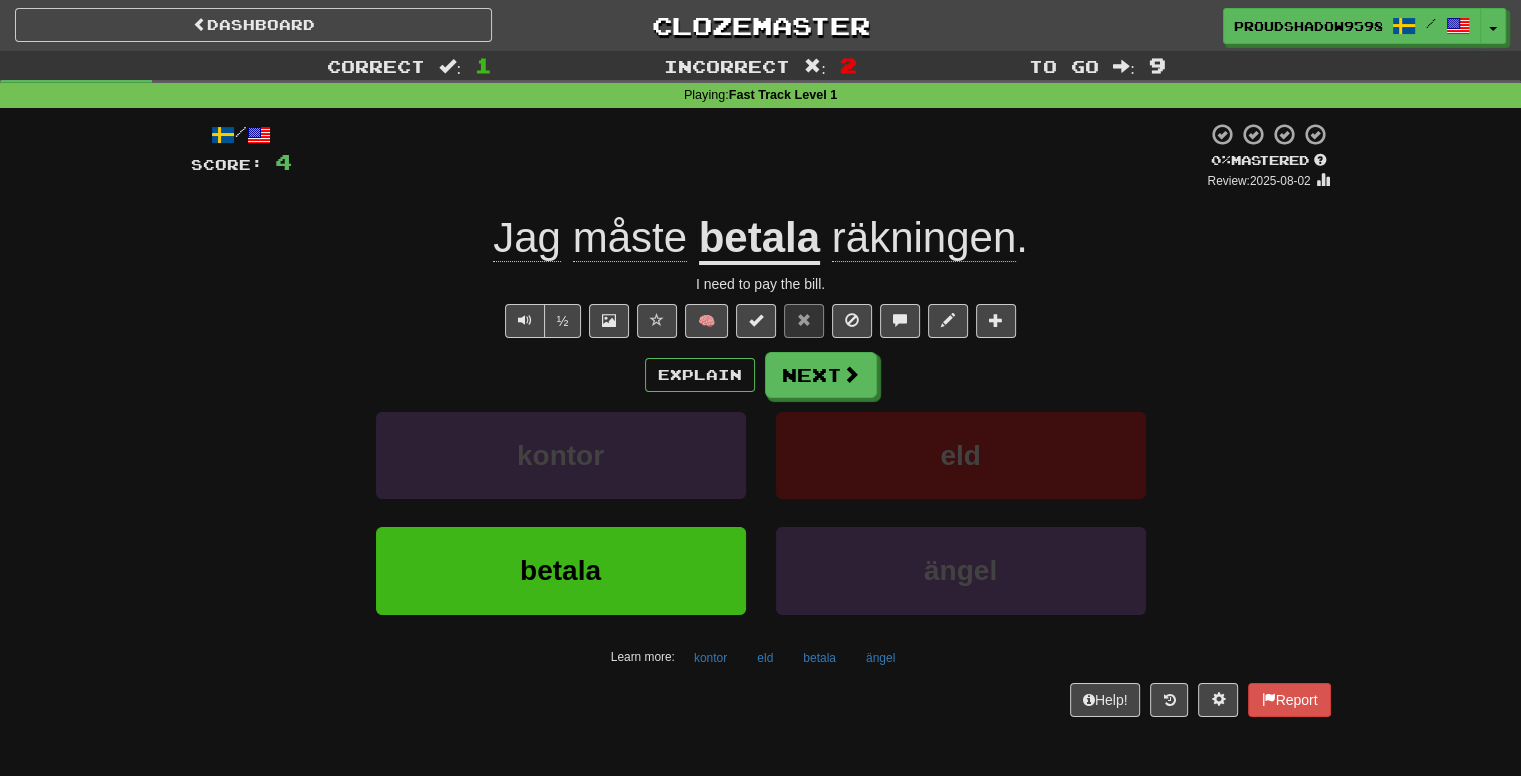 click on "Explain Next" at bounding box center (761, 375) 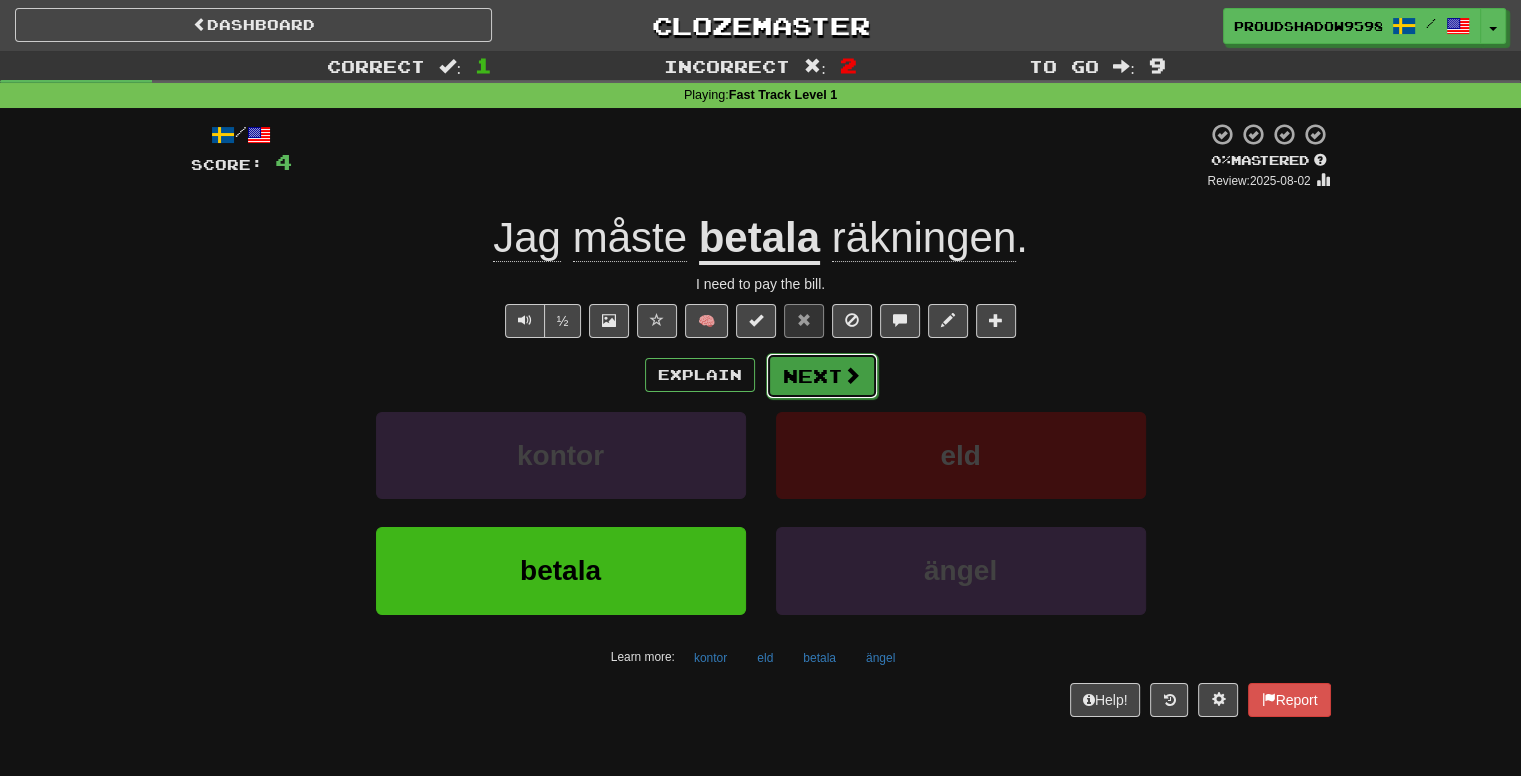click at bounding box center (852, 375) 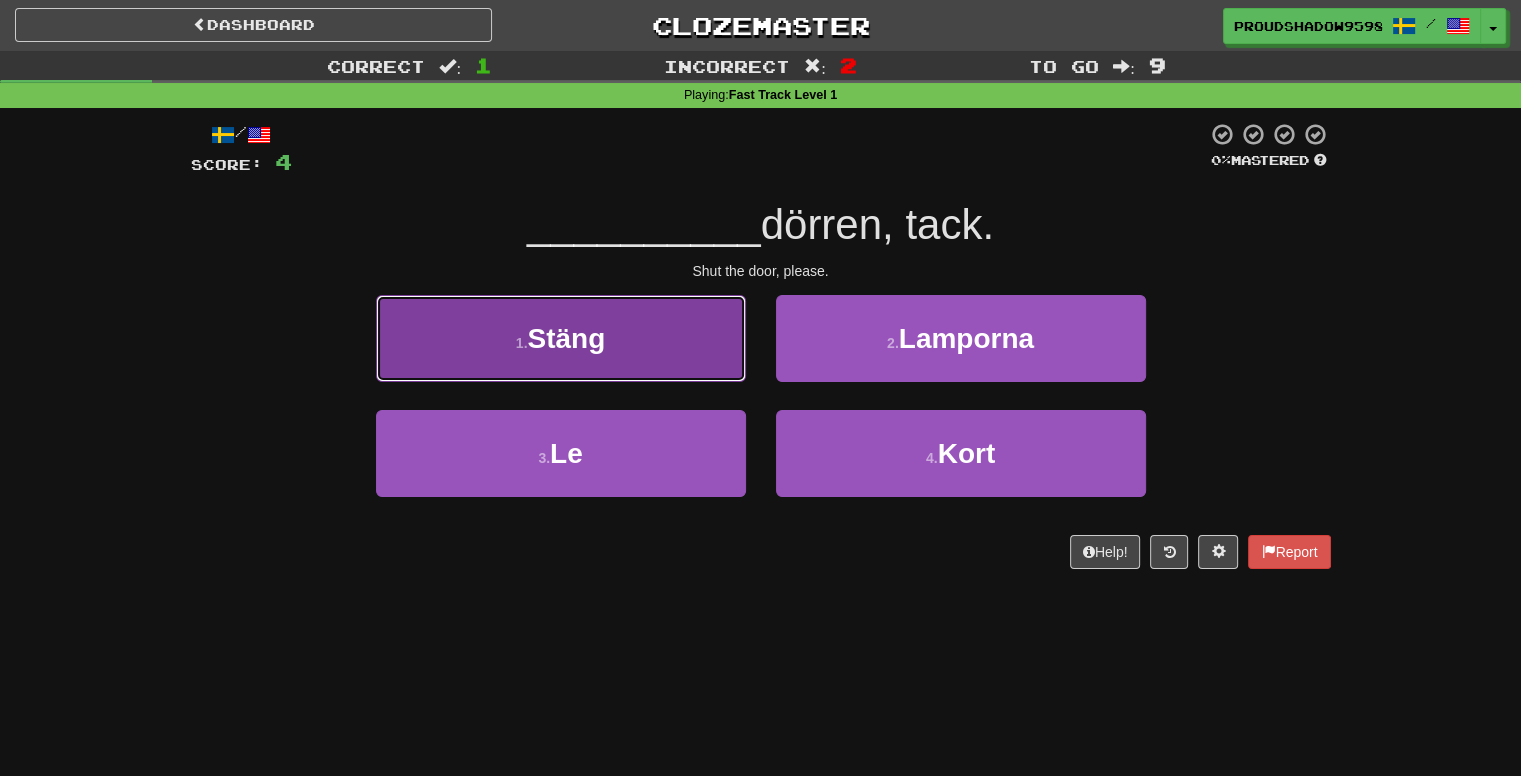 click on "1 .  Stäng" at bounding box center (561, 338) 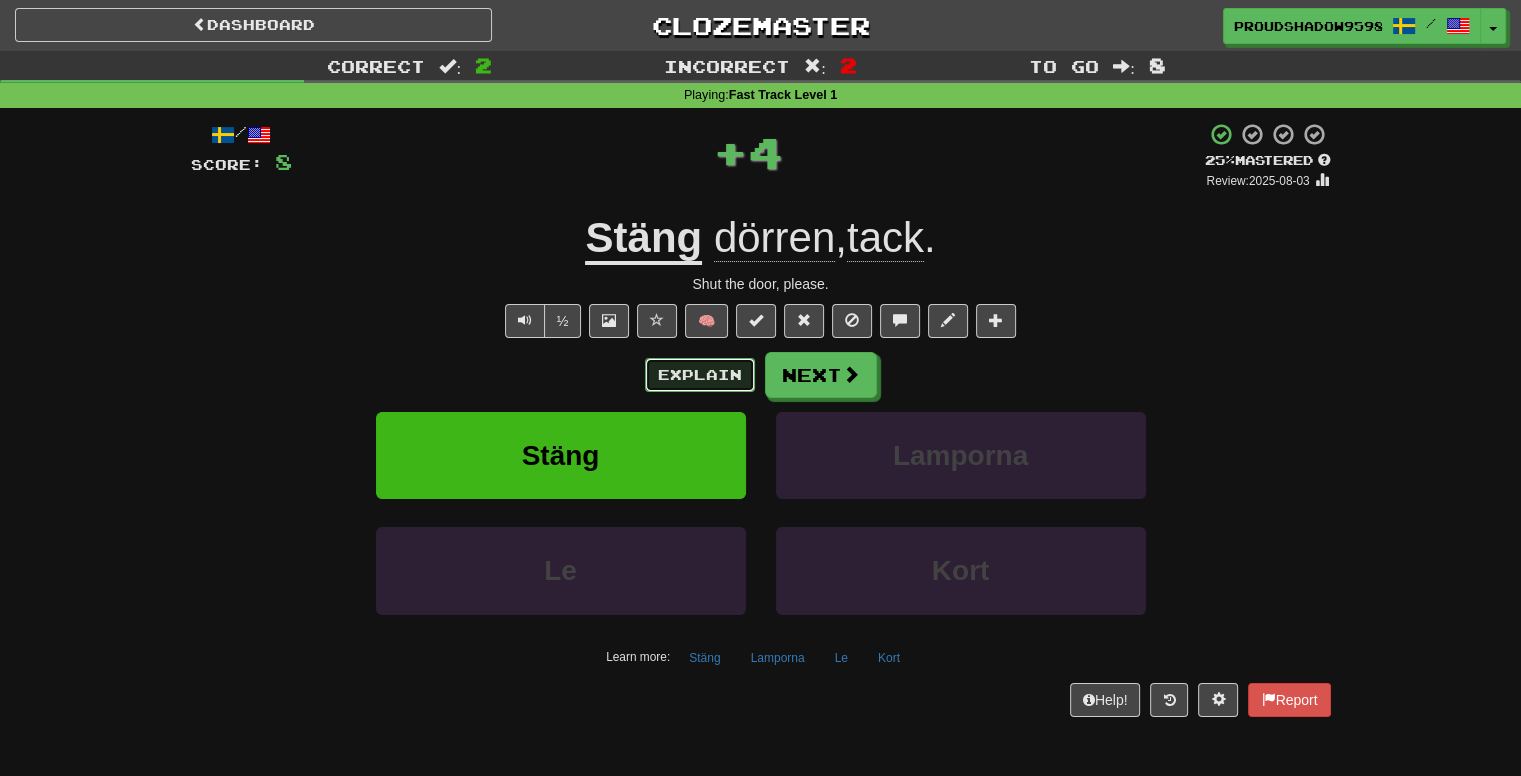 click on "Explain" at bounding box center (700, 375) 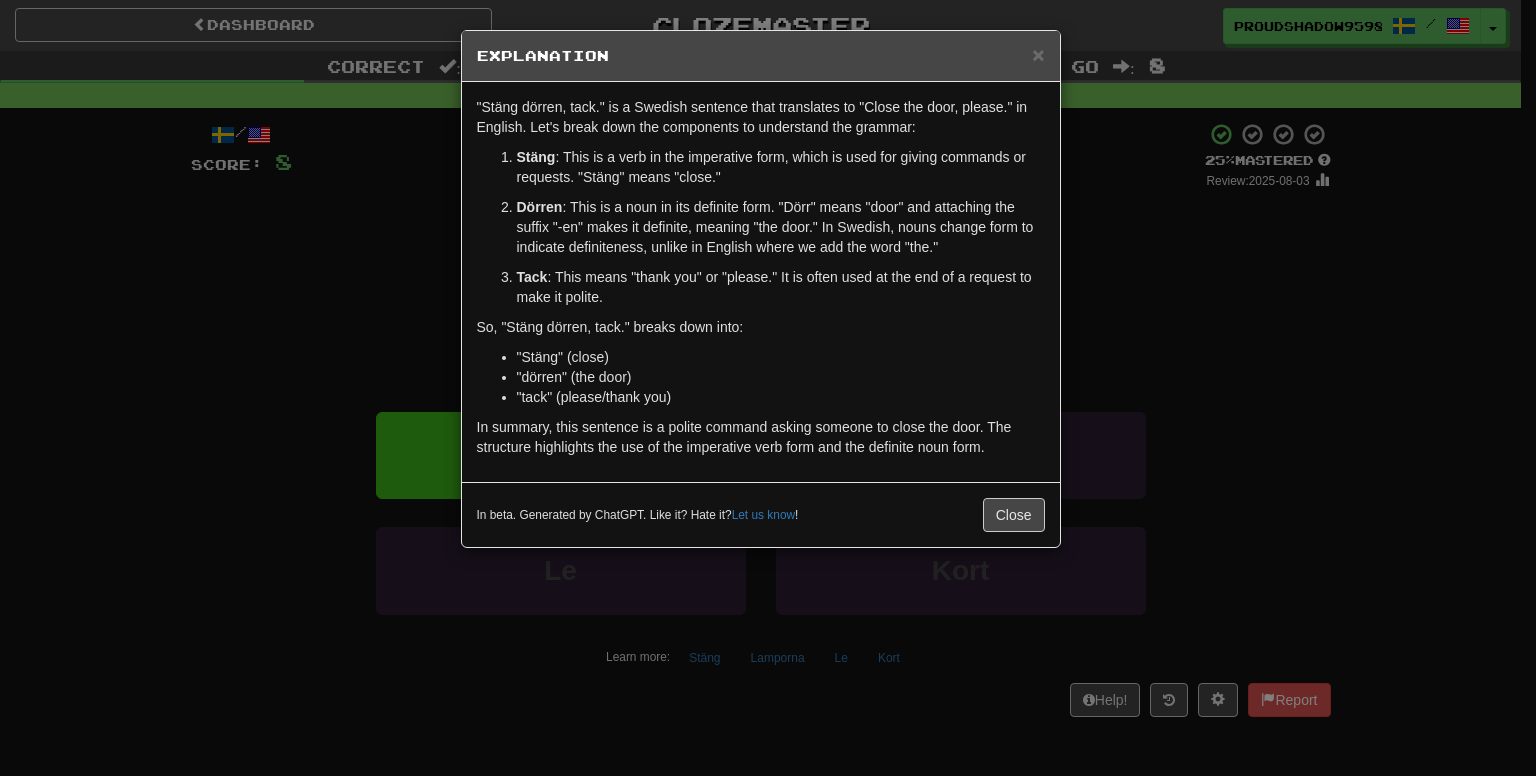 click on "× Explanation "Stäng dörren, tack." is a Swedish sentence that translates to "Close the door, please." in English. Let's break down the components to understand the grammar:
Stäng : This is a verb in the imperative form, which is used for giving commands or requests. "Stäng" means "close."
Dörren : This is a noun in its definite form. "Dörr" means "door" and attaching the suffix "-en" makes it definite, meaning "the door." In Swedish, nouns change form to indicate definiteness, unlike in English where we add the word "the."
Tack : This means "thank you" or "please." It is often used at the end of a request to make it polite.
So, "Stäng dörren, tack." breaks down into:
"Stäng" (close)
"dörren" (the door)
"tack" (please/thank you)
In summary, this sentence is a polite command asking someone to close the door. The structure highlights the use of the imperative verb form and the definite noun form. In beta. Generated by ChatGPT. Like it? Hate it?  Let us know ! Close" at bounding box center (768, 388) 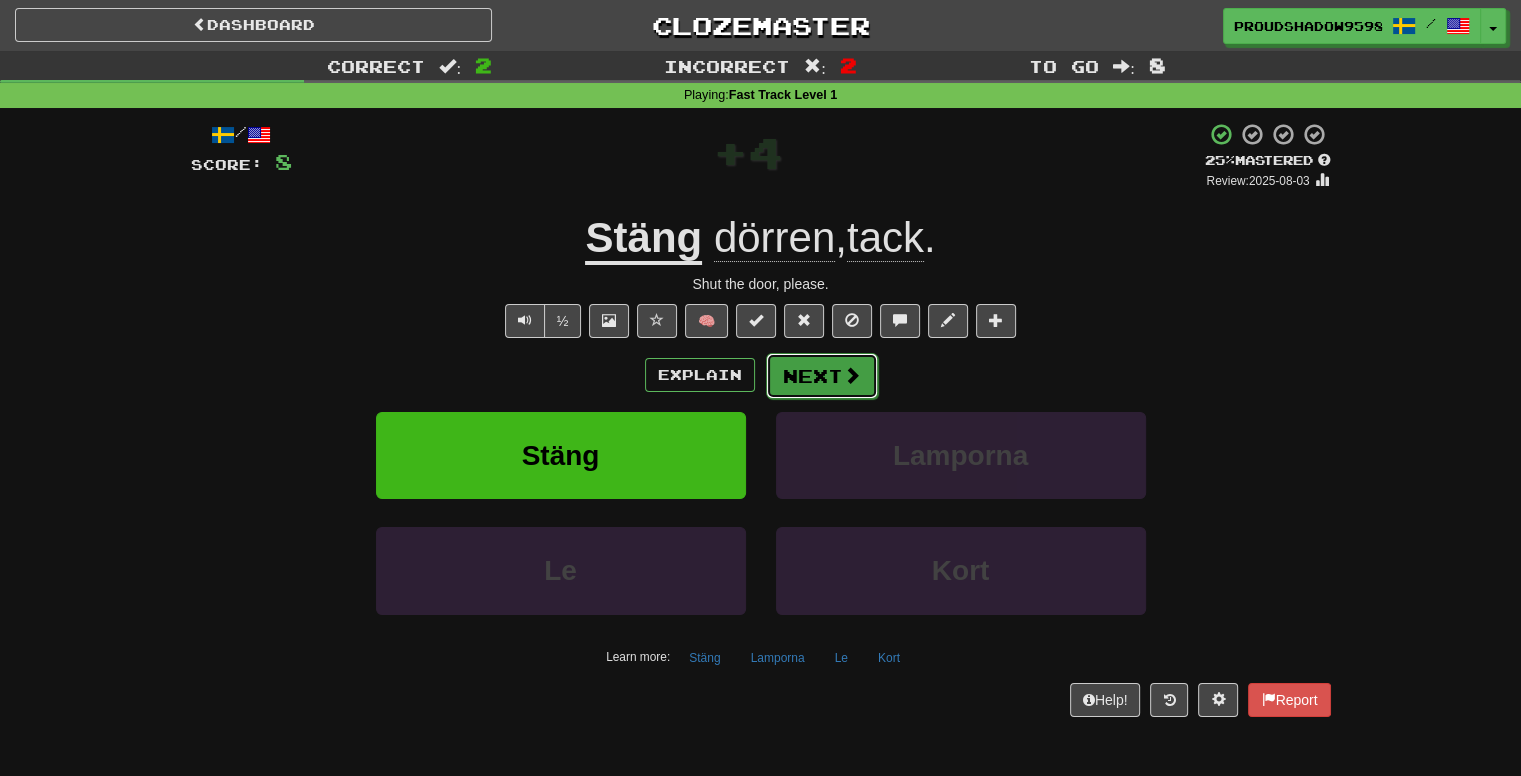 click on "Next" at bounding box center [822, 376] 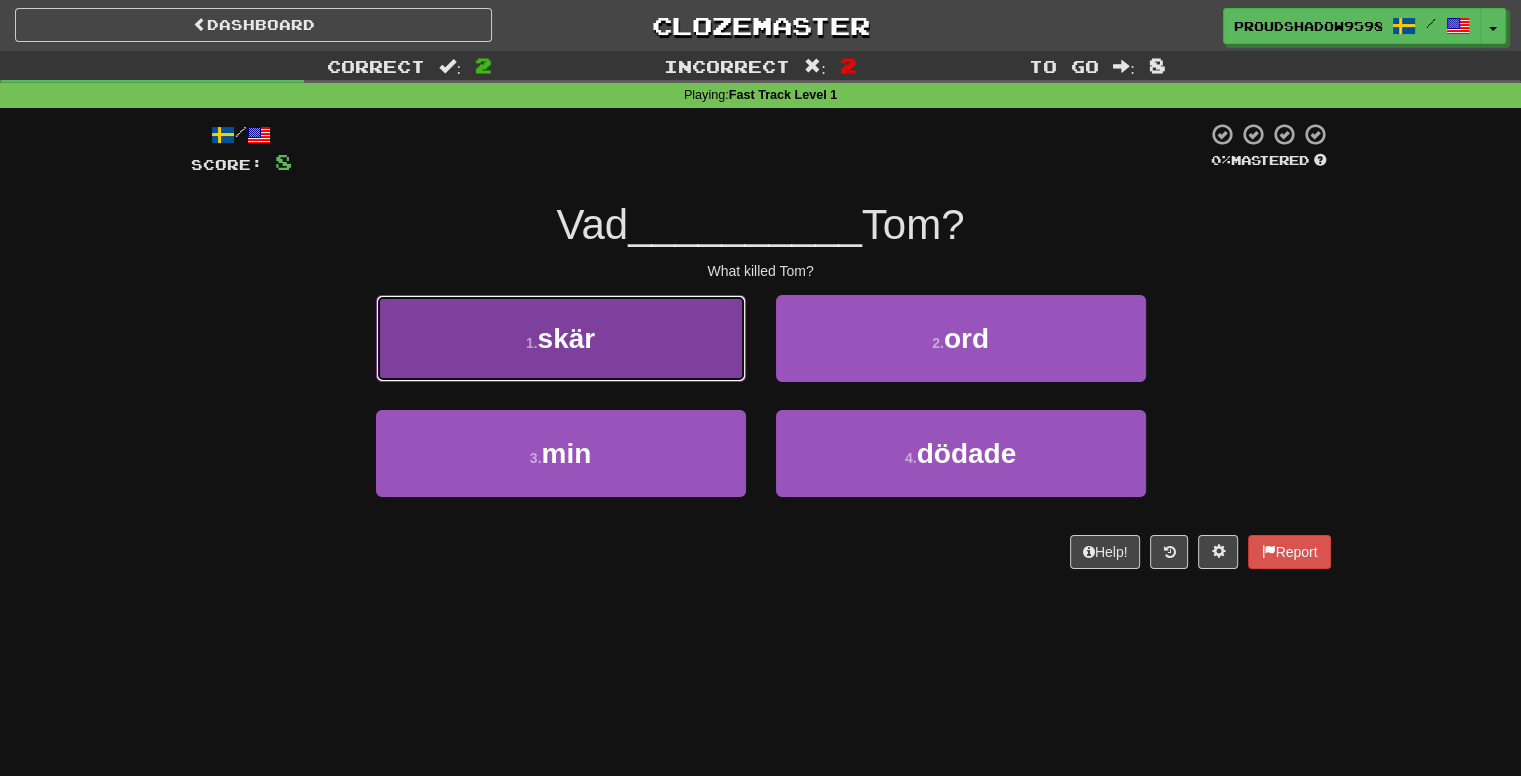 click on "1 .  skär" at bounding box center (561, 338) 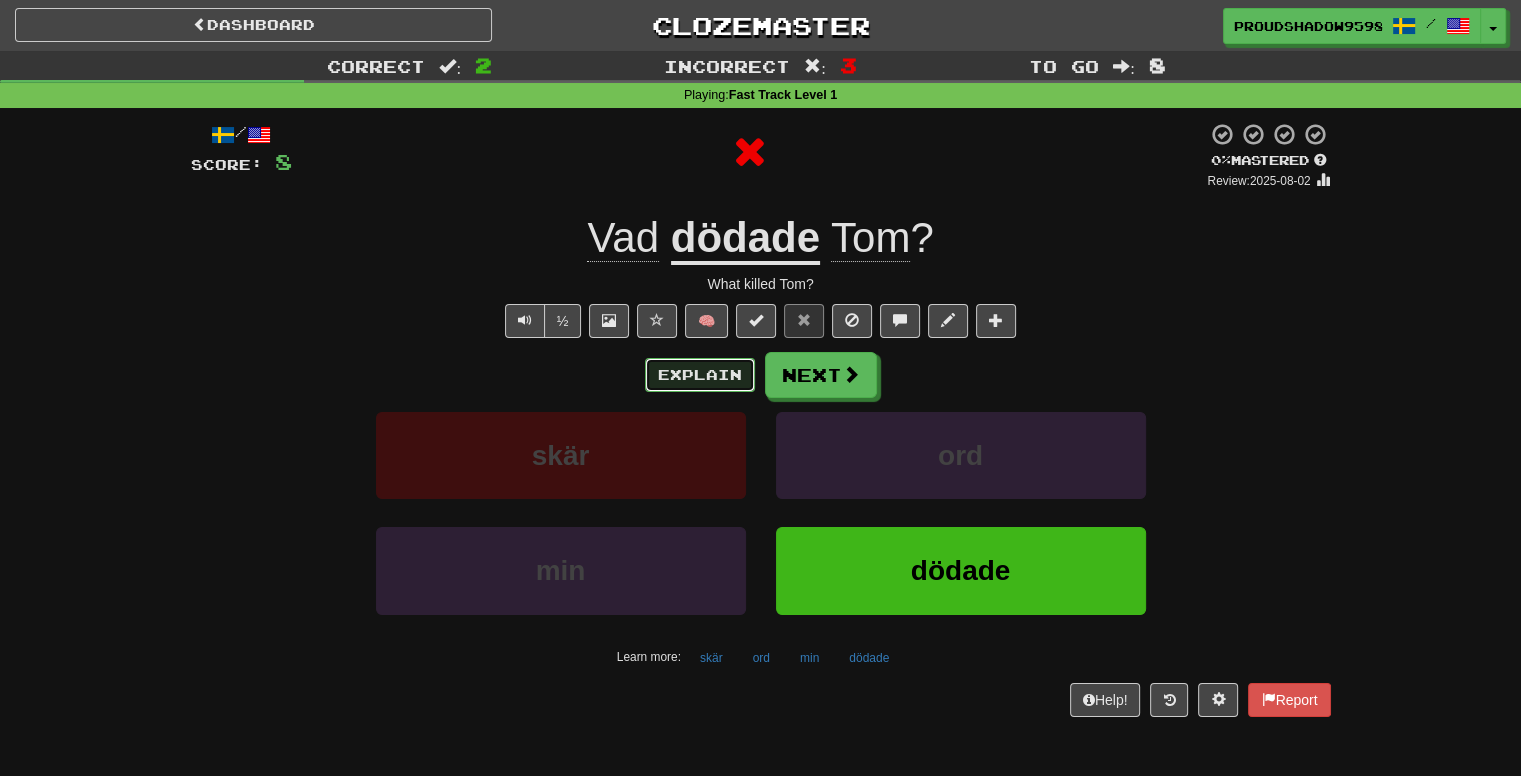 click on "Explain" at bounding box center (700, 375) 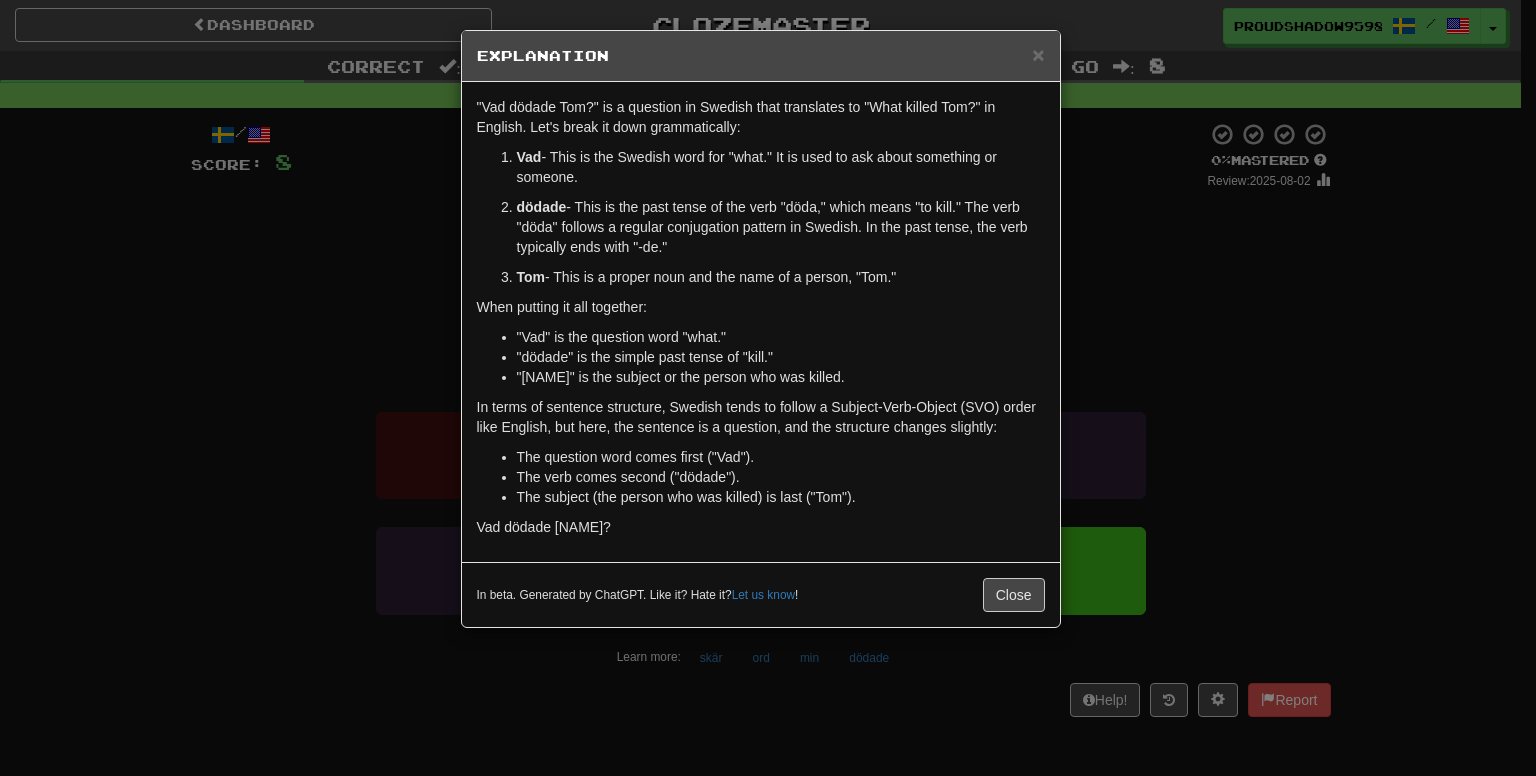 click on "× Explanation "Vad dödade Tom?" is a question in Swedish that translates to "What killed Tom?" in English. Let's break it down grammatically:
Vad  - This is the Swedish word for "what." It is used to ask about something or someone.
dödade  - This is the past tense of the verb "döda," which means "to kill." The verb "döda" follows a regular conjugation pattern in Swedish. In the past tense, the verb typically ends with "-de."
Tom  - This is a proper noun and the name of a person, "Tom."
When putting it all together:
"Vad" is the question word "what."
"dödade" is the simple past tense of "kill."
"Tom" is the subject or the person who was killed.
In terms of sentence structure, Swedish tends to follow a Subject-Verb-Object (SVO) order like English, but here, the sentence is a question, and the structure changes slightly:
The question word comes first ("Vad").
The verb comes second ("dödade").
The subject (the person who was killed) is last ("Tom").
! Close" at bounding box center [768, 388] 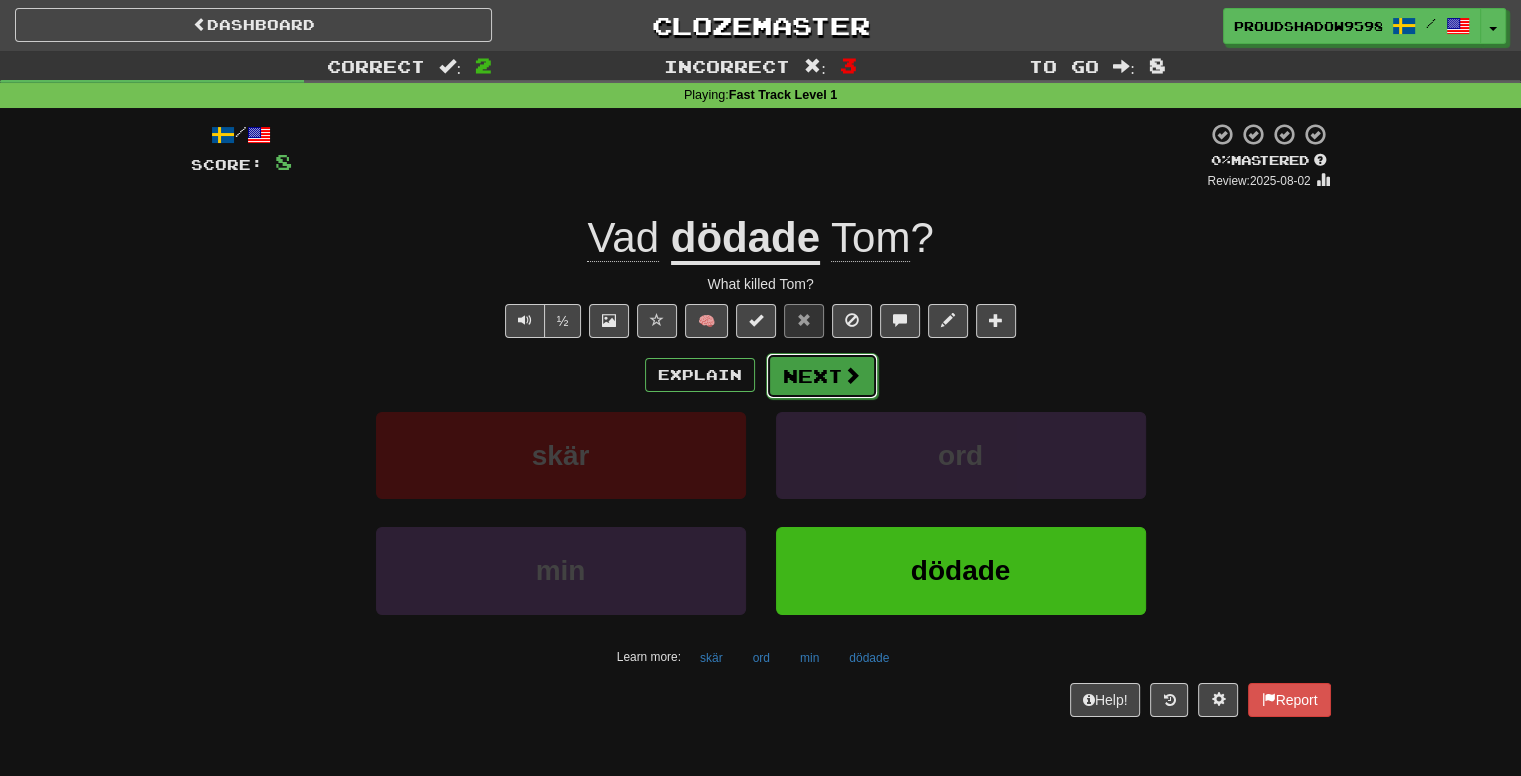 click on "Next" at bounding box center (822, 376) 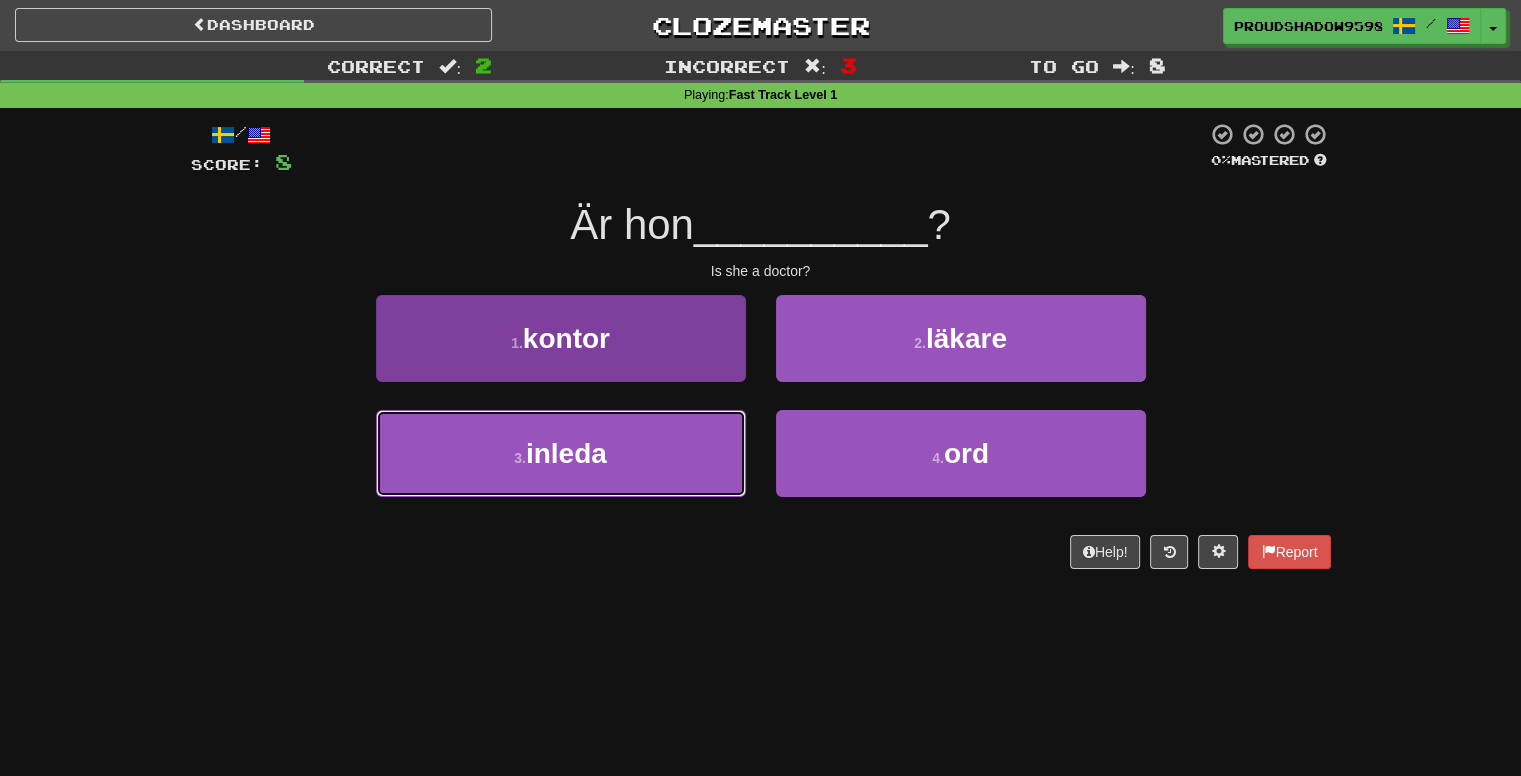 drag, startPoint x: 691, startPoint y: 433, endPoint x: 654, endPoint y: 445, distance: 38.8973 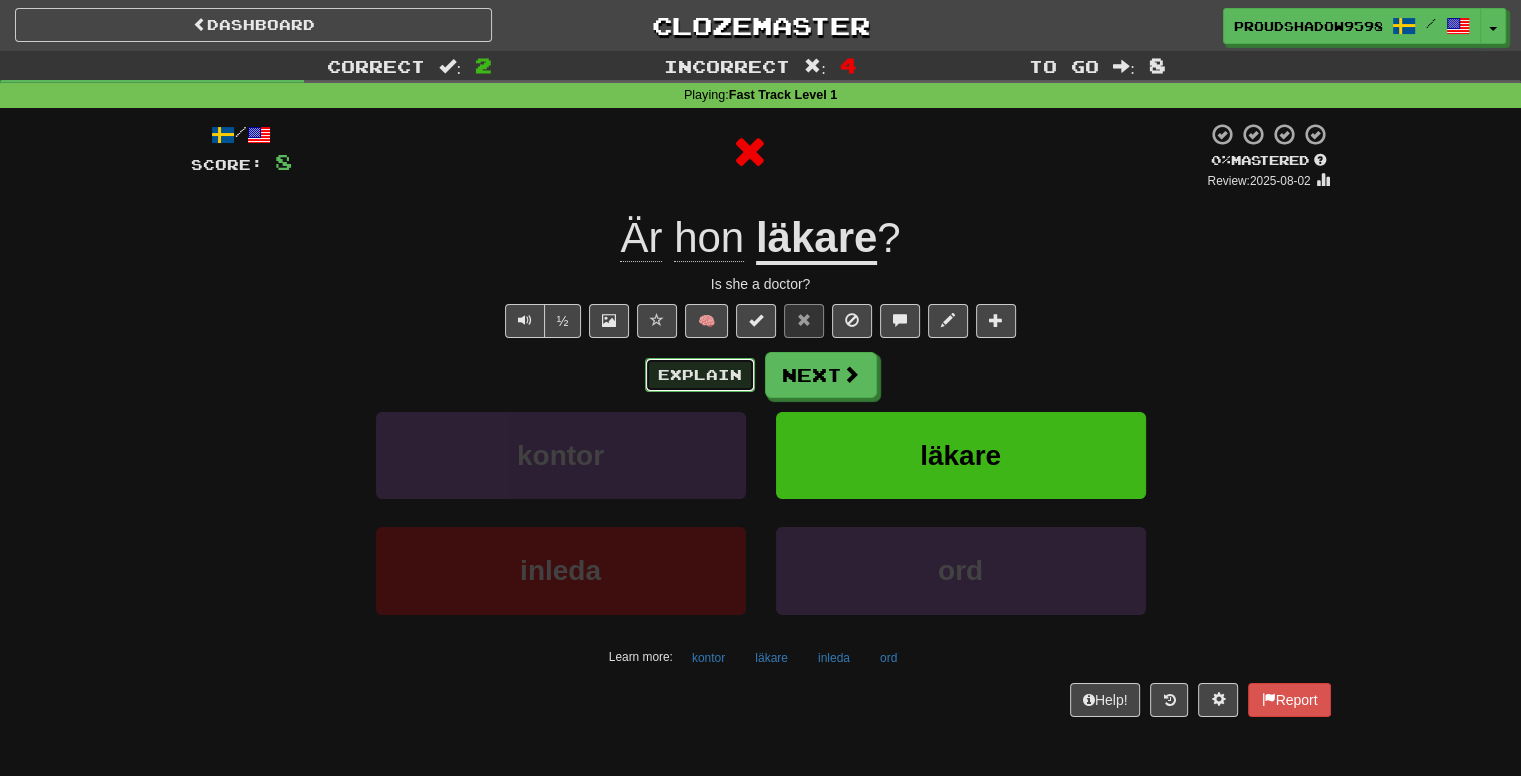 click on "Explain" at bounding box center [700, 375] 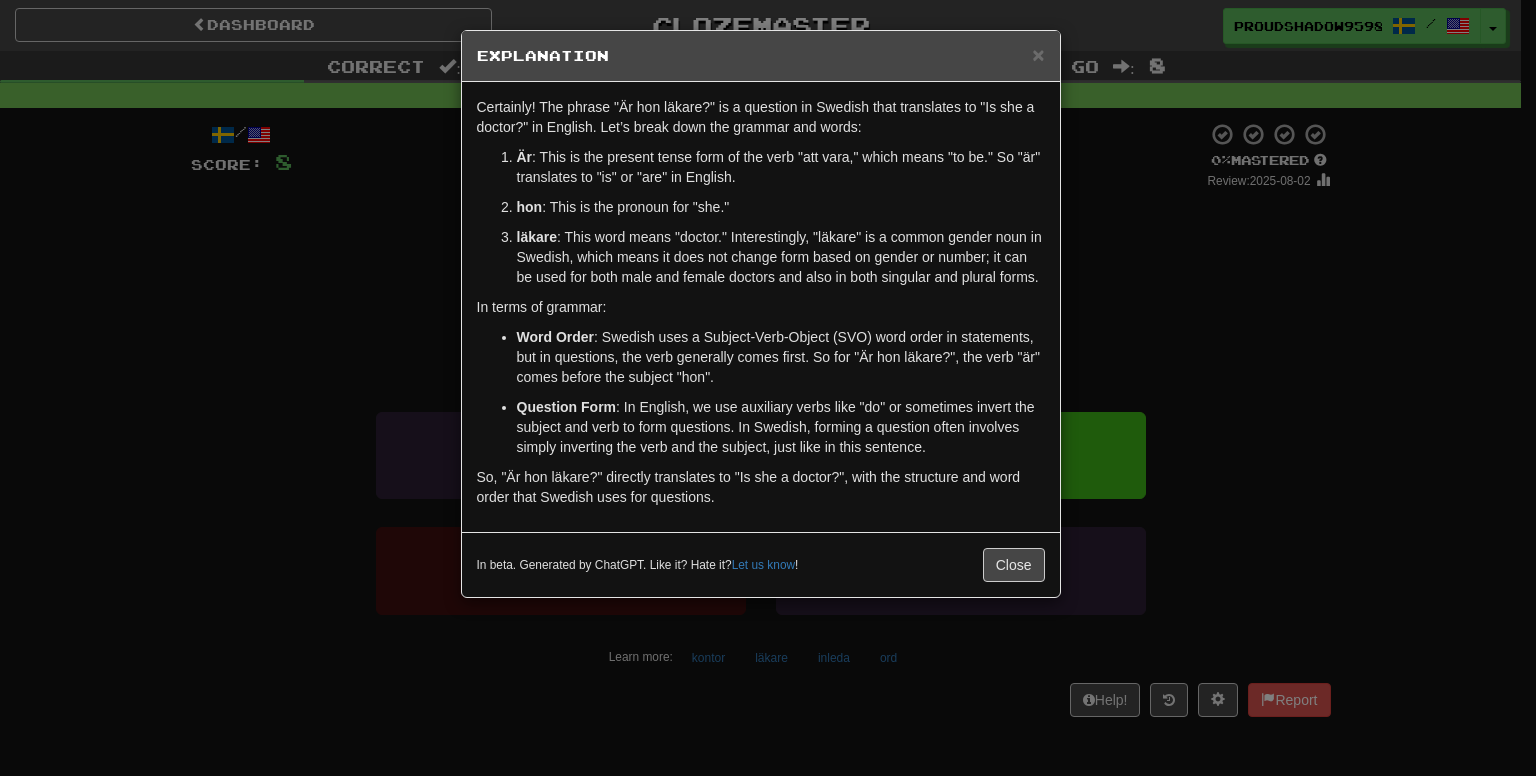 click on "× Explanation Certainly! The phrase "Är hon läkare?" is a question in Swedish that translates to "Is she a doctor?" in English. Let’s break down the grammar and words:
Är : This is the present tense form of the verb "att vara," which means "to be." So "är" translates to "is" or "are" in English.
hon : This is the pronoun for "she."
läkare : This word means "doctor." Interestingly, "läkare" is a common gender noun in Swedish, which means it does not change form based on gender or number; it can be used for both male and female doctors and also in both singular and plural forms.
In terms of grammar:
Word Order : Swedish uses a Subject-Verb-Object (SVO) word order in statements, but in questions, the verb generally comes first. So for "Är hon läkare?", the verb "är" comes before the subject "hon".
Question Form
So, "Är hon läkare?" directly translates to "Is she a doctor?", with the structure and word order that Swedish uses for questions. Let us know !" at bounding box center (768, 388) 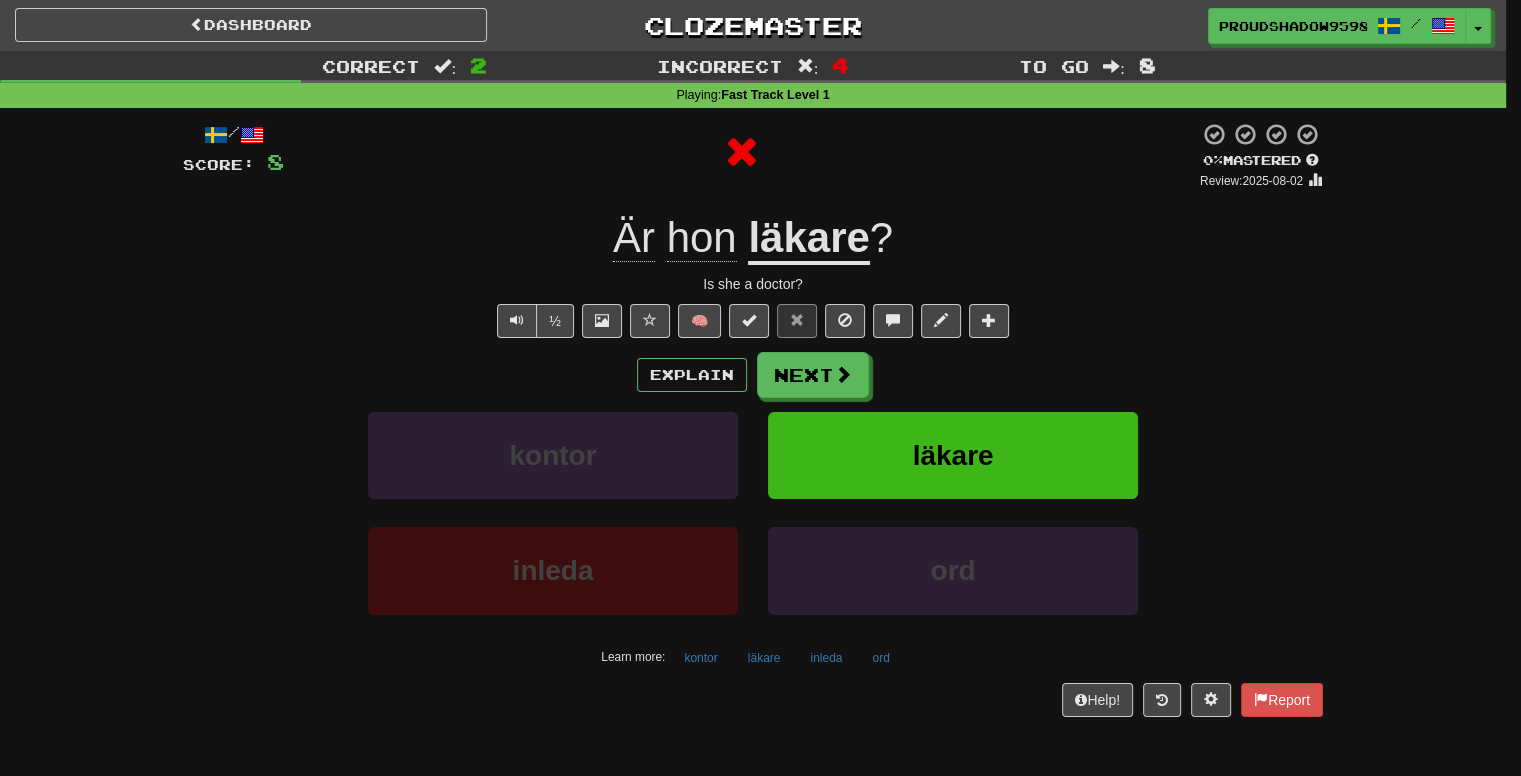 click on "/  Score:   8 0 %  Mastered Review:  2025-08-02 Är   hon   läkare ? Is she a doctor? ½ 🧠 Explain Next kontor läkare inleda ord Learn more: kontor läkare inleda ord  Help!  Report" at bounding box center [753, 419] 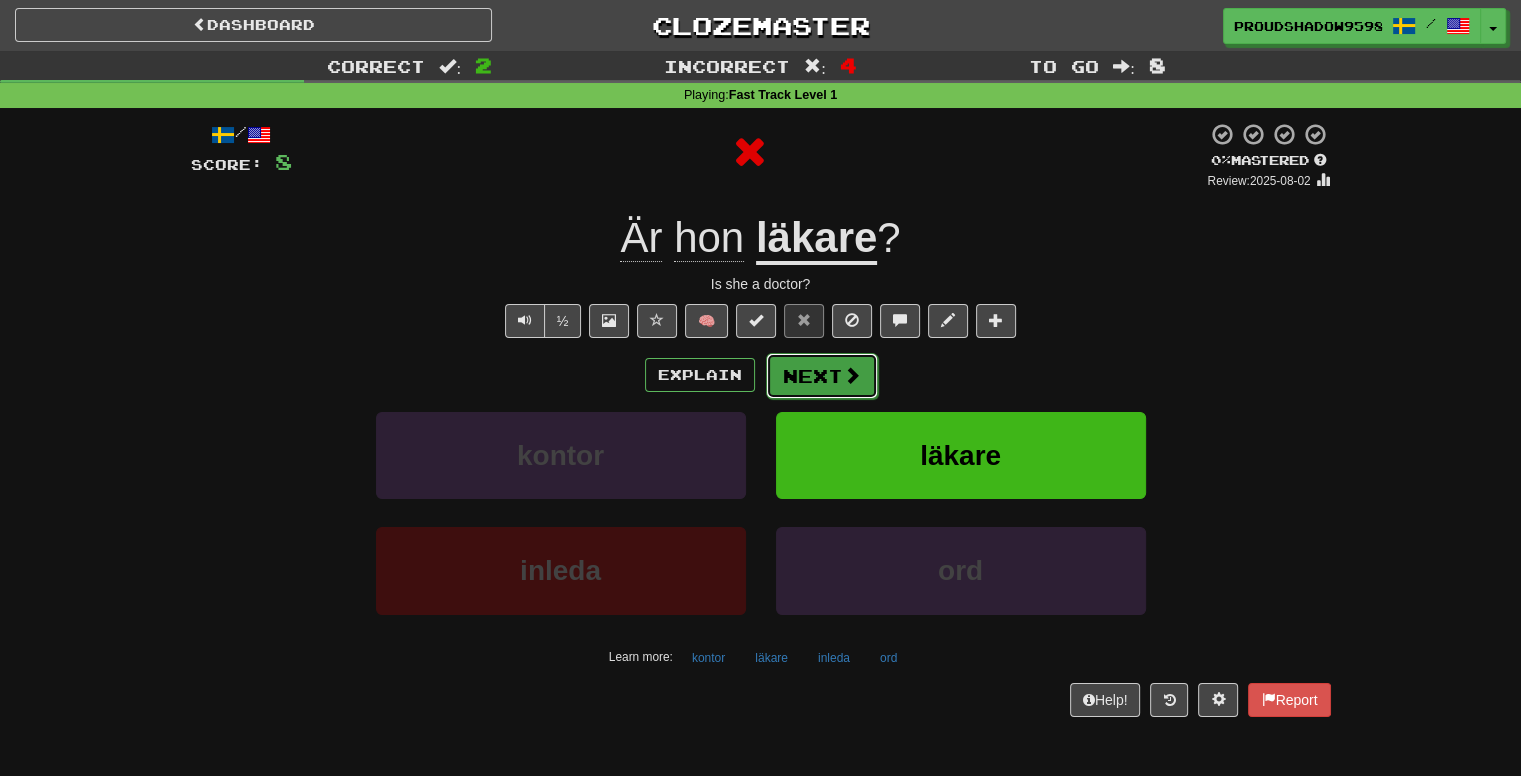 click on "Next" at bounding box center (822, 376) 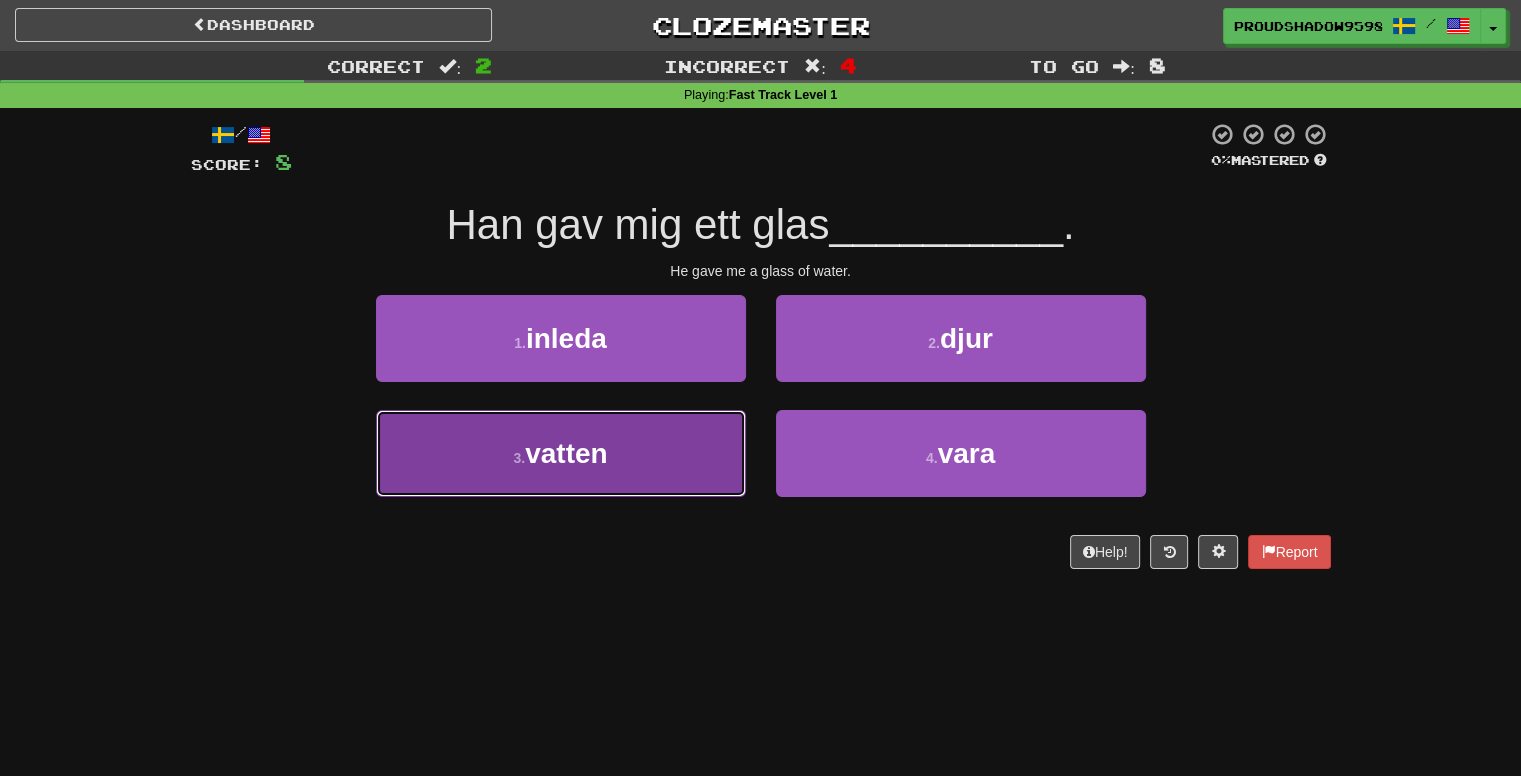 click on "3 .  vatten" at bounding box center [561, 453] 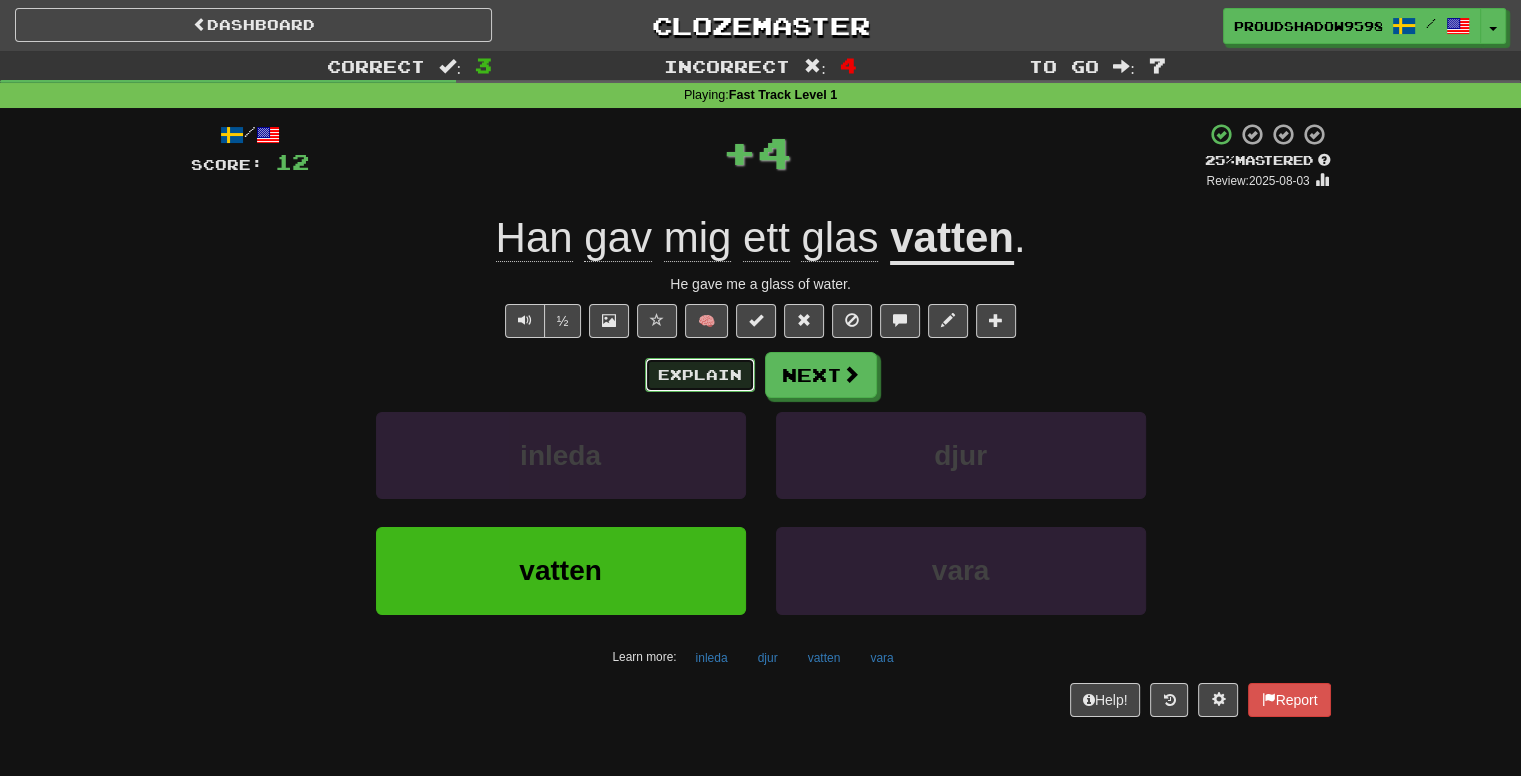 click on "Explain" at bounding box center (700, 375) 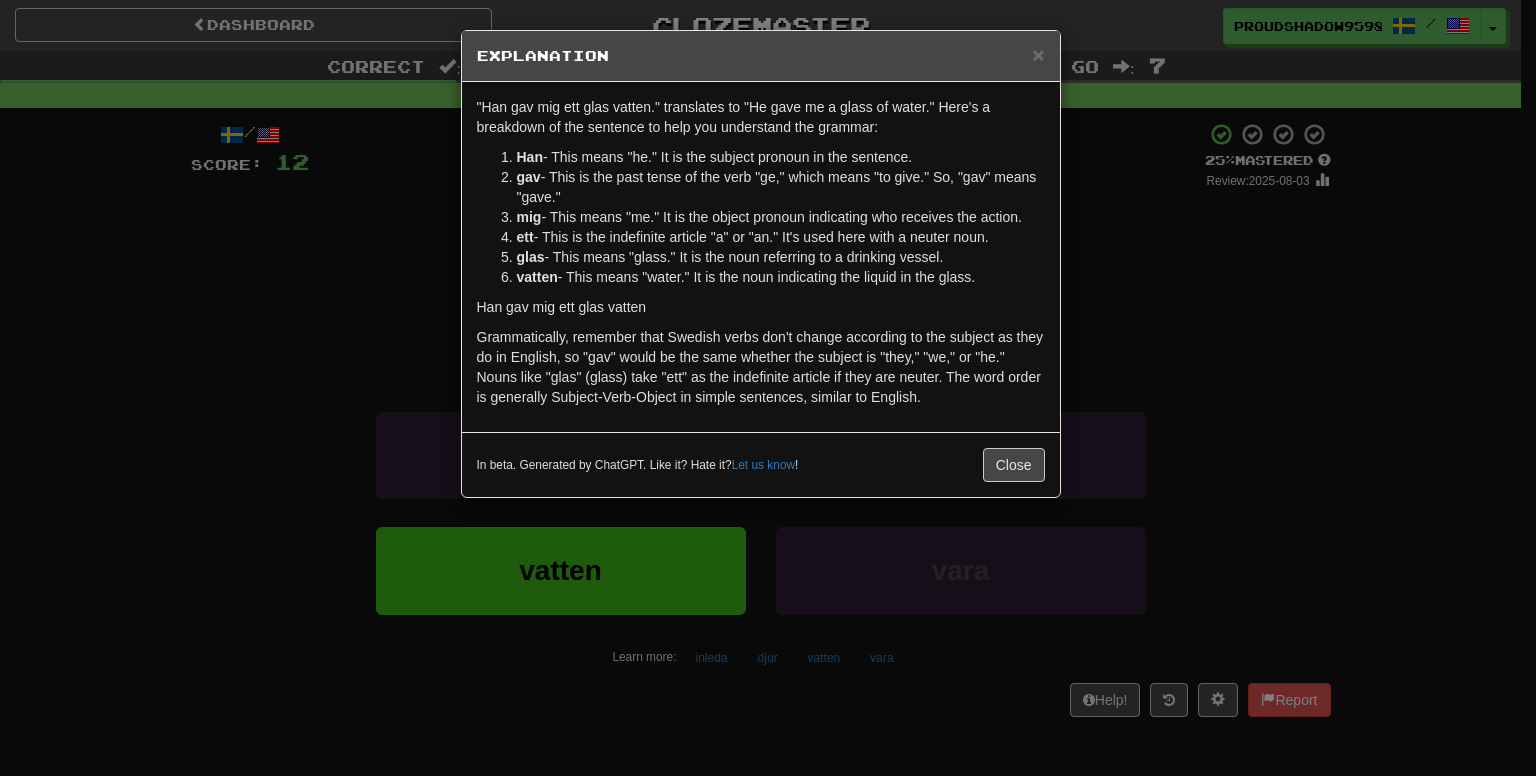 click on "× Explanation "Han gav mig ett glas vatten." translates to "He gave me a glass of water." Here's a breakdown of the sentence to help you understand the grammar:
Han  - This means "he." It is the subject pronoun in the sentence.
gav  - This is the past tense of the verb "ge," which means "to give." So, "gav" means "gave."
mig  - This means "me." It is the object pronoun indicating who receives the action.
ett  - This is the indefinite article "a" or "an." It's used here with a neuter noun.
glas  - This means "glass." It is the noun referring to a drinking vessel.
vatten  - This means "water." It is the noun indicating the liquid in the glass.
Putting it all together, the sentence structures as: Subject (Han) + Verb (gav) + Indirect Object (mig) + Article (ett) + Direct Object (glas vatten). So, "Han gav mig ett glas vatten" literally means "He gave me a glass of water."
In beta. Generated by ChatGPT. Like it? Hate it?  Let us know ! Close" at bounding box center [768, 388] 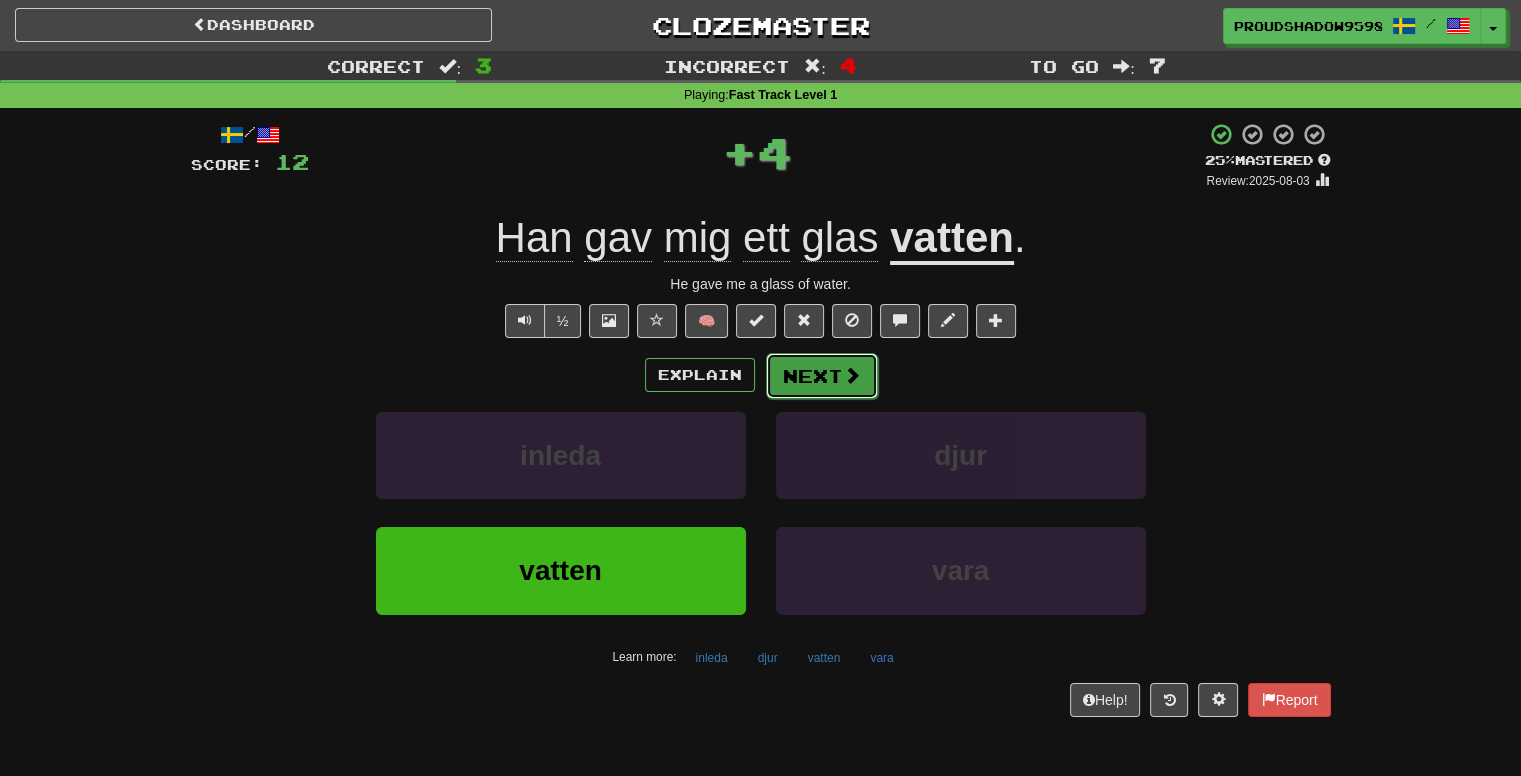 click on "Next" at bounding box center (822, 376) 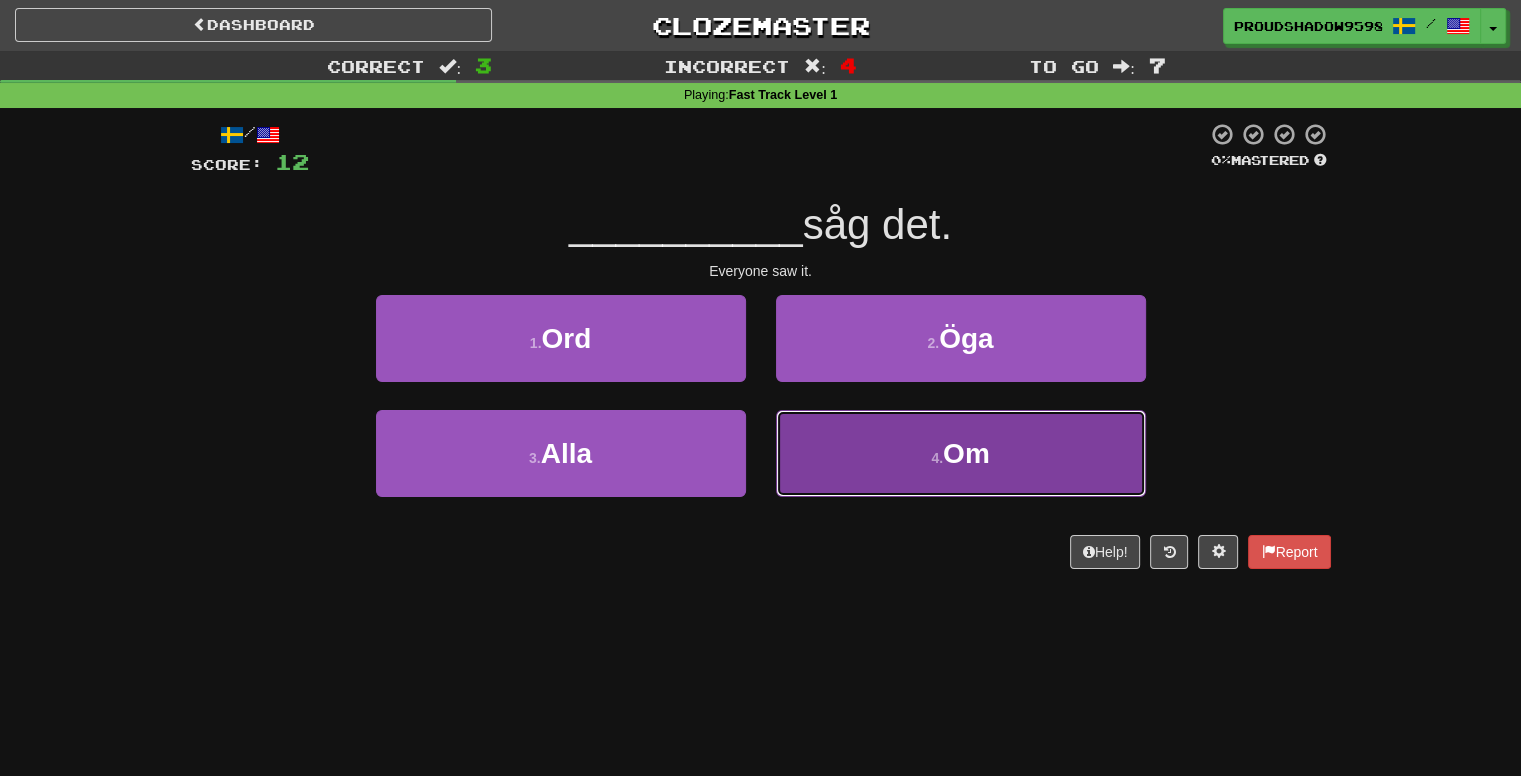 click on "4 .  Om" at bounding box center [961, 453] 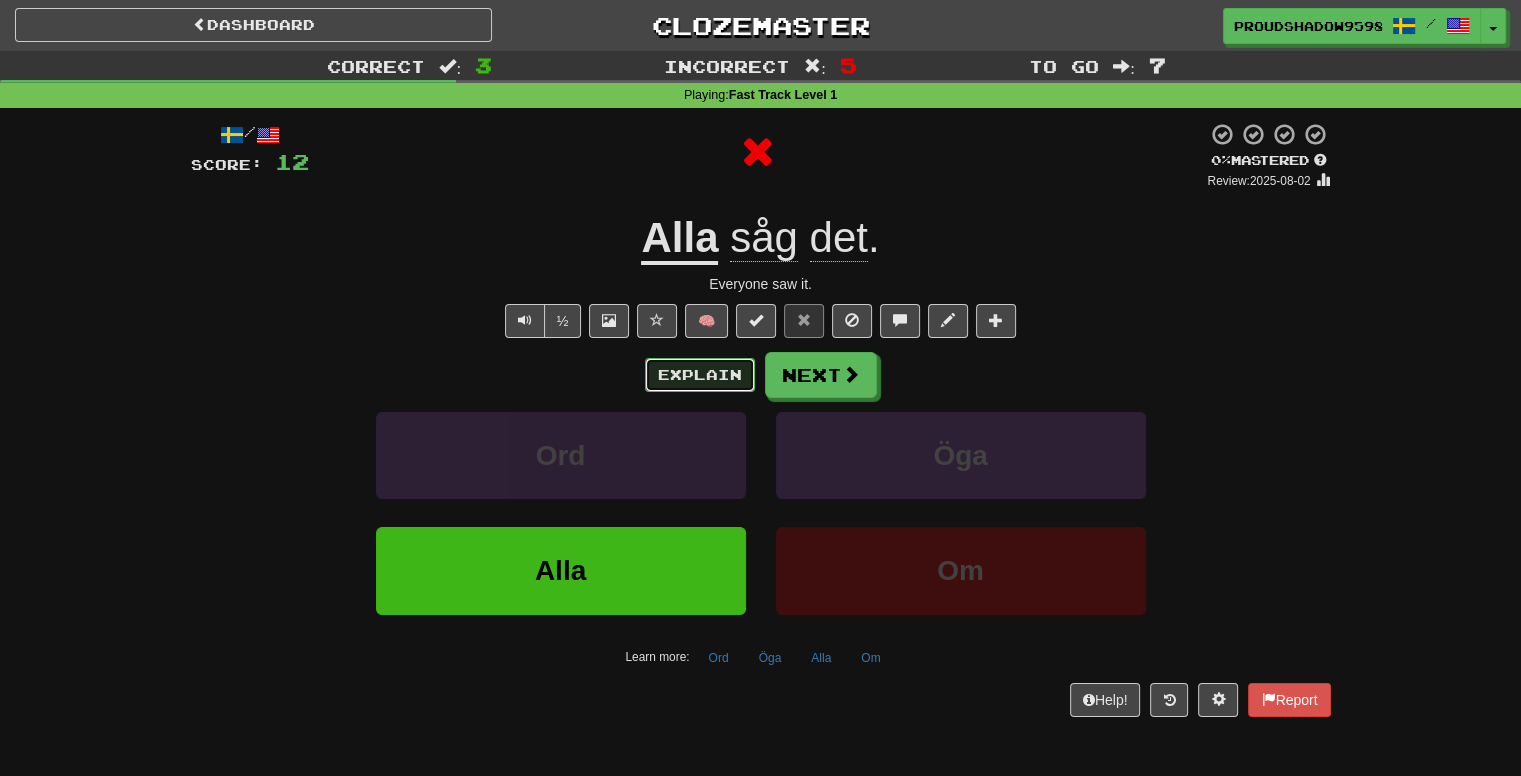 click on "Explain" at bounding box center [700, 375] 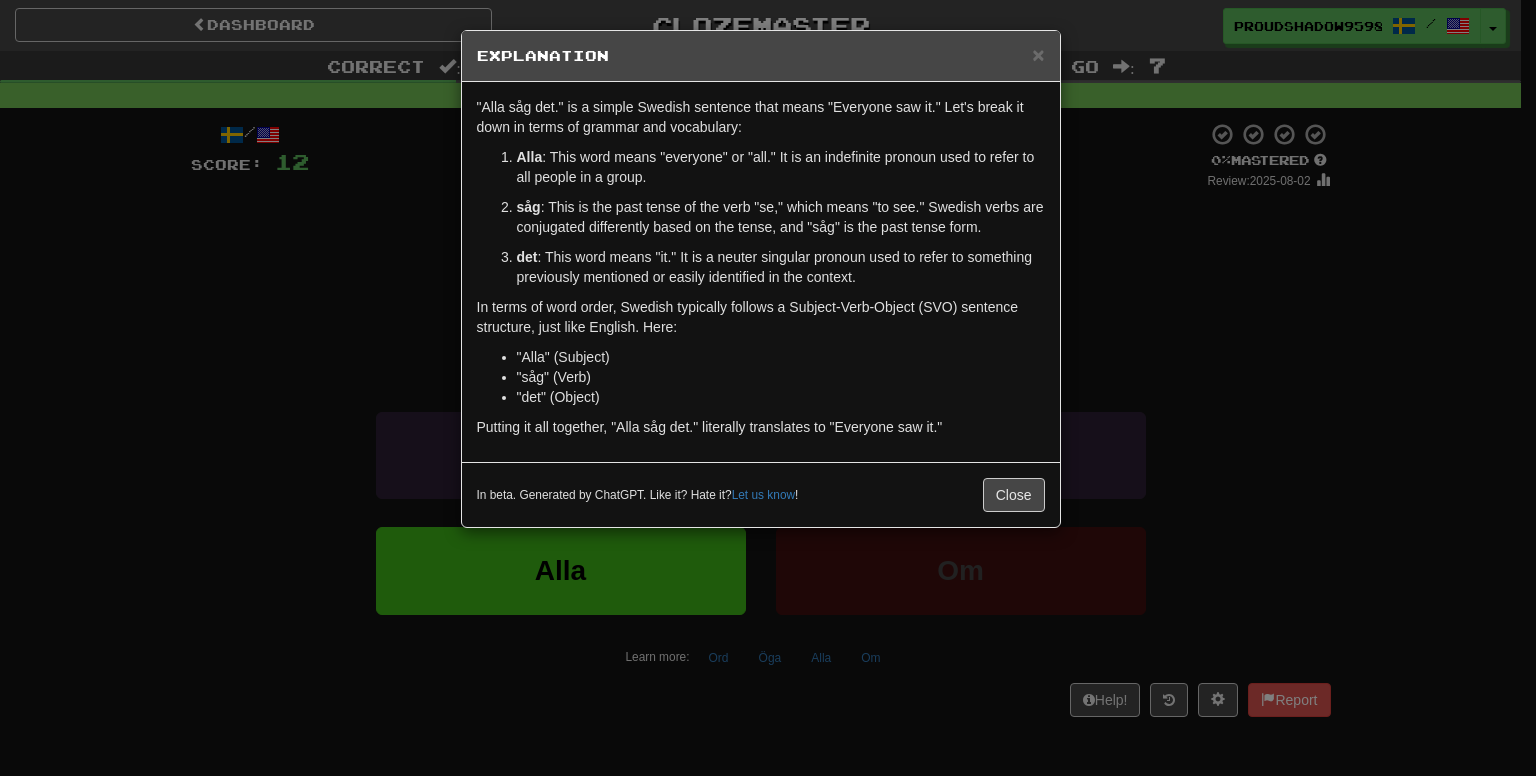 click on "× Explanation "Alla såg det." is a simple Swedish sentence that means "Everyone saw it." Let's break it down in terms of grammar and vocabulary:
Alla : This word means "everyone" or "all." It is an indefinite pronoun used to refer to all people in a group.
såg : This is the past tense of the verb "se," which means "to see." Swedish verbs are conjugated differently based on the tense, and "såg" is the past tense form.
det : This word means "it." It is a neuter singular pronoun used to refer to something previously mentioned or easily identified in the context.
In terms of word order, Swedish typically follows a Subject-Verb-Object (SVO) sentence structure, just like English. Here:
"Alla" (Subject)
"såg" (Verb)
"det" (Object)
Putting it all together, "Alla såg det." literally translates to "Everyone saw it." In beta. Generated by ChatGPT. Like it? Hate it?  Let us know ! Close" at bounding box center [768, 388] 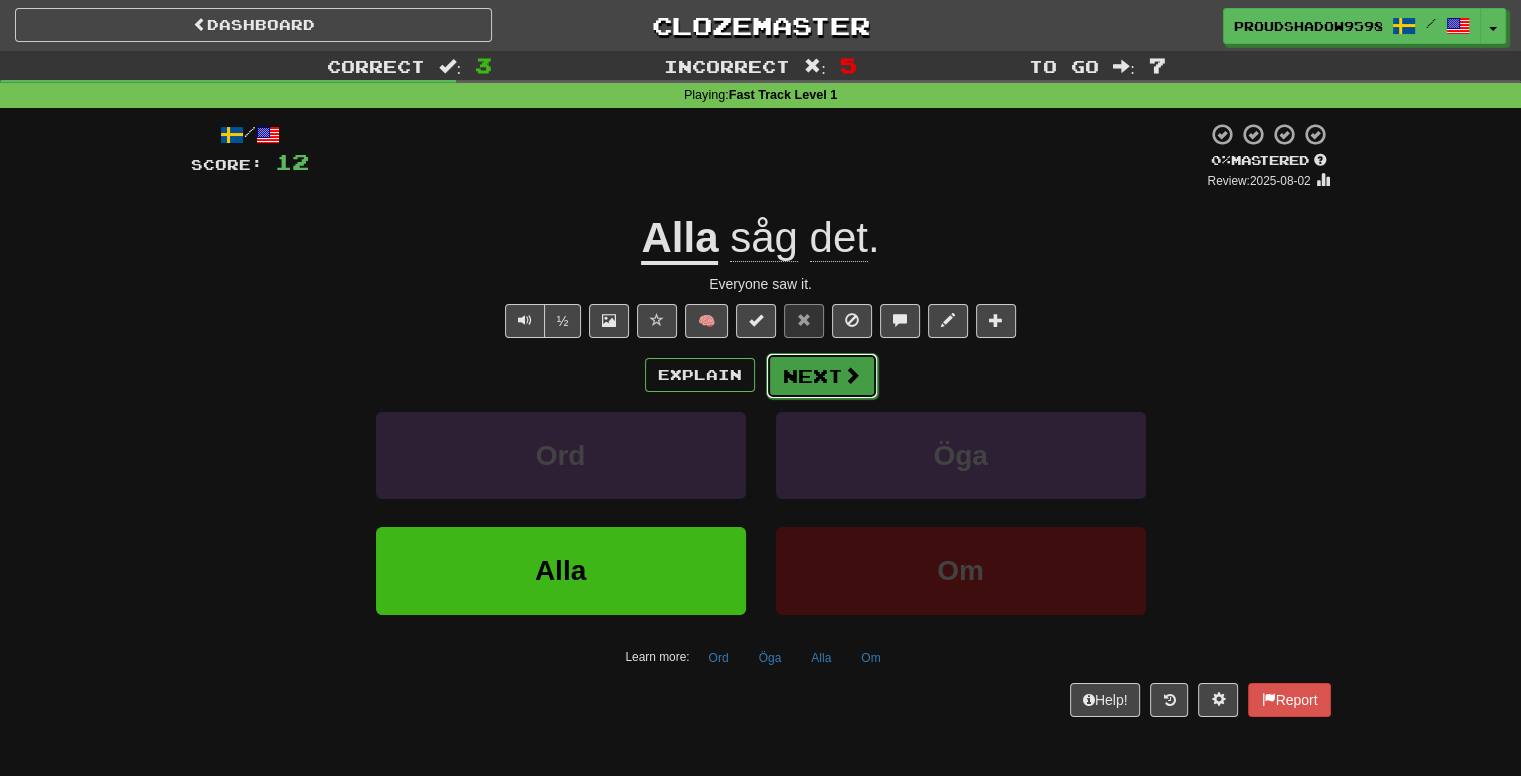 click on "Next" at bounding box center (822, 376) 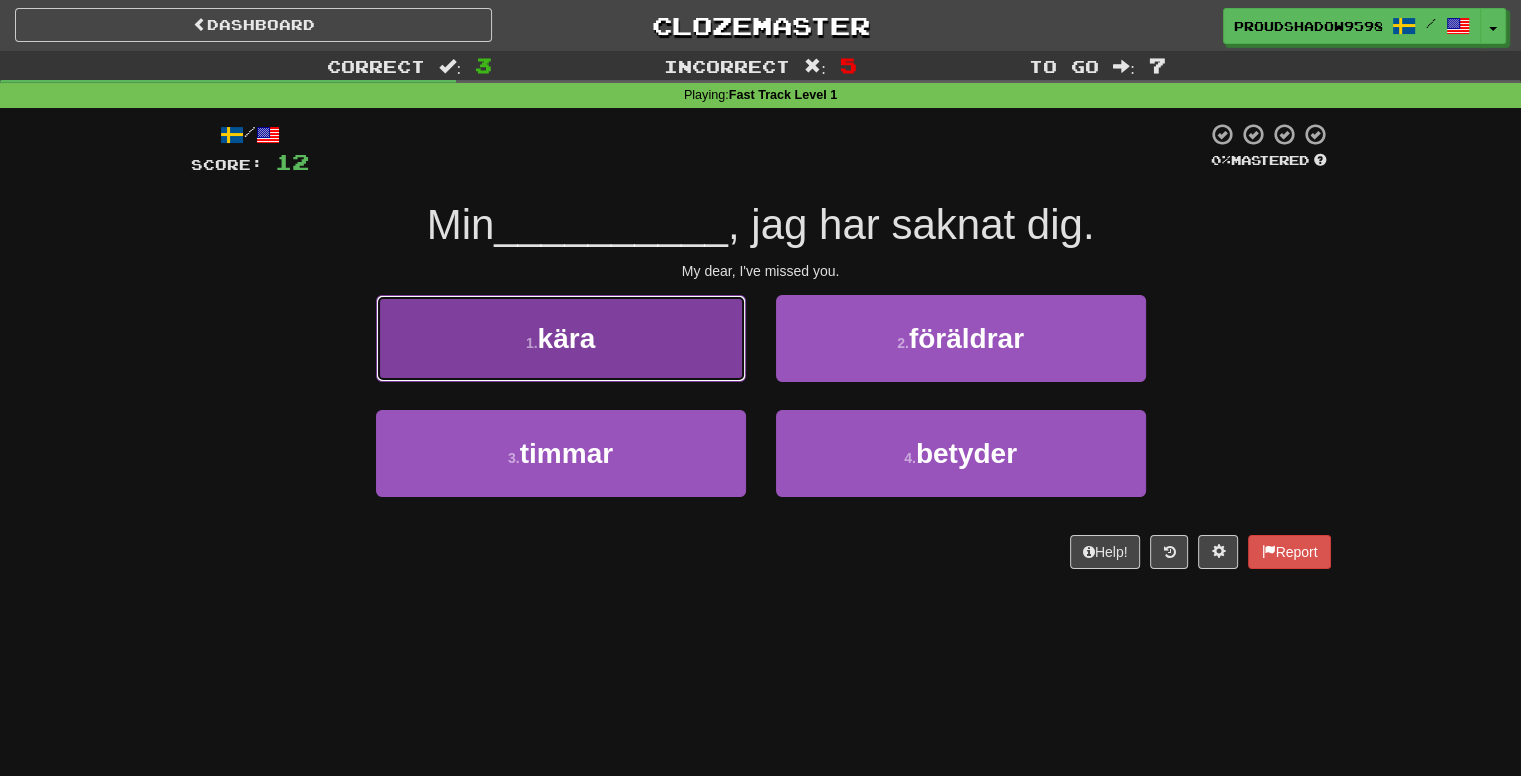 click on "1 .  kära" at bounding box center (561, 338) 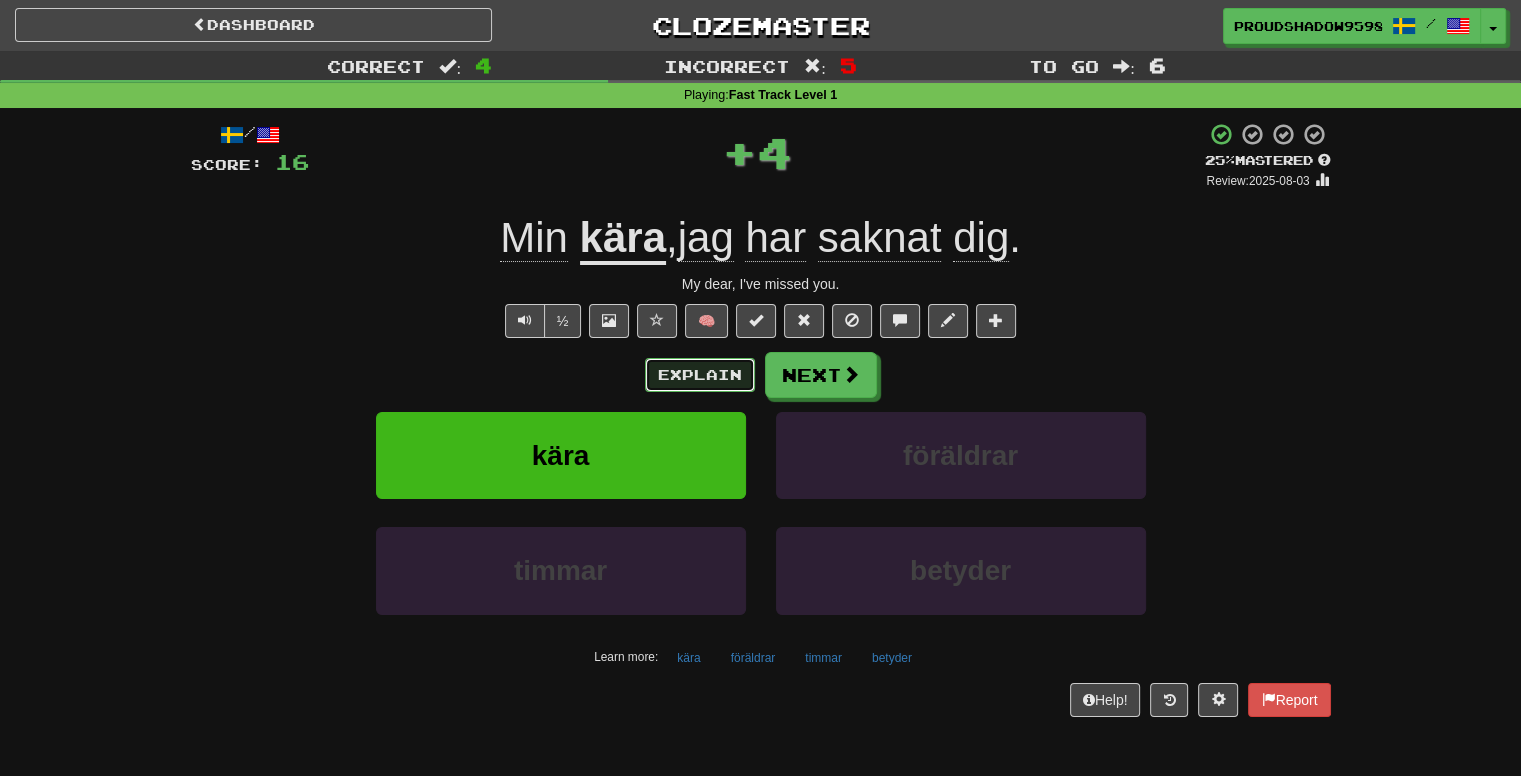 click on "Explain" at bounding box center [700, 375] 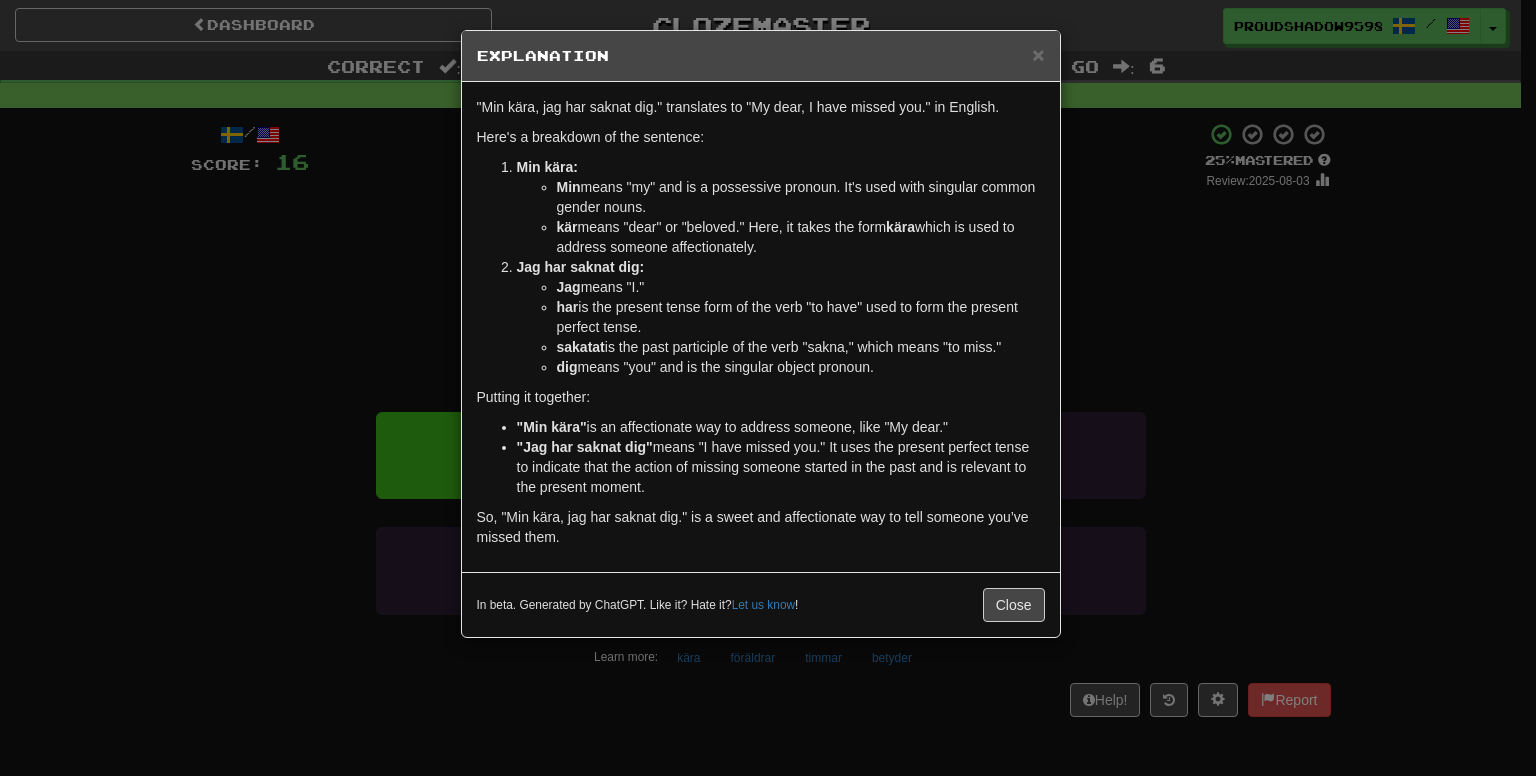 click on "× Explanation "Min kära, jag har saknat dig." translates to "My dear, I have missed you." in English.
Here's a breakdown of the sentence:
Min kära:
Min  means "my" and is a possessive pronoun. It's used with singular common gender nouns.
kär  means "dear" or "beloved." Here, it takes the form  kära  which is used to address someone affectionately.
Jag har saknat dig:
Jag  means "I."
har  is the present tense form of the verb "to have" used to form the present perfect tense.
sakatat  is the past participle of the verb "sakna," which means "to miss."
dig  means "you" and is the singular object pronoun.
Putting it together:
"Min kära"  is an affectionate way to address someone, like "My dear."
"Jag har saknat dig"  means "I have missed you." It uses the present perfect tense to indicate that the action of missing someone started in the past and is relevant to the present moment.
In beta. Generated by ChatGPT. Like it? Hate it?  Let us know ! Close" at bounding box center (768, 388) 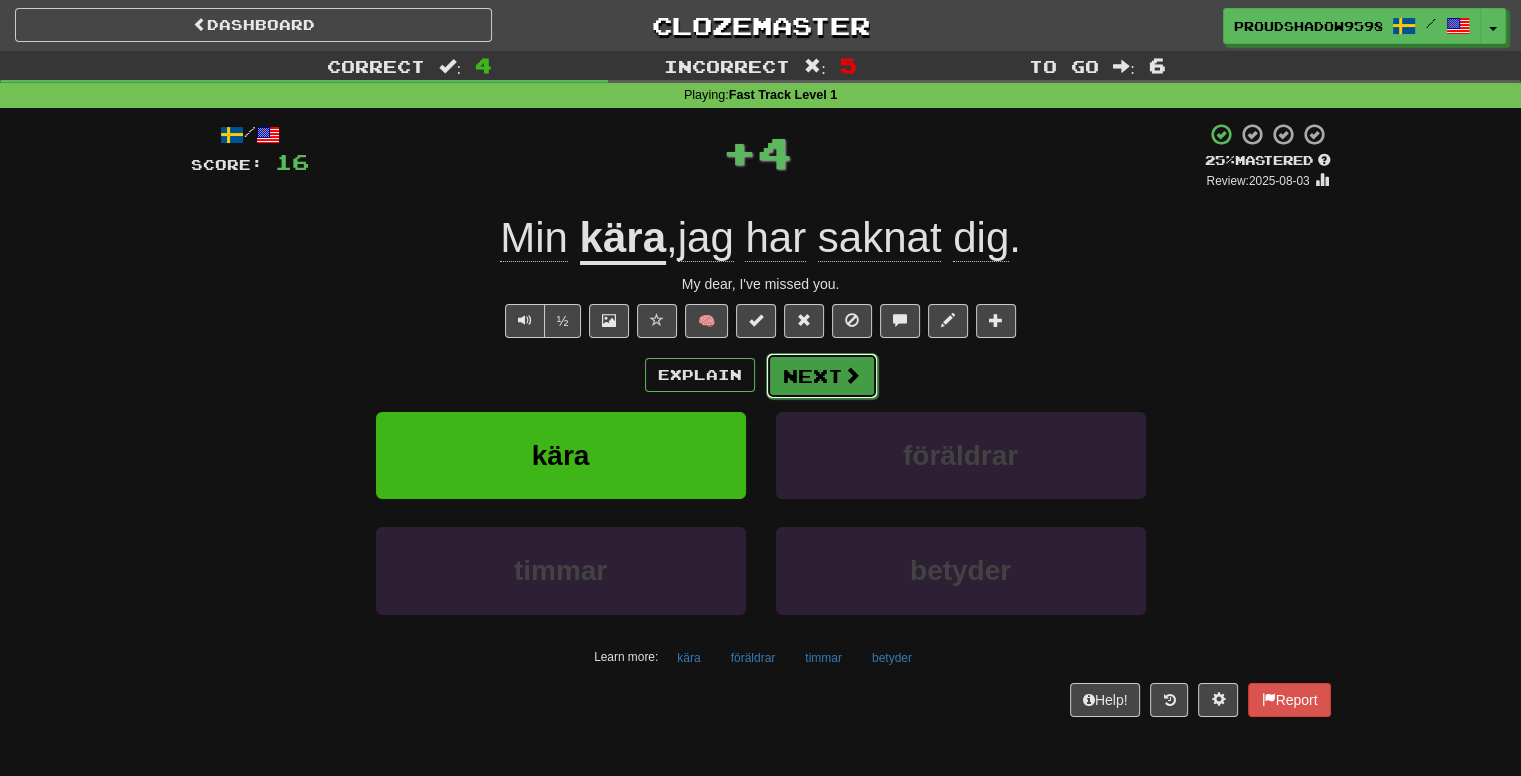click on "Next" at bounding box center (822, 376) 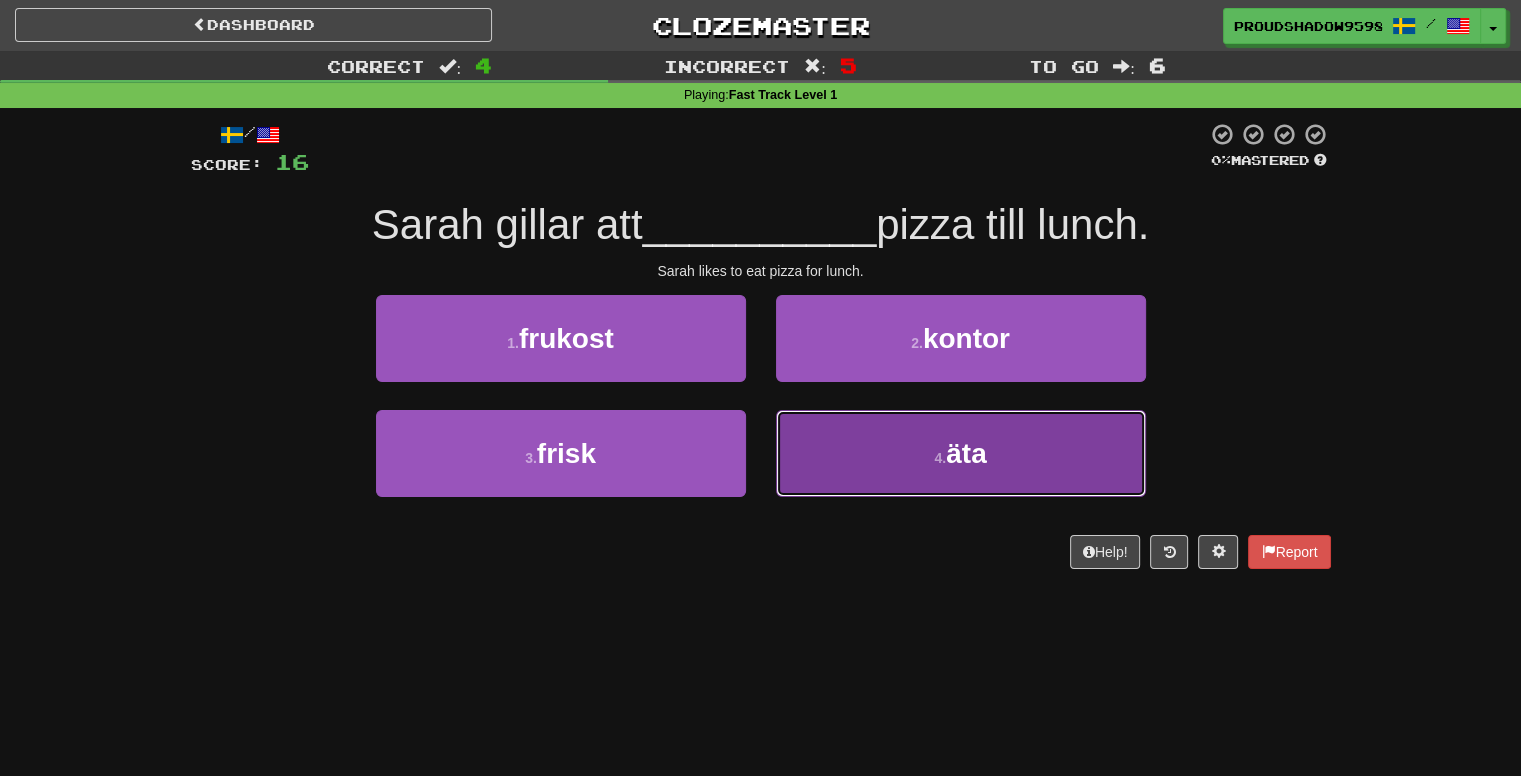 click on "4 .  äta" at bounding box center [961, 453] 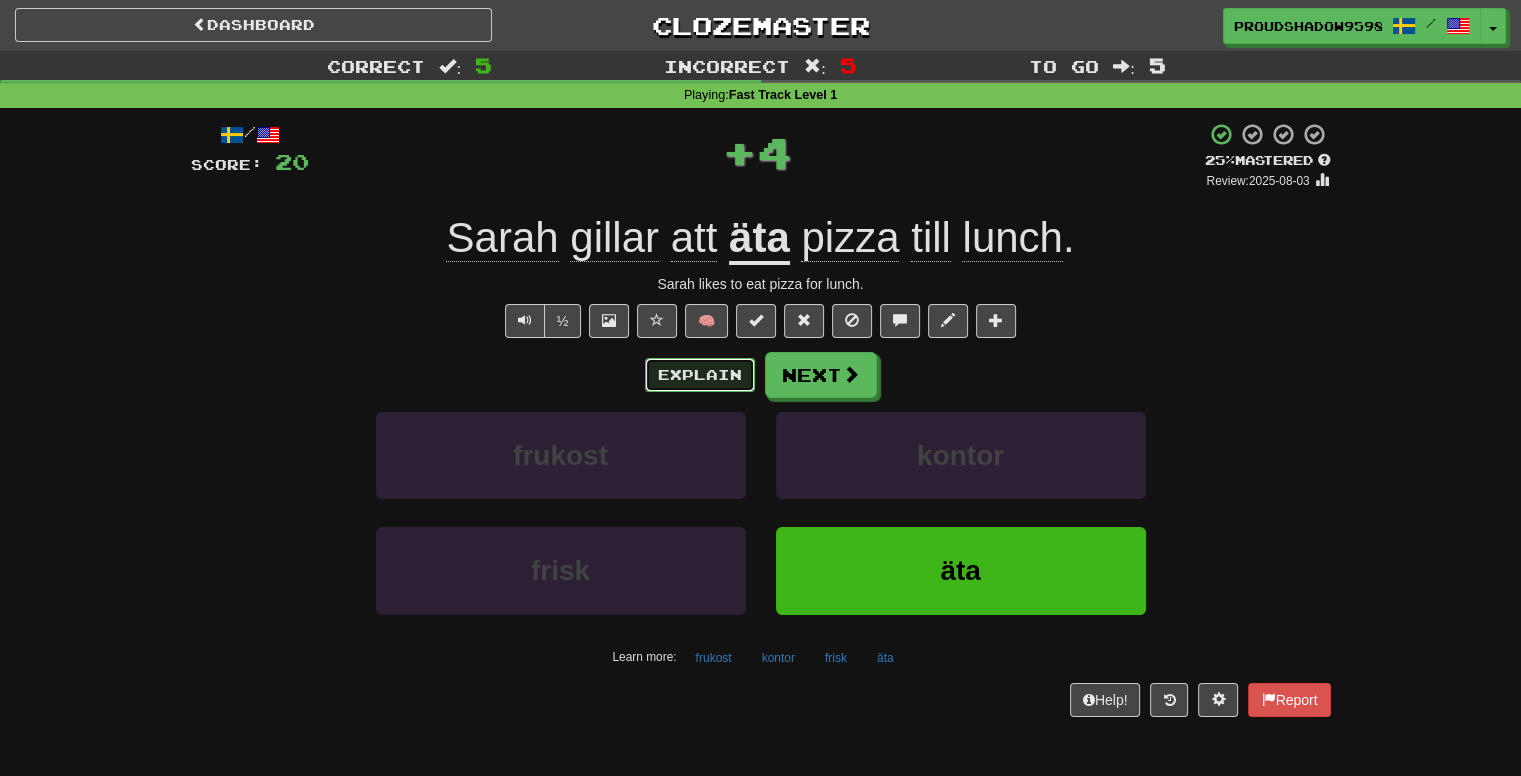 click on "Explain" at bounding box center [700, 375] 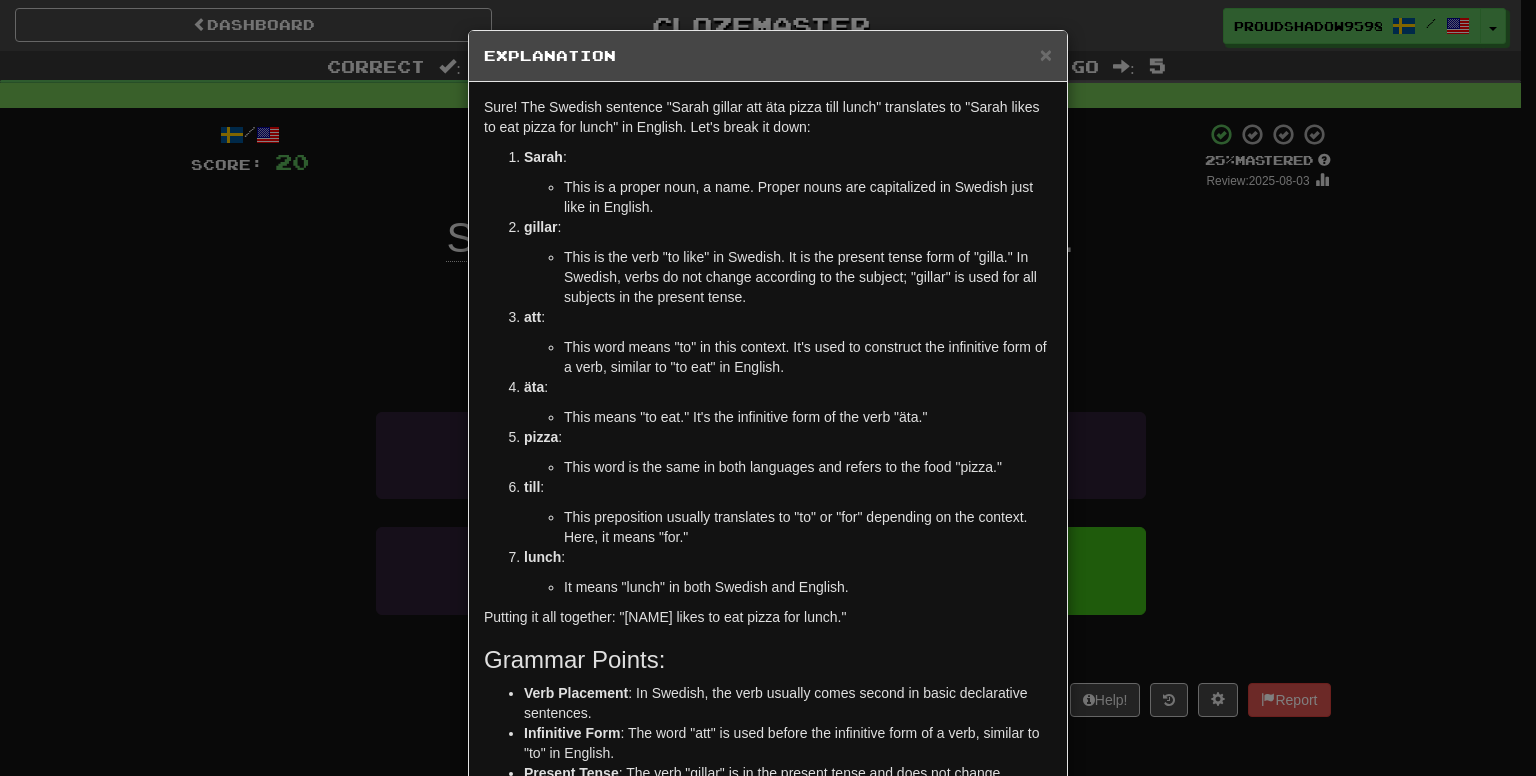 click on "× Explanation Sure! The Swedish sentence "Sarah gillar att äta pizza till lunch" translates to "Sarah likes to eat pizza for lunch" in English. Let's break it down:
Sarah :
This is a proper noun, a name. Proper nouns are capitalized in Swedish just like in English.
gillar :
This is the verb "to like" in Swedish. It is the present tense form of "gilla." In Swedish, verbs do not change according to the subject; "gillar" is used for all subjects in the present tense.
att :
This word means "to" in this context. It's used to construct the infinitive form of a verb, similar to "to eat" in English.
äta :
This means "to eat." It's the infinitive form of the verb "äta."
pizza :
This word is the same in both languages and refers to the food "pizza."
till :
This preposition usually translates to "to" or "for" depending on the context. Here, it means "for."
lunch :
It means "lunch" in both Swedish and English.
Grammar Points:" at bounding box center [768, 388] 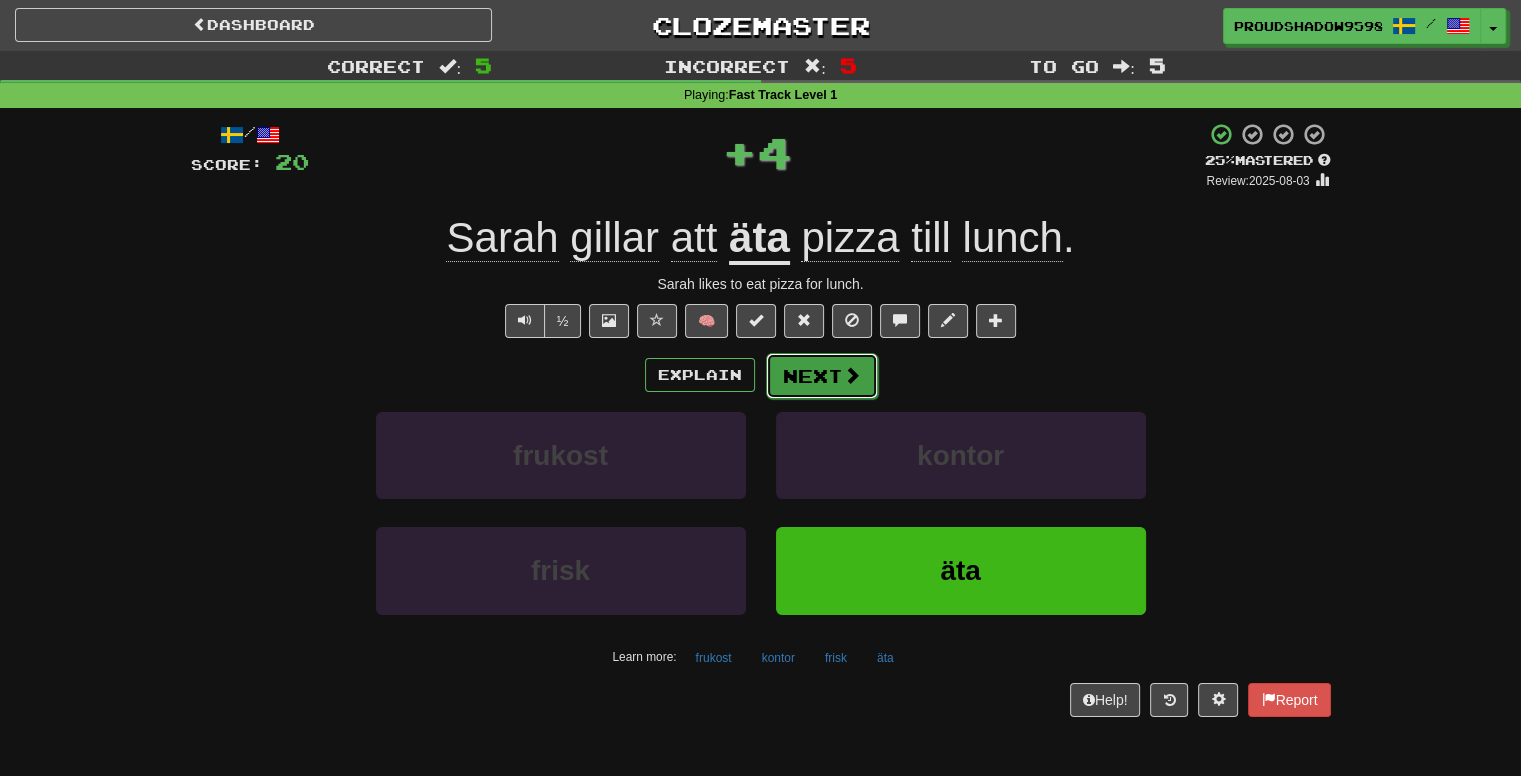 click on "Next" at bounding box center [822, 376] 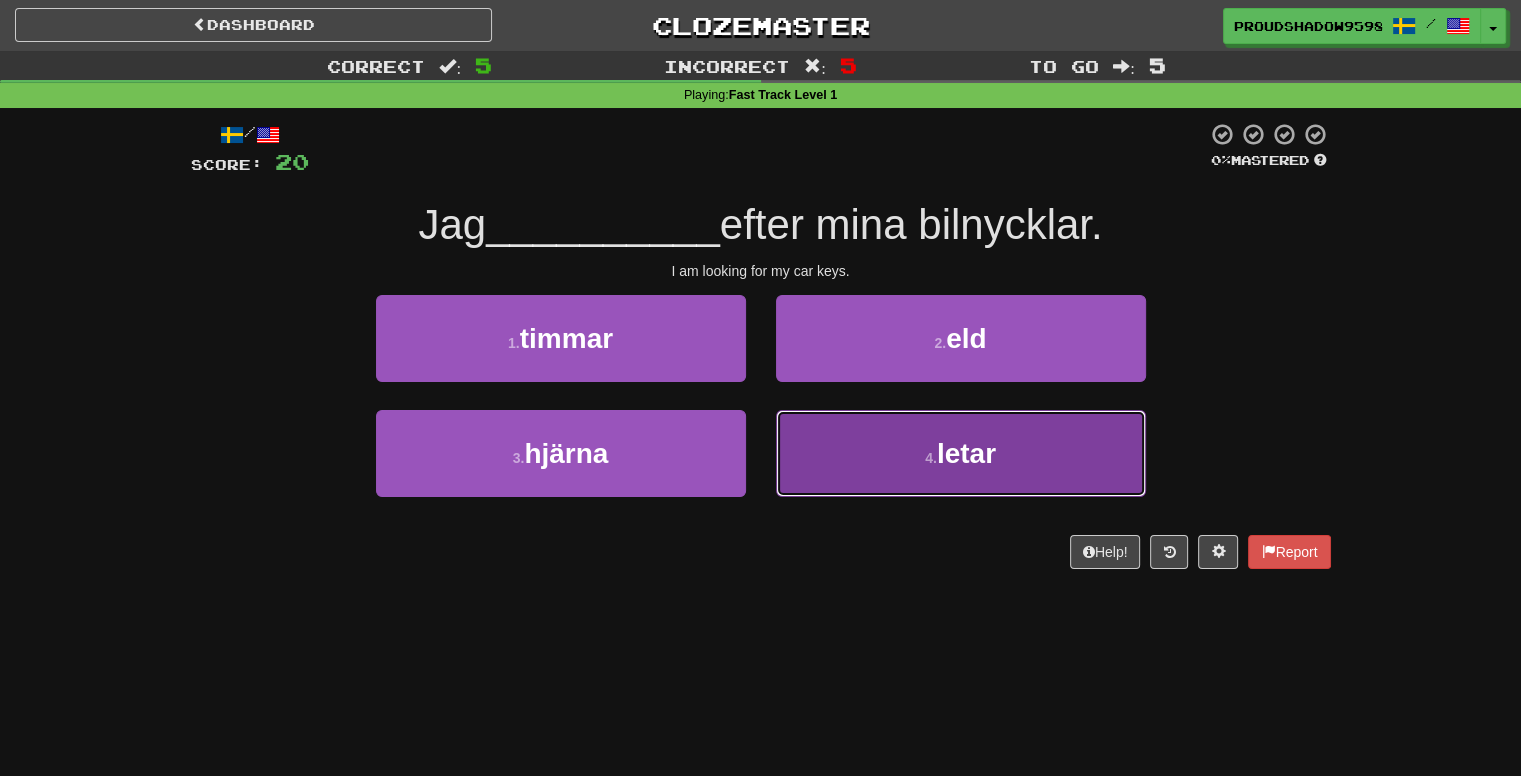 click on "4 .  letar" at bounding box center [961, 453] 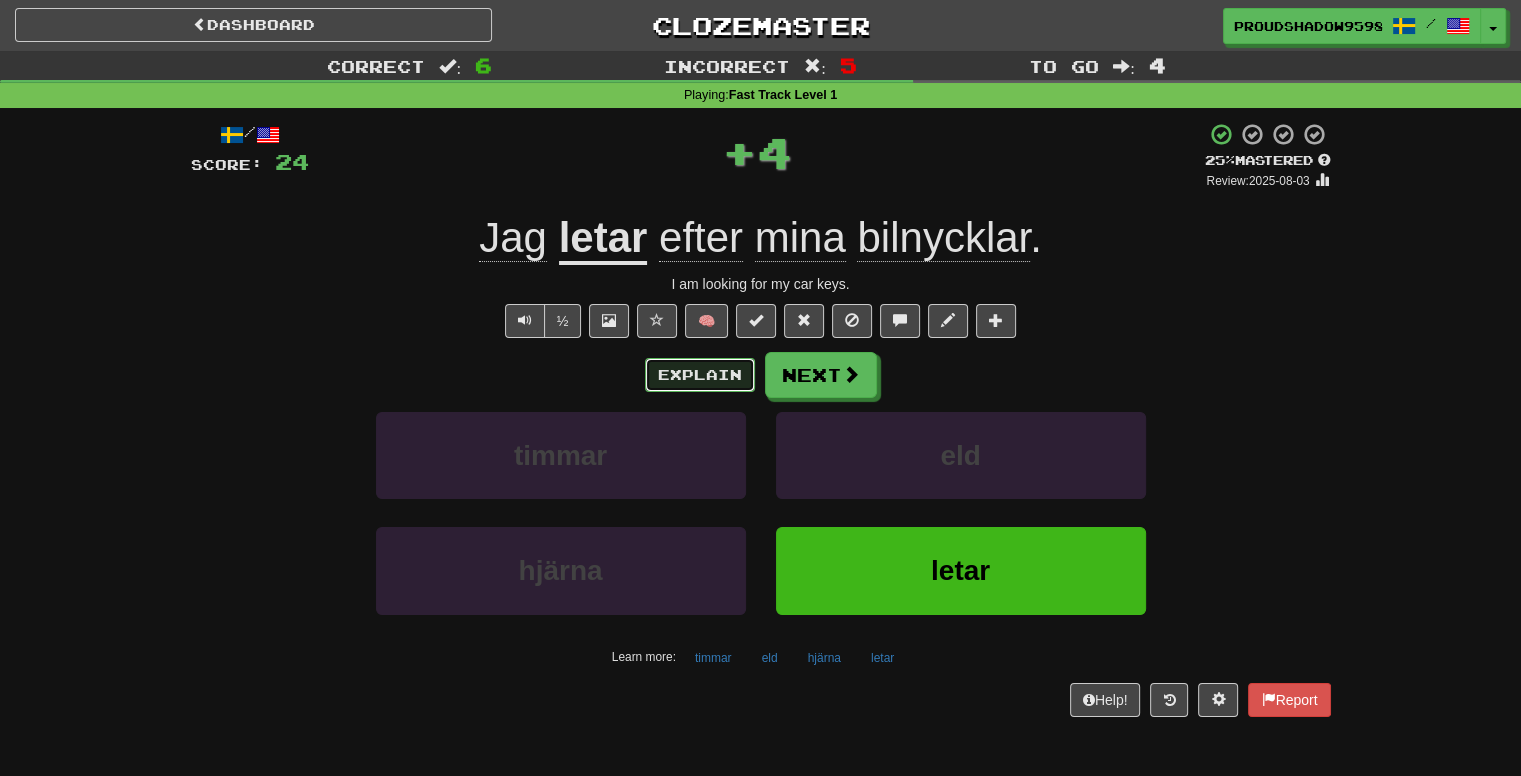 click on "Explain" at bounding box center (700, 375) 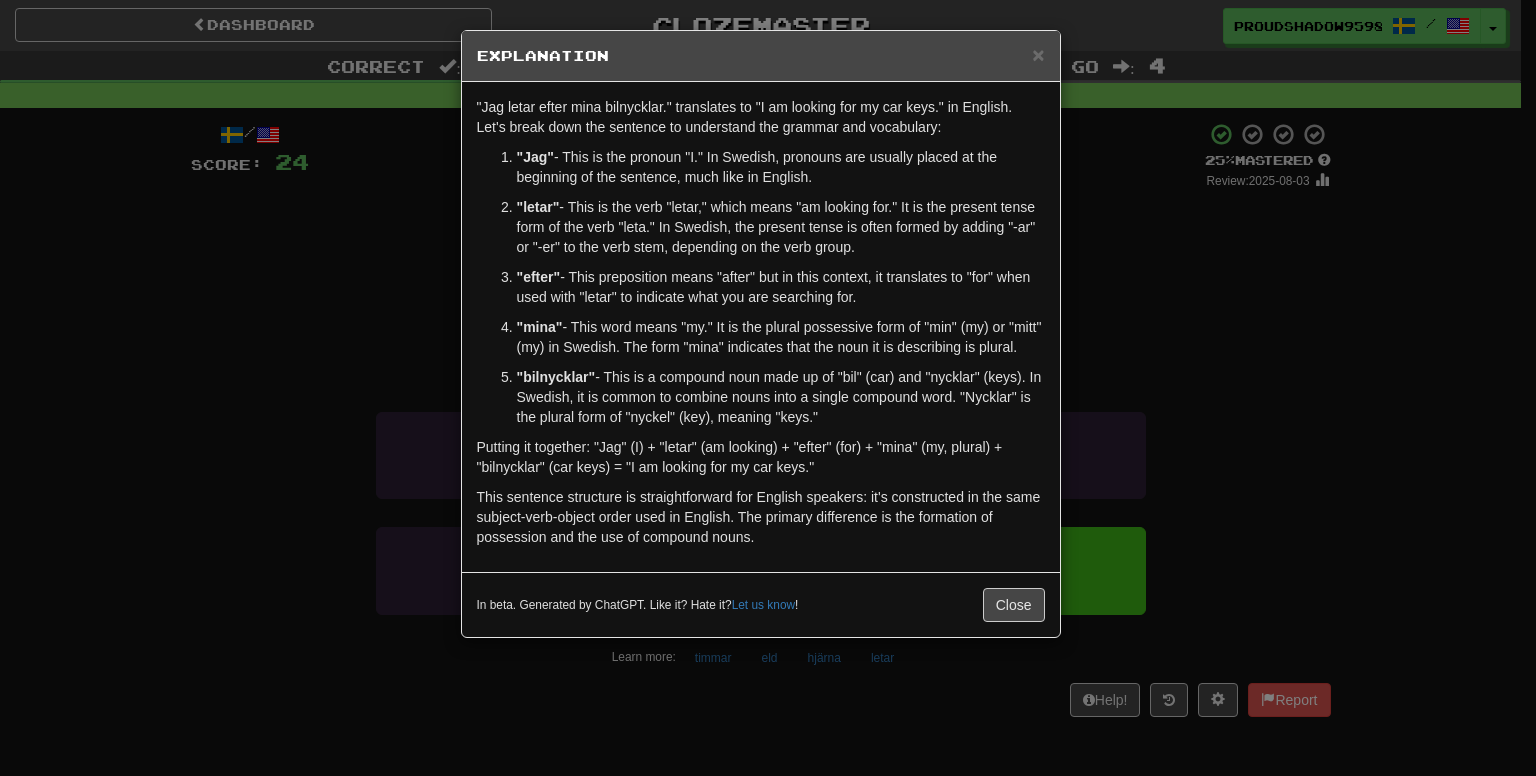 drag, startPoint x: 1185, startPoint y: 281, endPoint x: 916, endPoint y: 373, distance: 284.2974 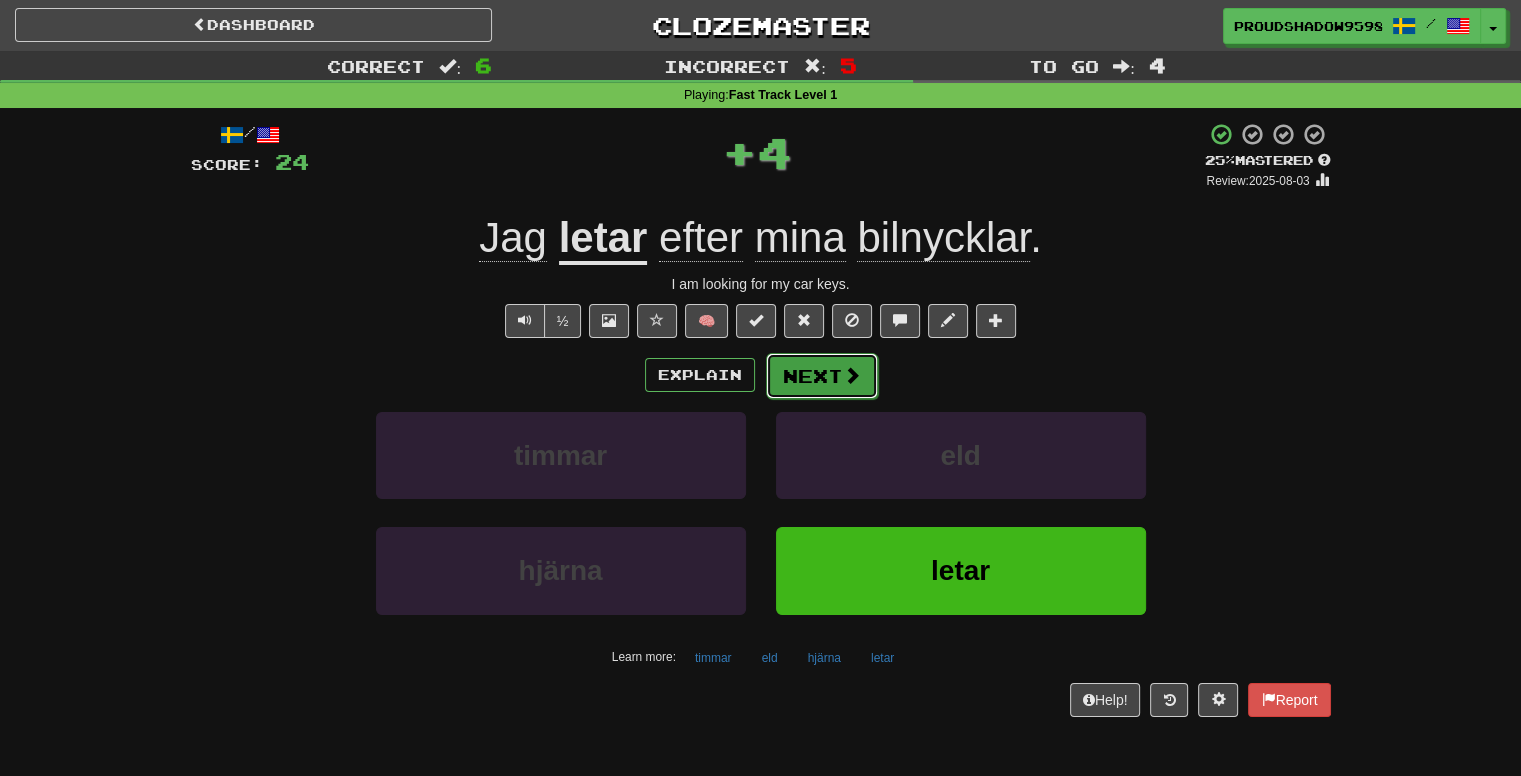click on "Next" at bounding box center [822, 376] 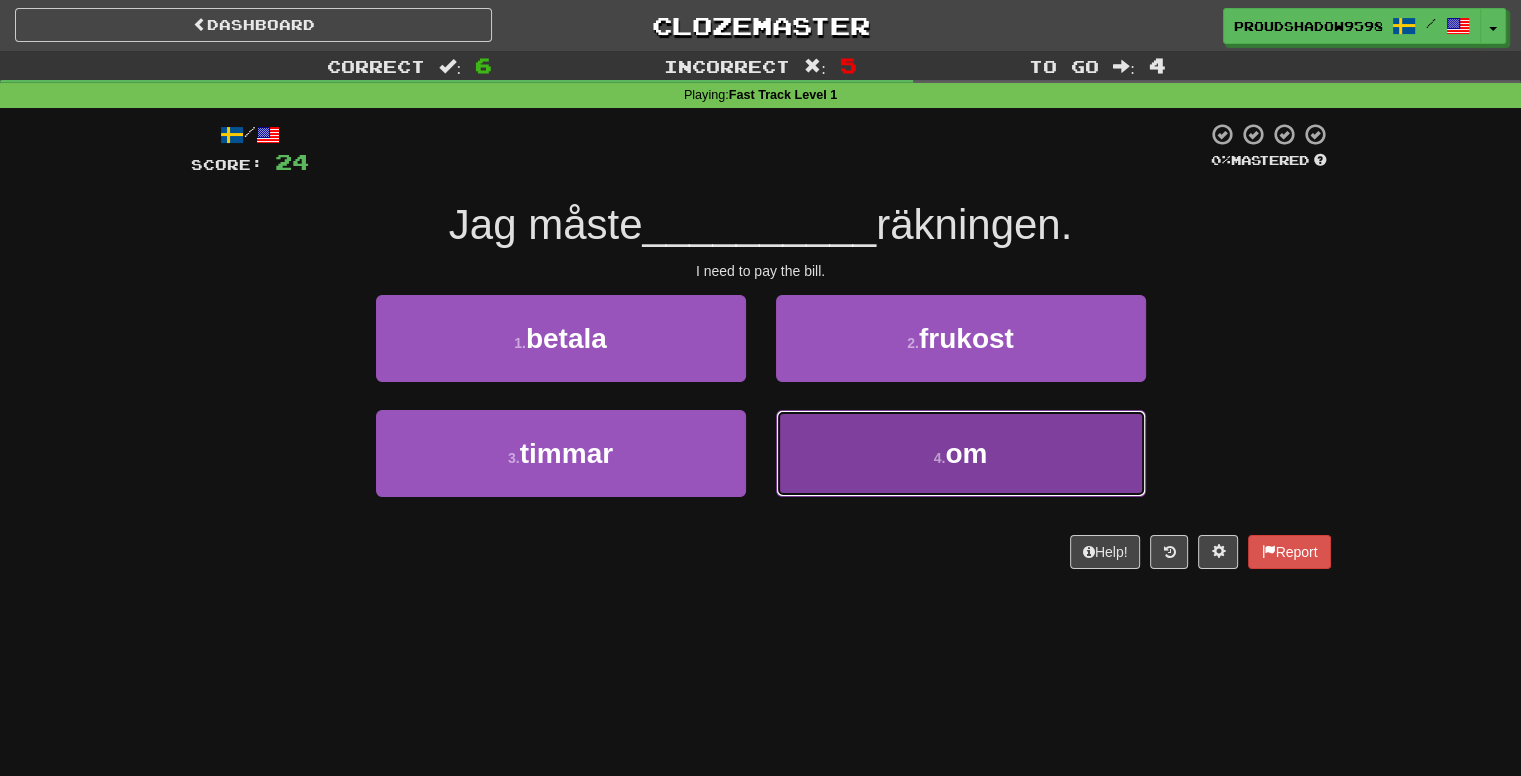 click on "4 .  om" at bounding box center (961, 453) 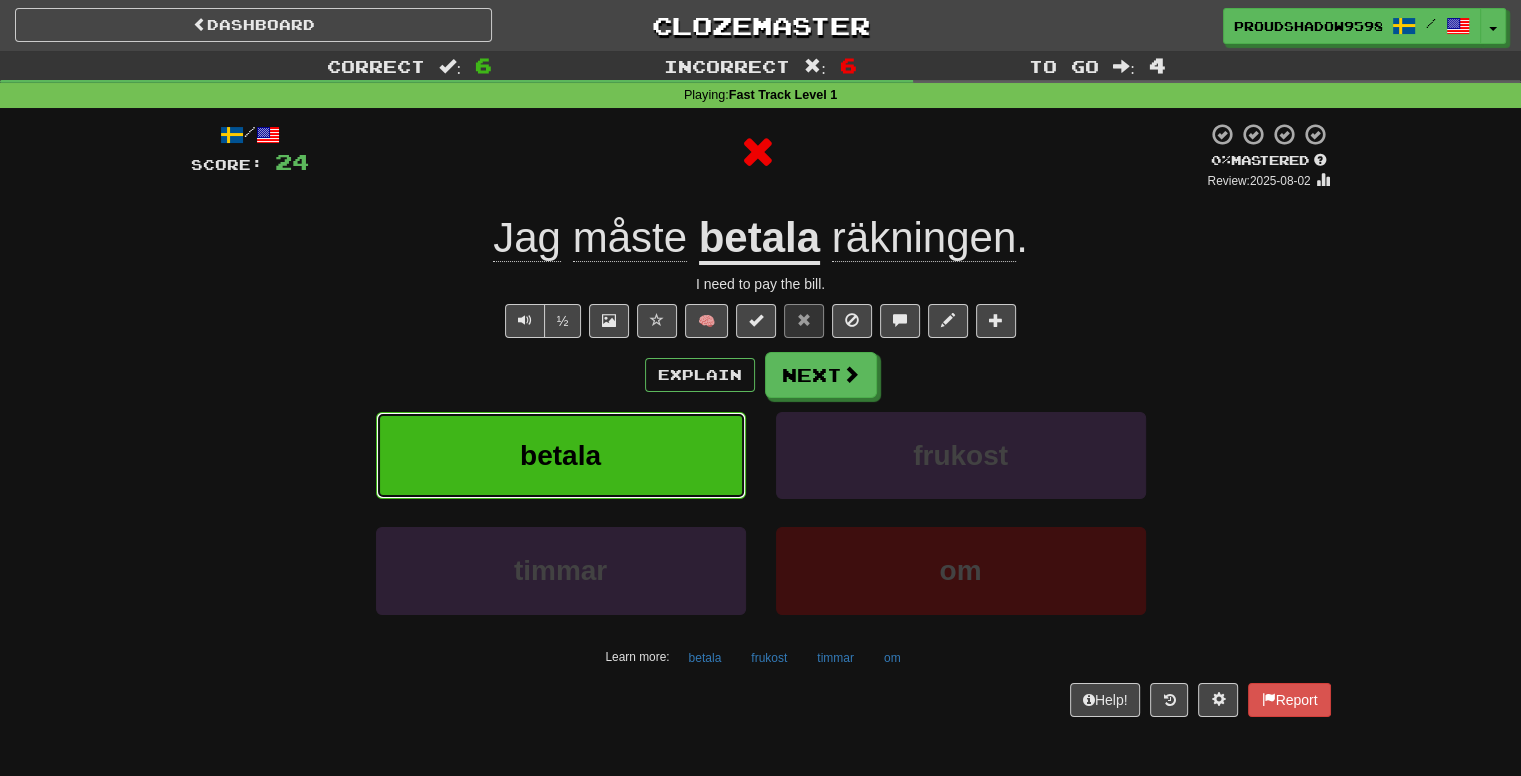 click on "betala" at bounding box center (561, 455) 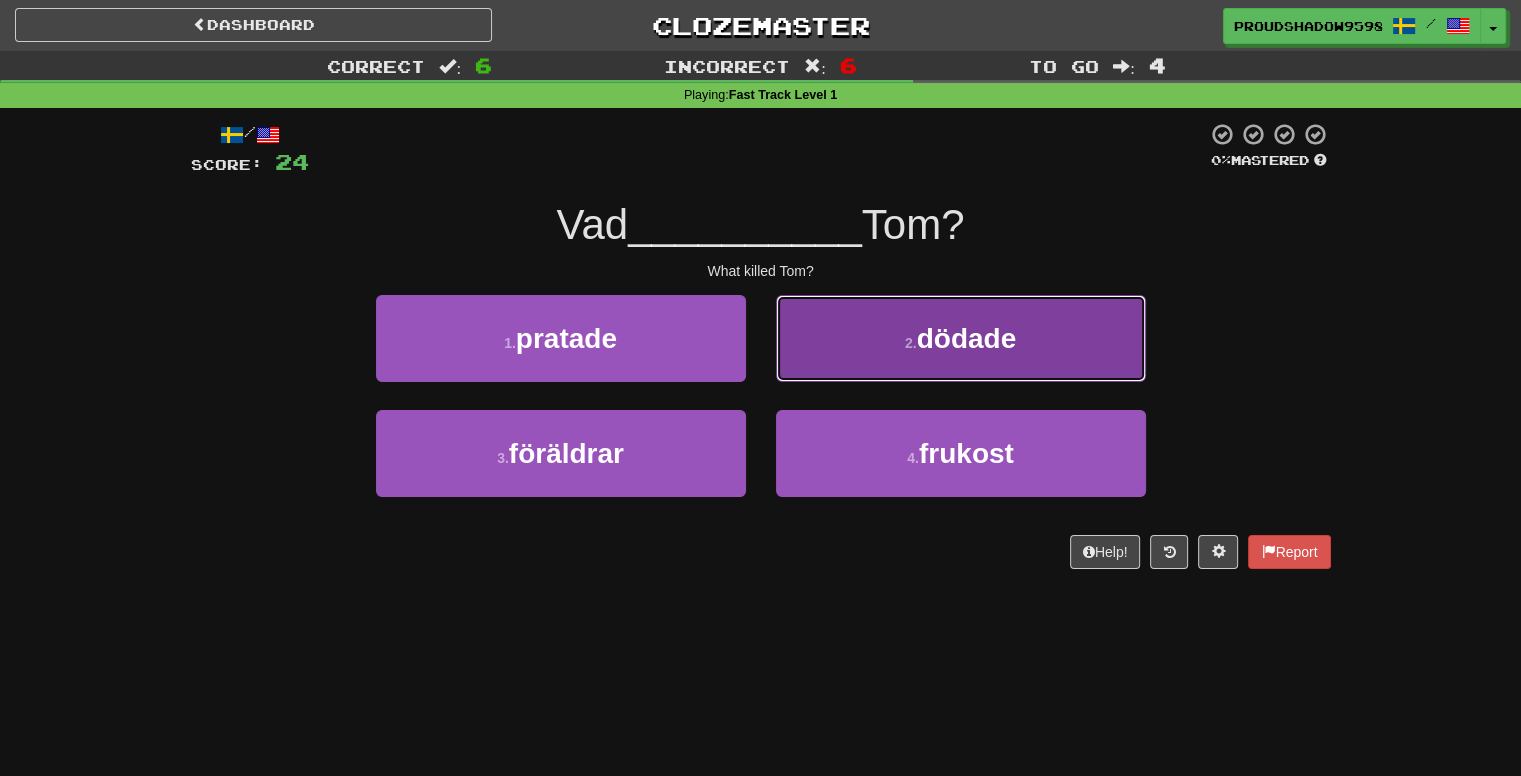 click on "2 .  dödade" at bounding box center (961, 338) 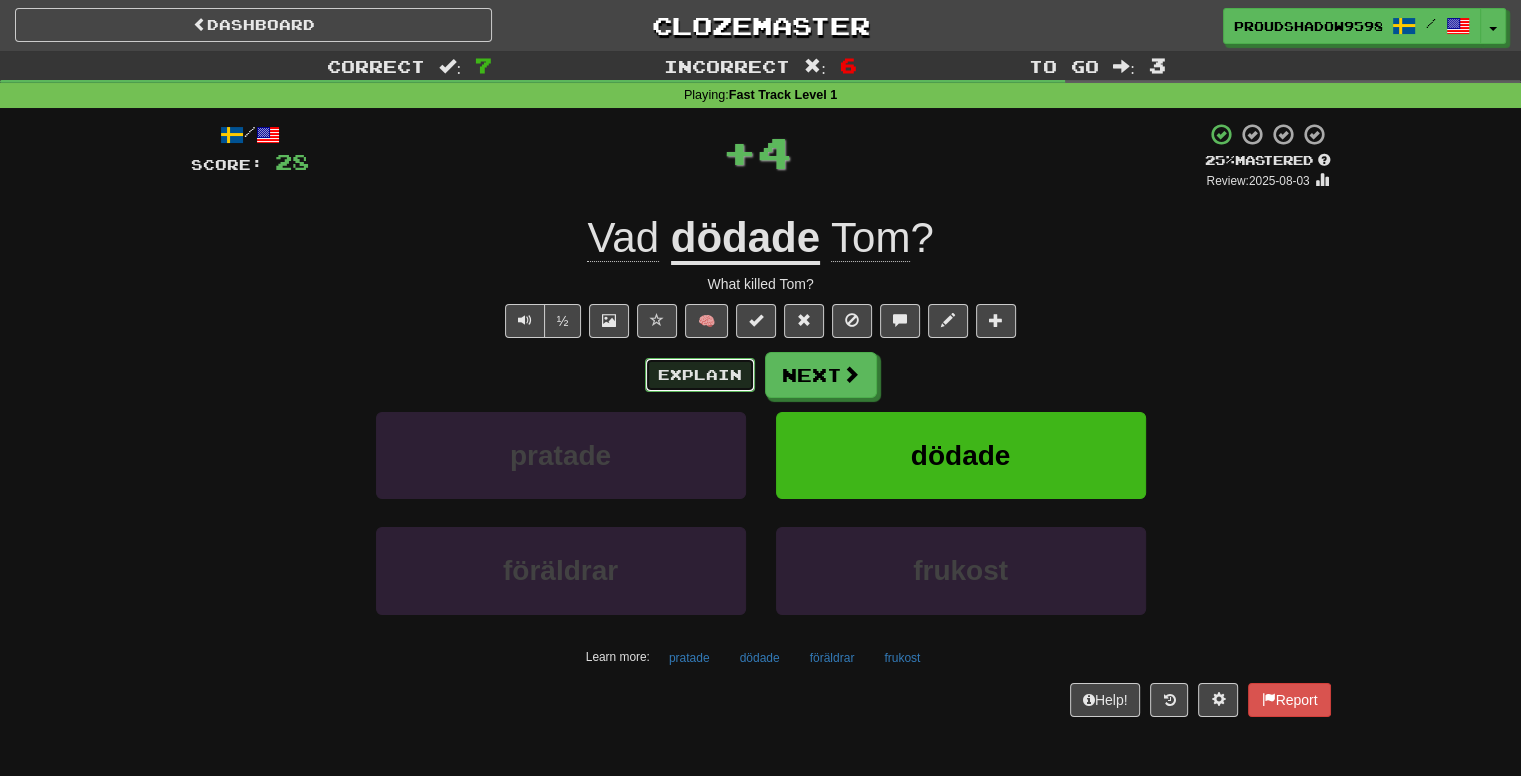 click on "Explain" at bounding box center [700, 375] 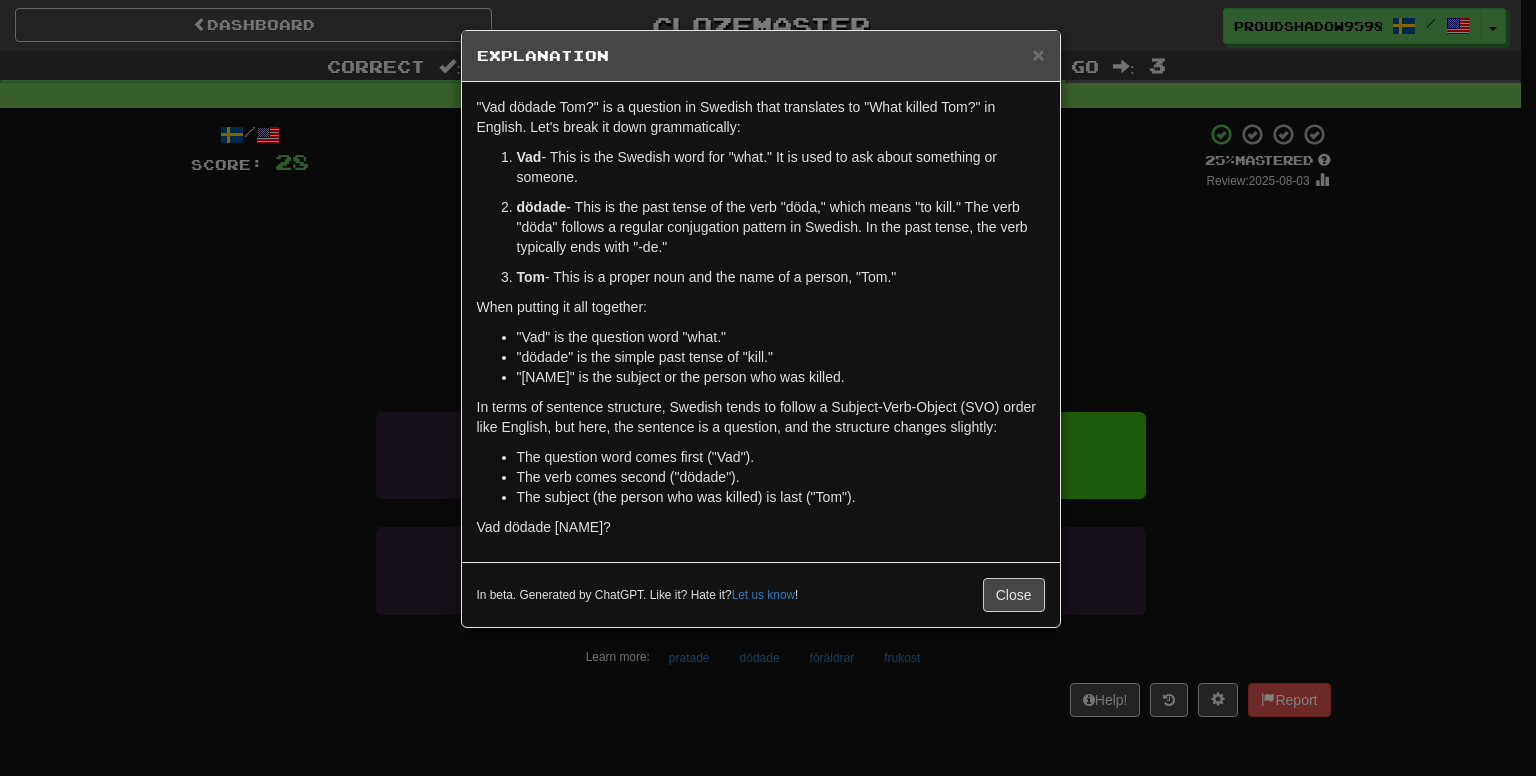 click on "× Explanation "Vad dödade Tom?" is a question in Swedish that translates to "What killed Tom?" in English. Let's break it down grammatically:
Vad  - This is the Swedish word for "what." It is used to ask about something or someone.
dödade  - This is the past tense of the verb "döda," which means "to kill." The verb "döda" follows a regular conjugation pattern in Swedish. In the past tense, the verb typically ends with "-de."
Tom  - This is a proper noun and the name of a person, "Tom."
When putting it all together:
"Vad" is the question word "what."
"dödade" is the simple past tense of "kill."
"Tom" is the subject or the person who was killed.
In terms of sentence structure, Swedish tends to follow a Subject-Verb-Object (SVO) order like English, but here, the sentence is a question, and the structure changes slightly:
The question word comes first ("Vad").
The verb comes second ("dödade").
The subject (the person who was killed) is last ("Tom").
! Close" at bounding box center (768, 388) 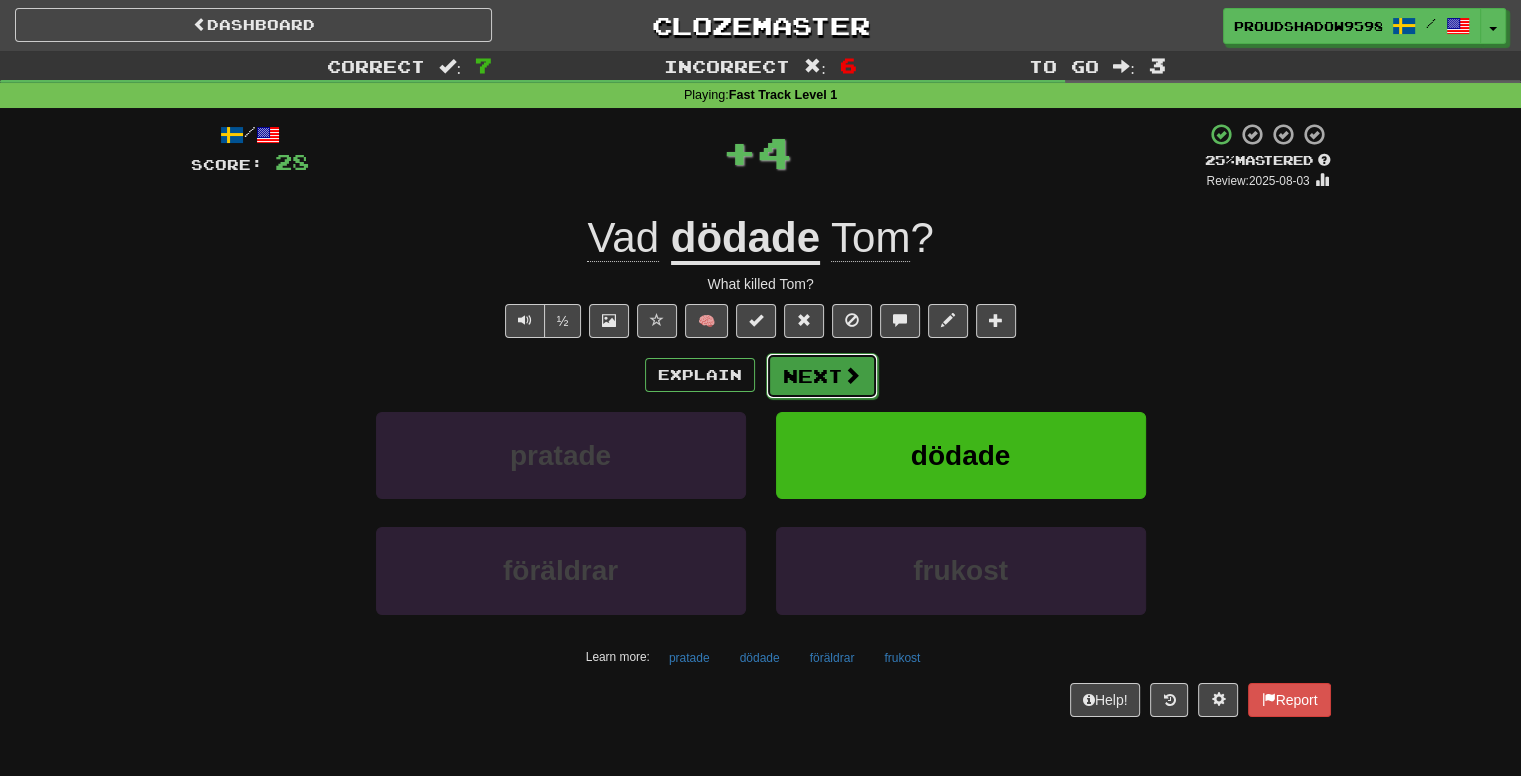 click at bounding box center [852, 375] 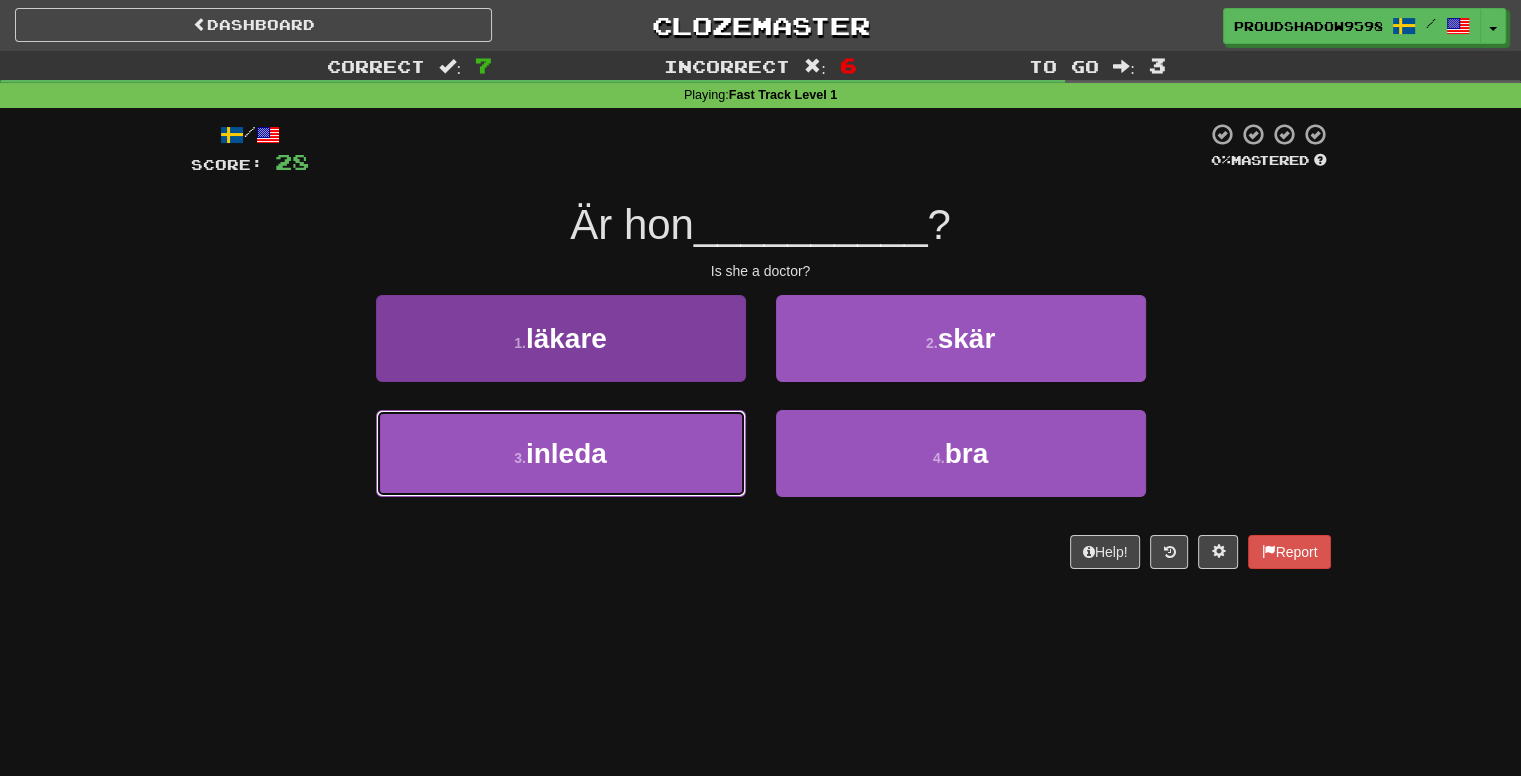 click on "3 .  inleda" at bounding box center (561, 453) 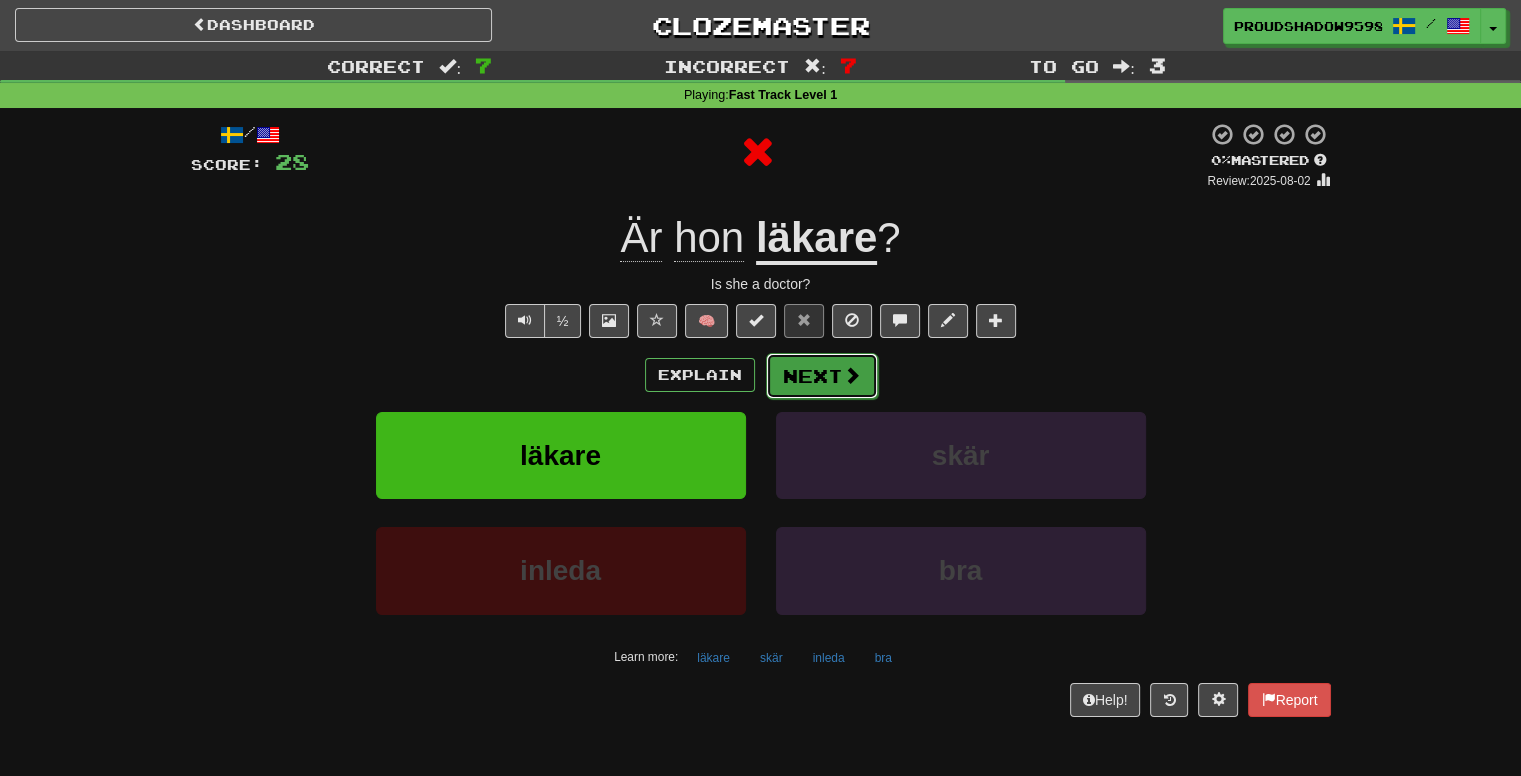 click on "Next" at bounding box center (822, 376) 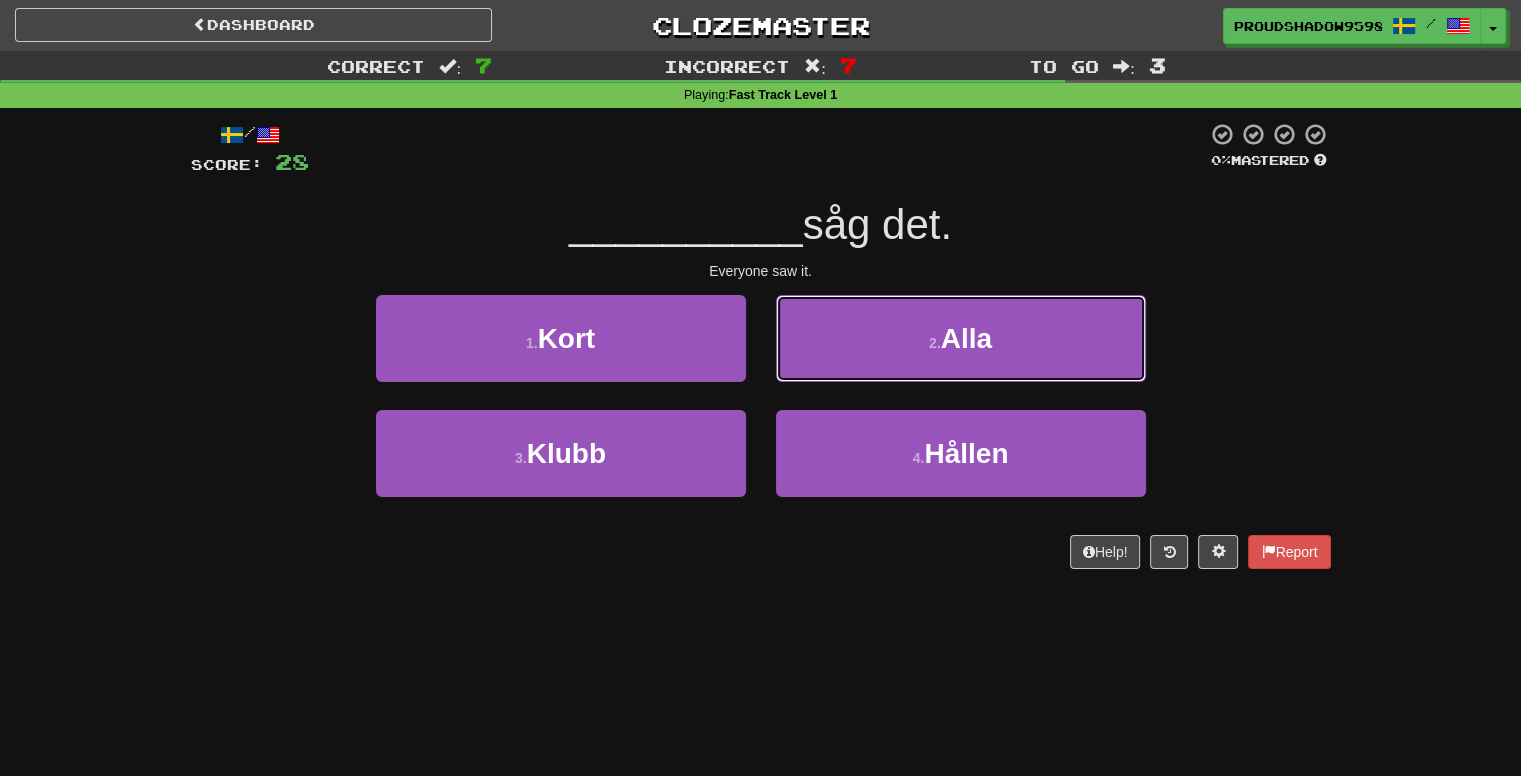 click on "2 .  Alla" at bounding box center (961, 338) 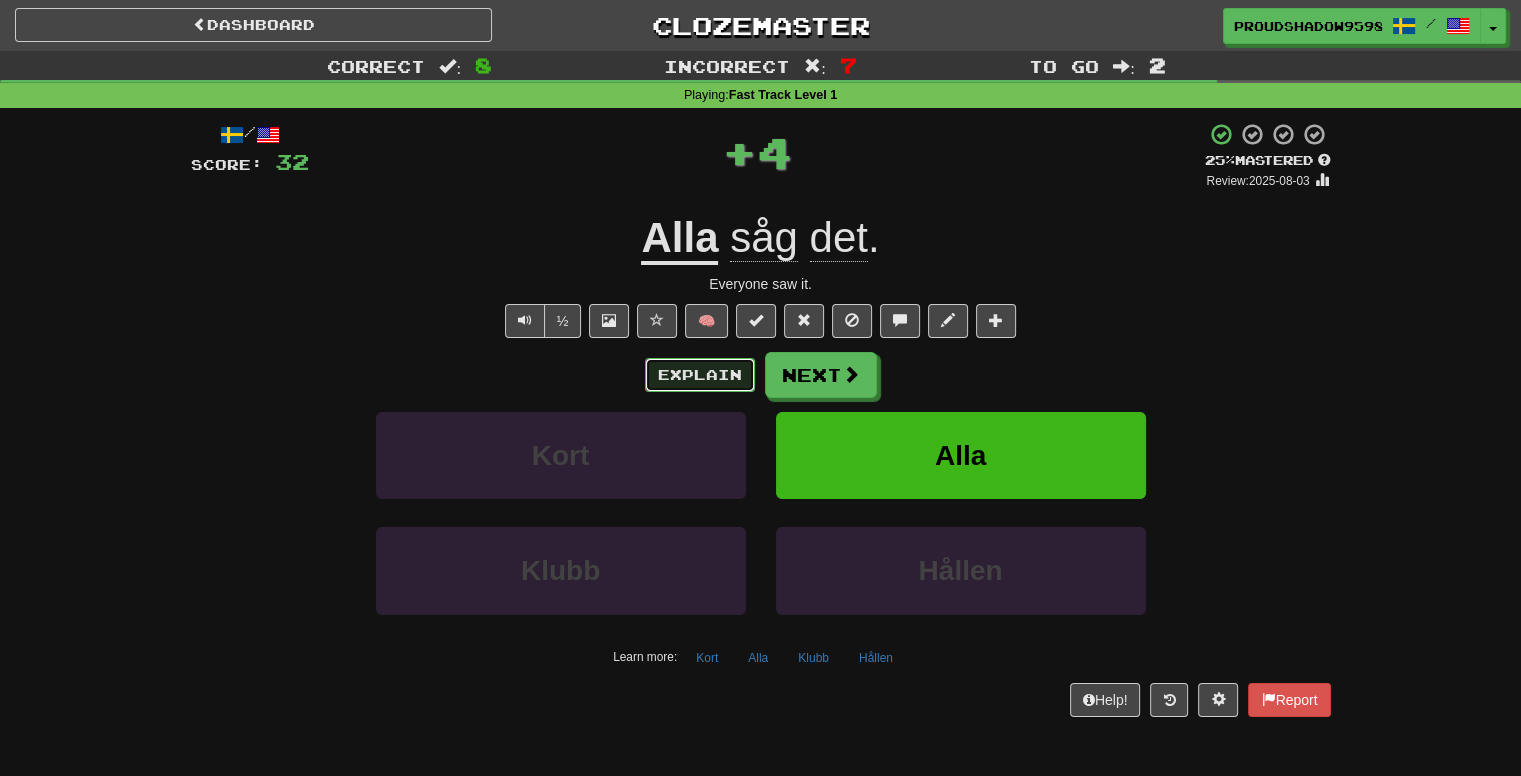 click on "Explain" at bounding box center [700, 375] 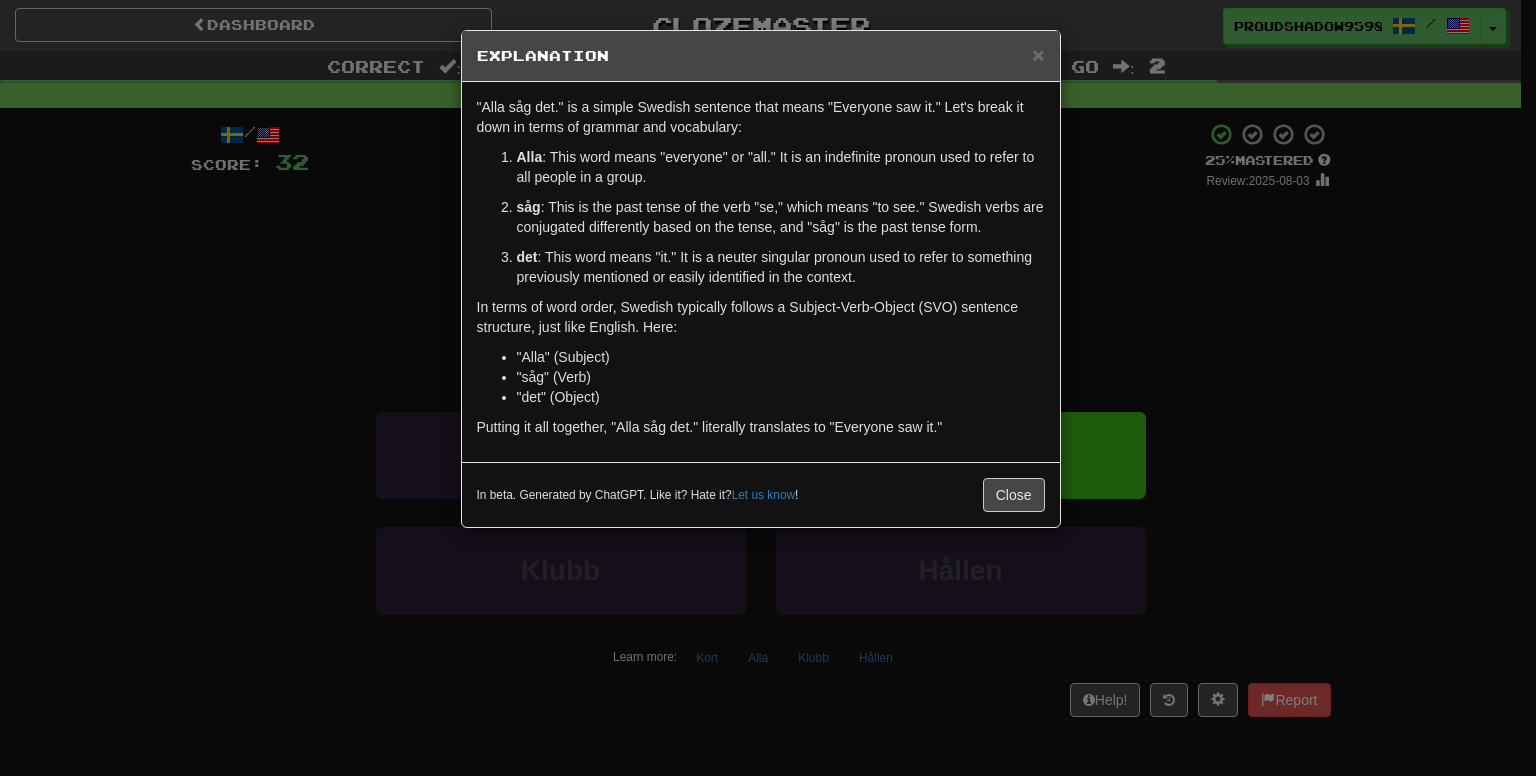 click on "× Explanation "Alla såg det." is a simple Swedish sentence that means "Everyone saw it." Let's break it down in terms of grammar and vocabulary:
Alla : This word means "everyone" or "all." It is an indefinite pronoun used to refer to all people in a group.
såg : This is the past tense of the verb "se," which means "to see." Swedish verbs are conjugated differently based on the tense, and "såg" is the past tense form.
det : This word means "it." It is a neuter singular pronoun used to refer to something previously mentioned or easily identified in the context.
In terms of word order, Swedish typically follows a Subject-Verb-Object (SVO) sentence structure, just like English. Here:
"Alla" (Subject)
"såg" (Verb)
"det" (Object)
Putting it all together, "Alla såg det." literally translates to "Everyone saw it." In beta. Generated by ChatGPT. Like it? Hate it?  Let us know ! Close" at bounding box center [768, 388] 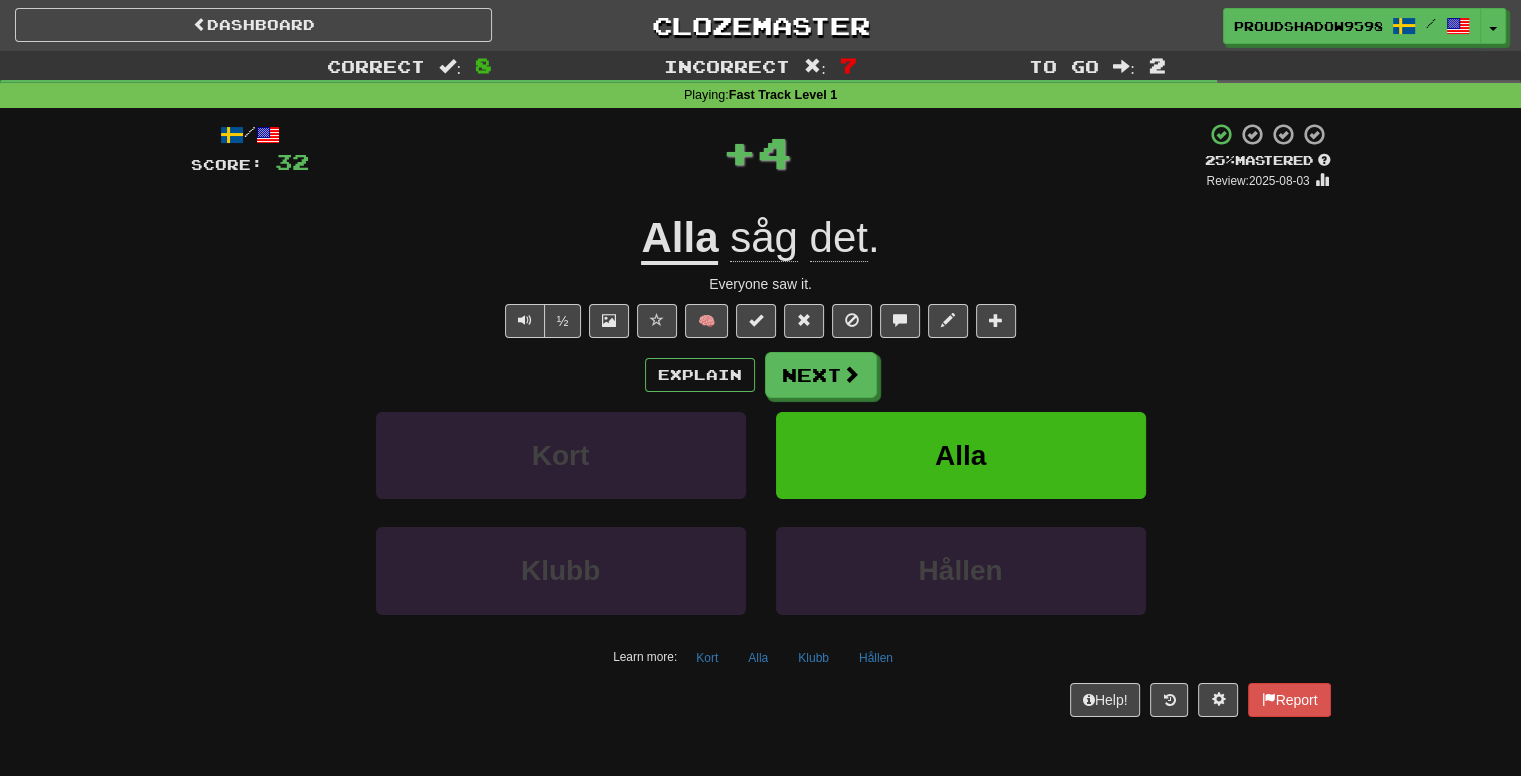 click on "Explain Next Kort Alla Klubb Hållen Learn more: Kort Alla Klubb Hållen" at bounding box center [761, 512] 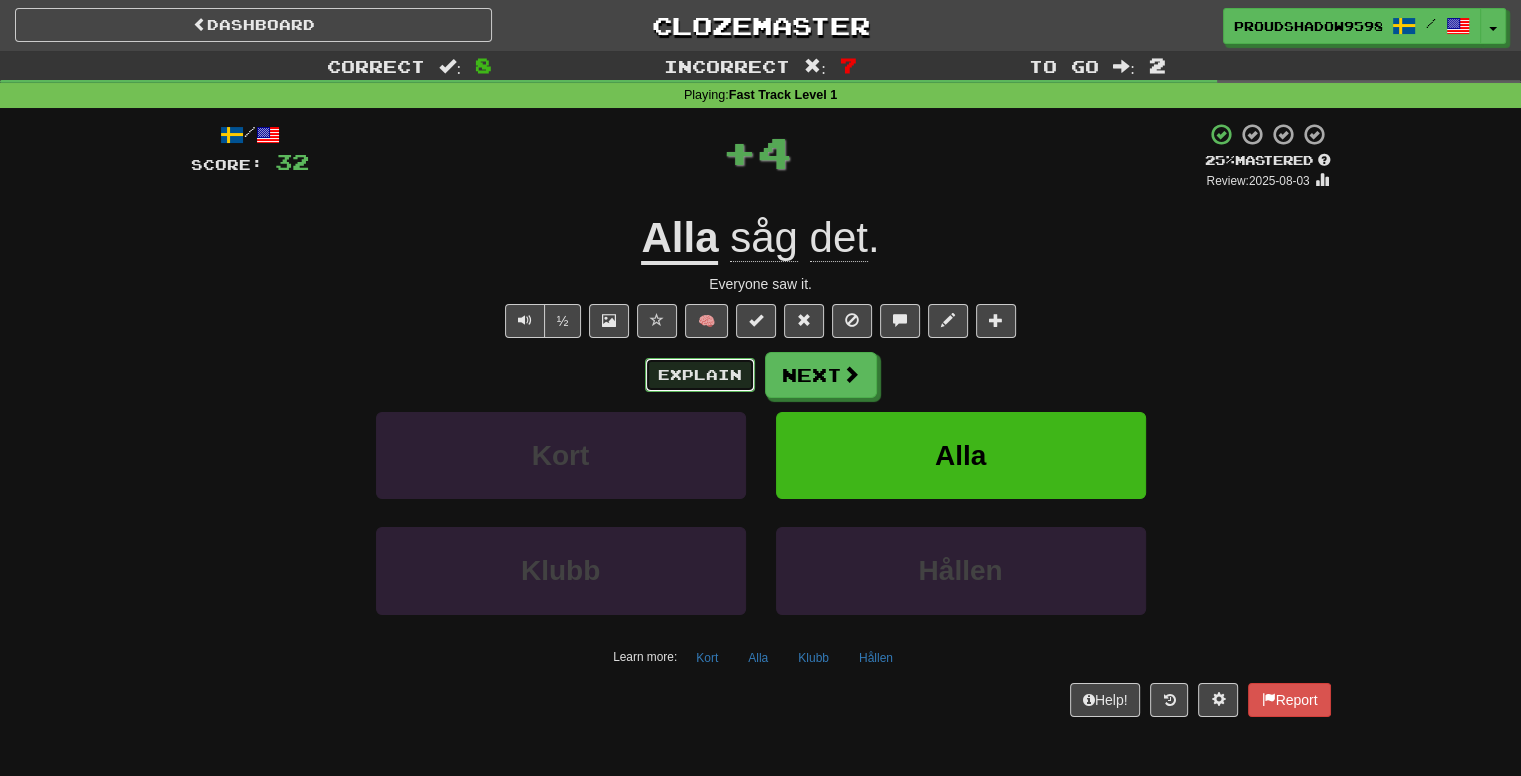 click on "Explain" at bounding box center (700, 375) 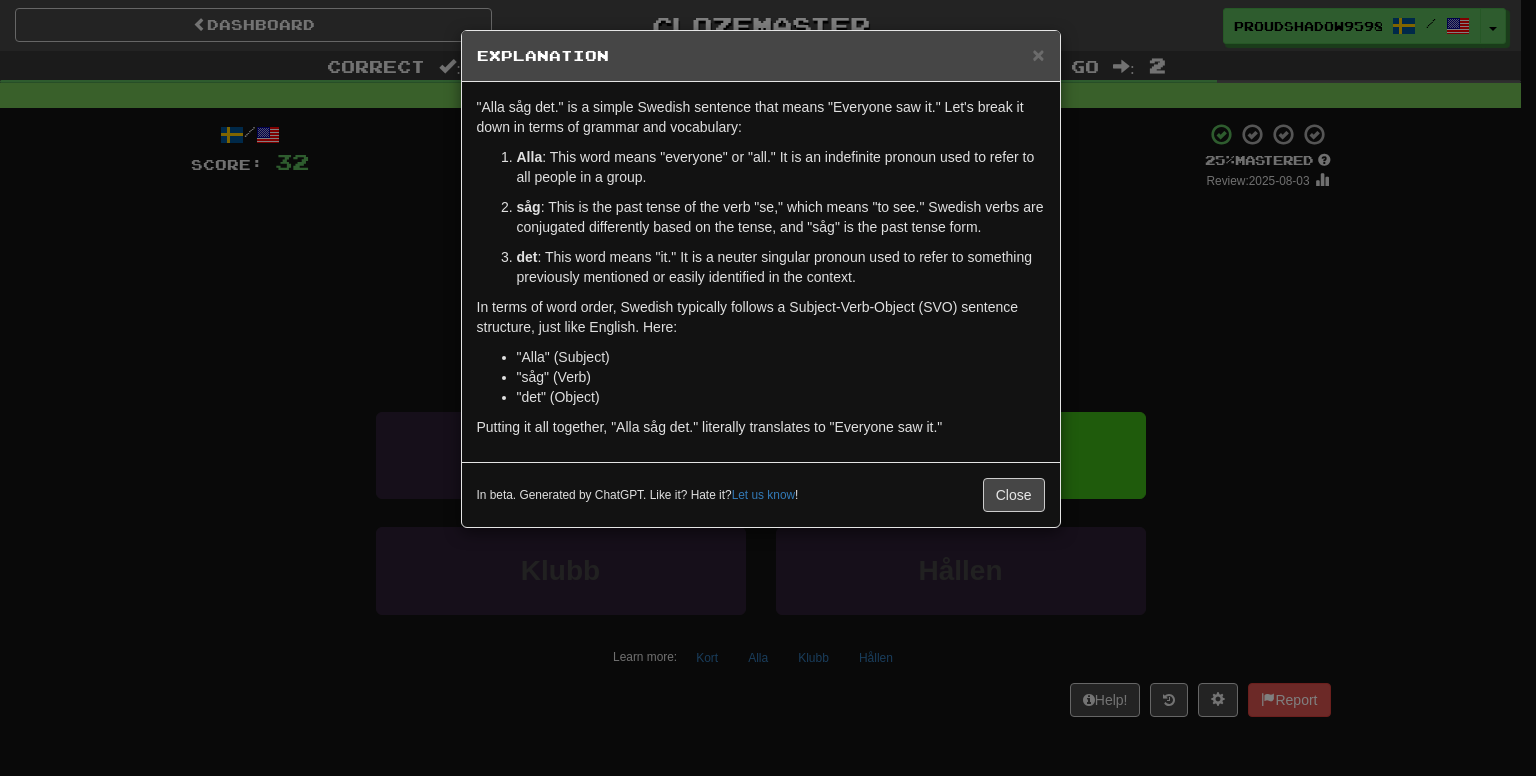 click on "× Explanation "Alla såg det." is a simple Swedish sentence that means "Everyone saw it." Let's break it down in terms of grammar and vocabulary:
Alla : This word means "everyone" or "all." It is an indefinite pronoun used to refer to all people in a group.
såg : This is the past tense of the verb "se," which means "to see." Swedish verbs are conjugated differently based on the tense, and "såg" is the past tense form.
det : This word means "it." It is a neuter singular pronoun used to refer to something previously mentioned or easily identified in the context.
In terms of word order, Swedish typically follows a Subject-Verb-Object (SVO) sentence structure, just like English. Here:
"Alla" (Subject)
"såg" (Verb)
"det" (Object)
Putting it all together, "Alla såg det." literally translates to "Everyone saw it." In beta. Generated by ChatGPT. Like it? Hate it?  Let us know ! Close" at bounding box center (768, 388) 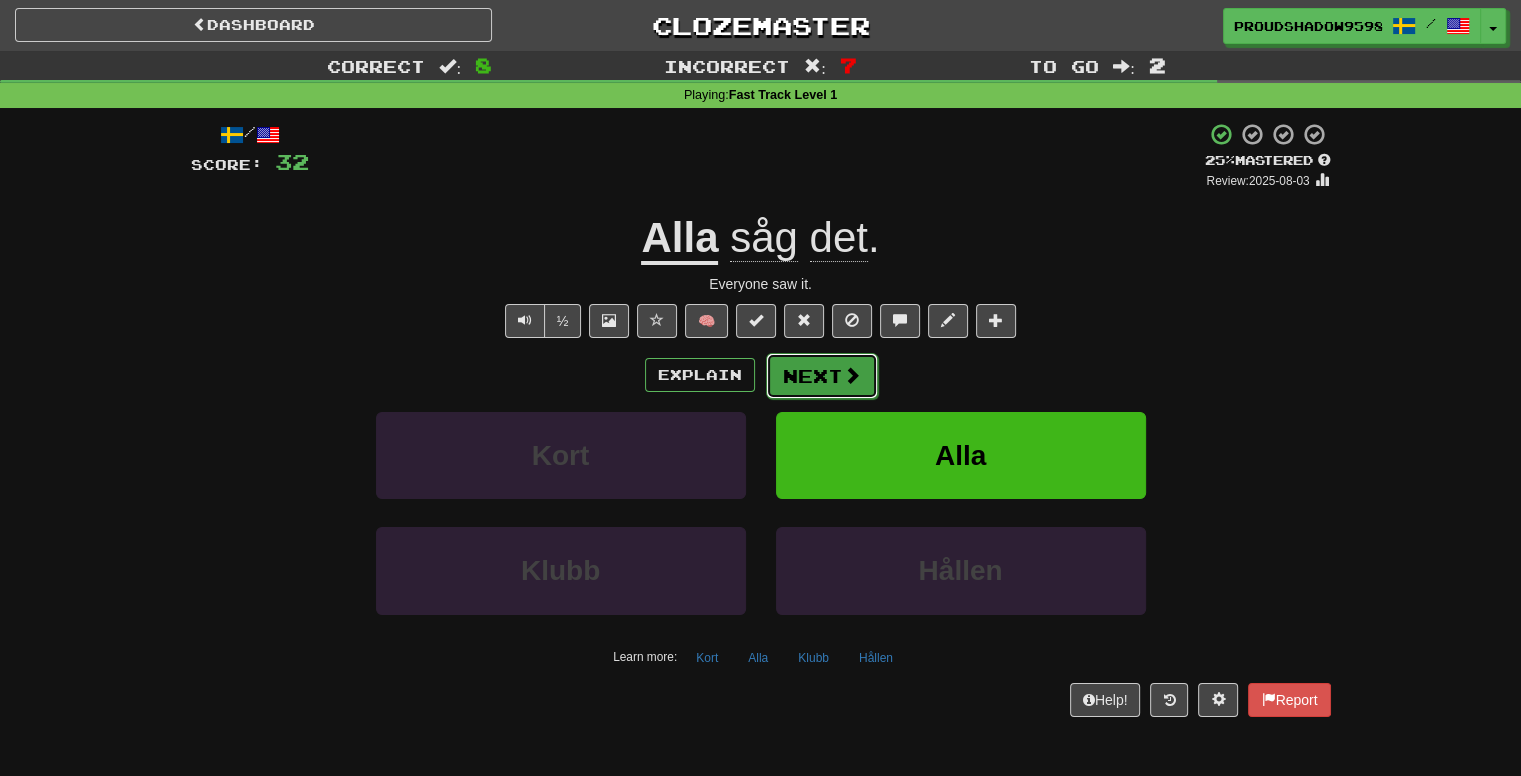 click on "Next" at bounding box center [822, 376] 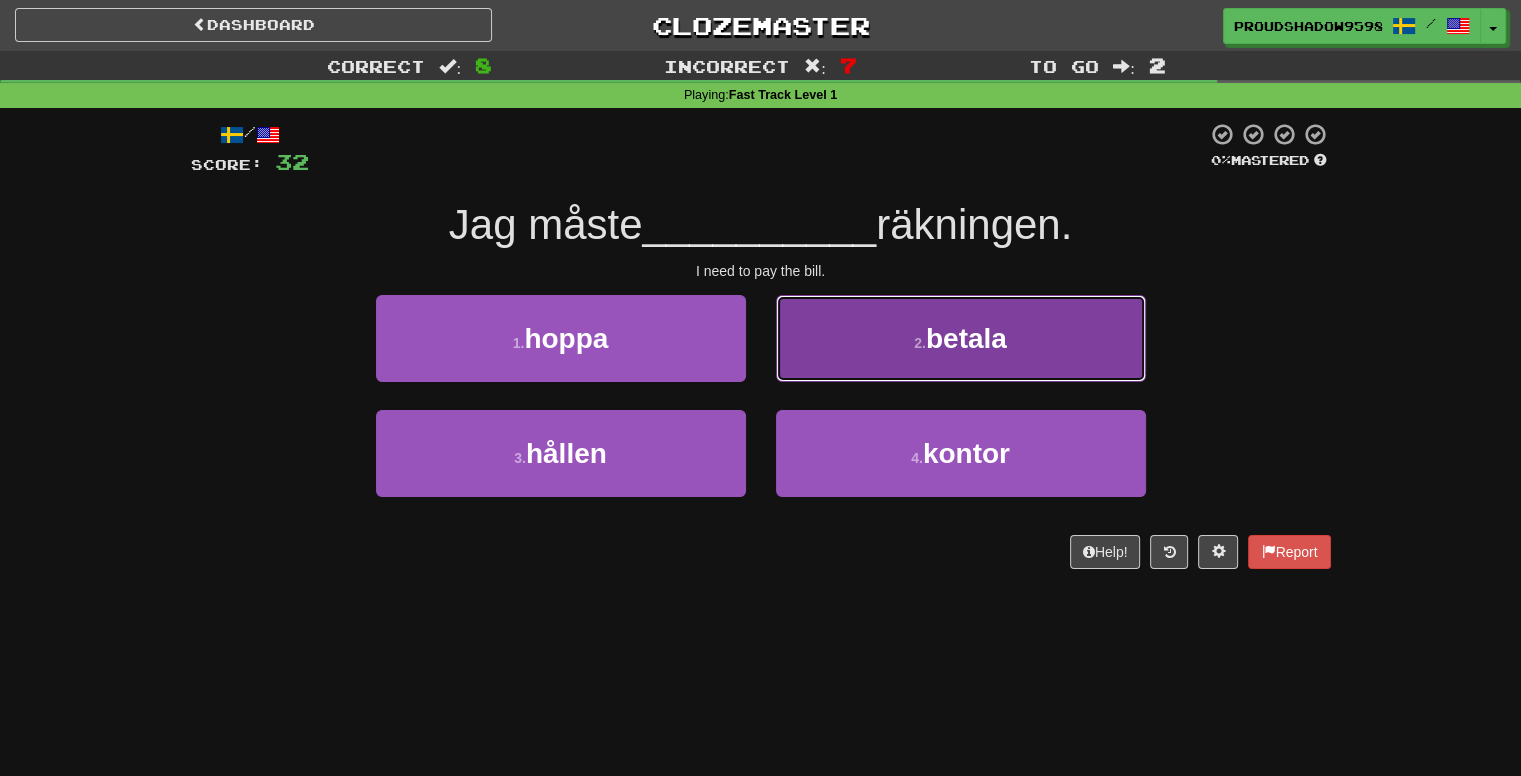 click on "2 .  betala" at bounding box center [961, 338] 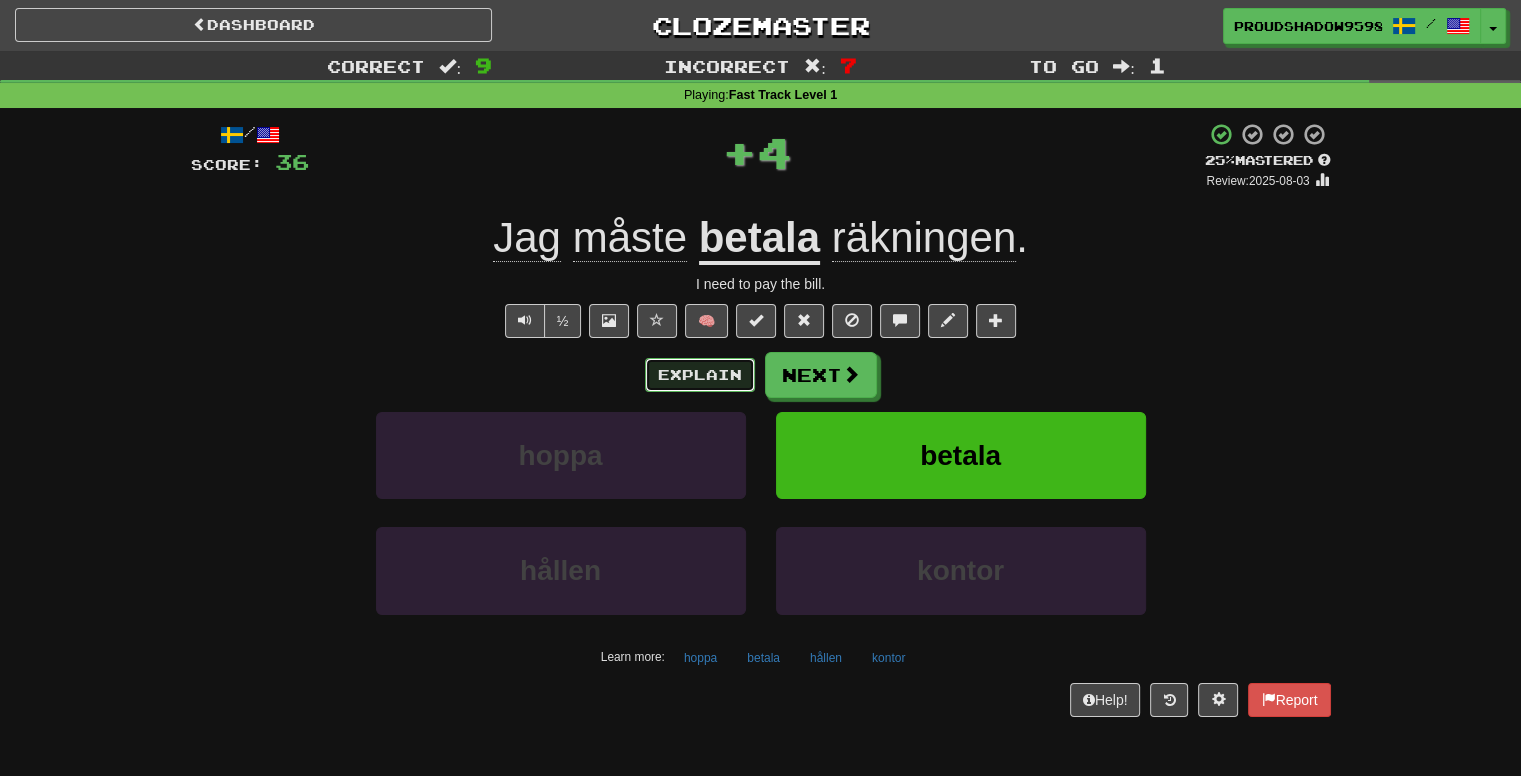 click on "Explain" at bounding box center [700, 375] 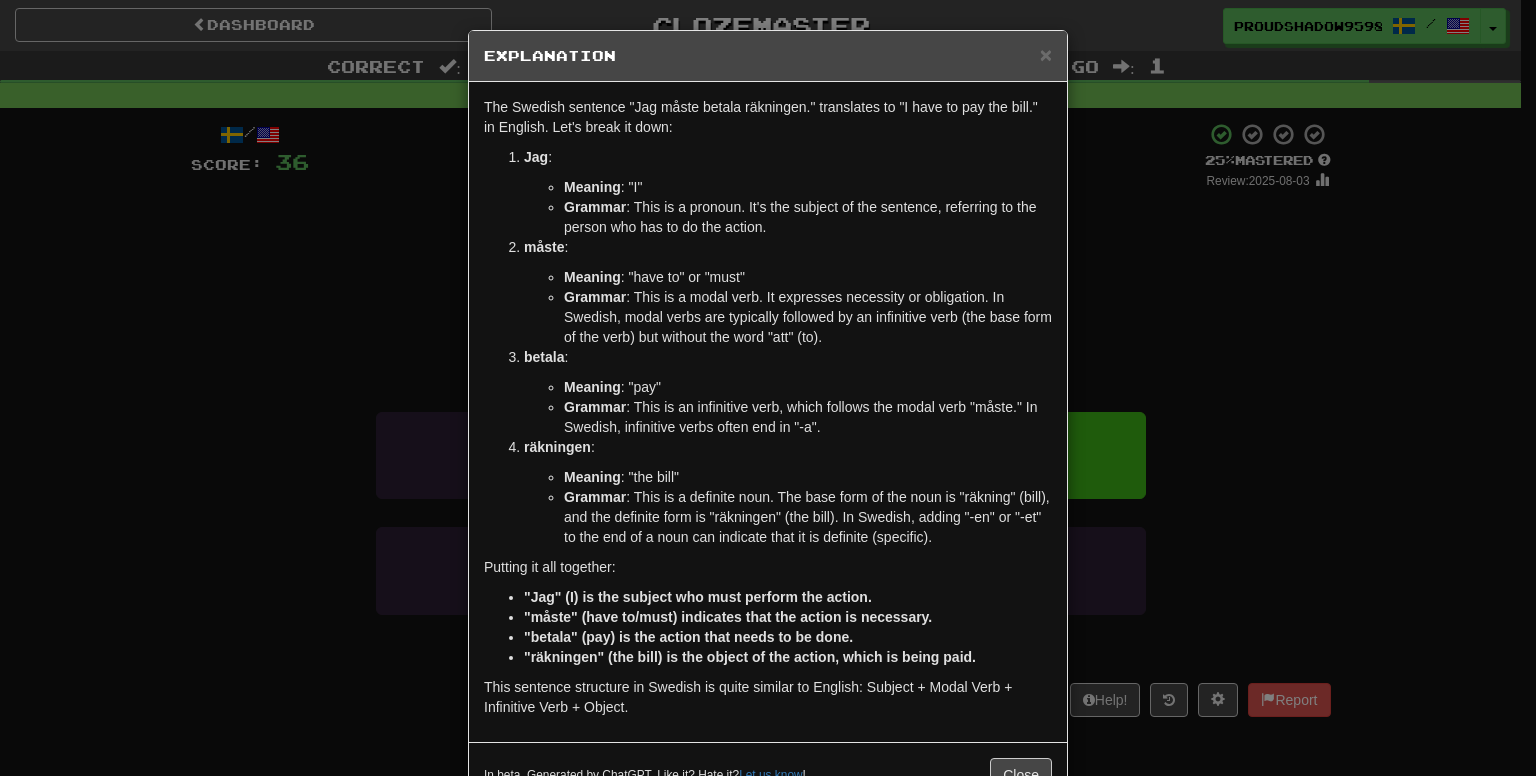 click on "× Explanation The Swedish sentence "Jag måste betala räkningen." translates to "I have to pay the bill." in English. Let's break it down:
Jag :
Meaning : "I"
Grammar : This is a pronoun. It's the subject of the sentence, referring to the person who has to do the action.
måste :
Meaning : "have to" or "must"
Grammar : This is a modal verb. It expresses necessity or obligation. In Swedish, modal verbs are typically followed by an infinitive verb (the base form of the verb) but without the word "att" (to).
betala :
Meaning : "pay"
Grammar : This is an infinitive verb, which follows the modal verb "måste." In Swedish, infinitive verbs often end in "-a".
räkningen :
Meaning : "the bill"
Grammar : This is a definite noun. The base form of the noun is "räkning" (bill), and the definite form is "räkningen" (the bill). In Swedish, adding "-en" or "-et" to the end of a noun can indicate that it is definite (specific).
Putting it all together:" at bounding box center [768, 388] 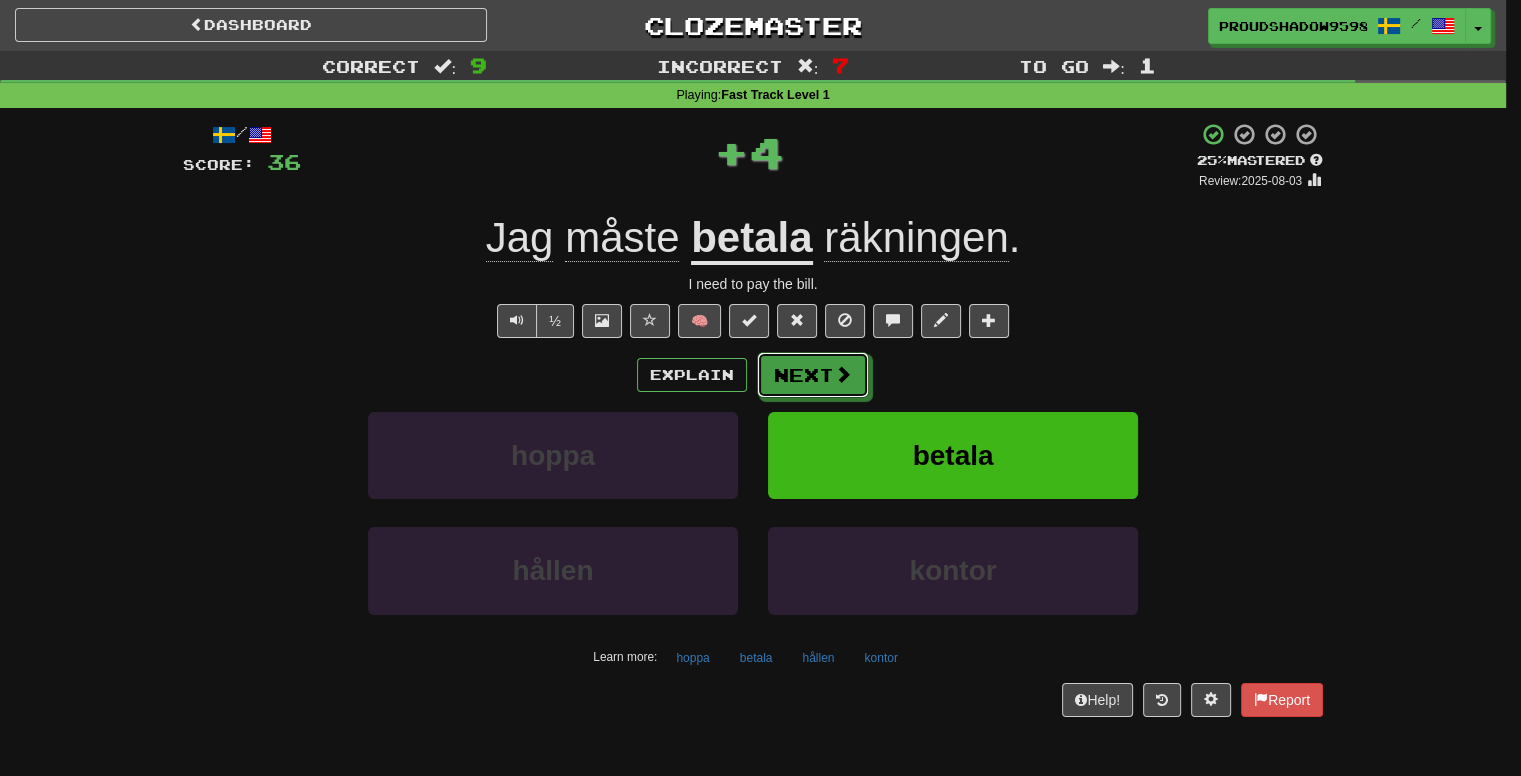 click on "Next" at bounding box center [813, 375] 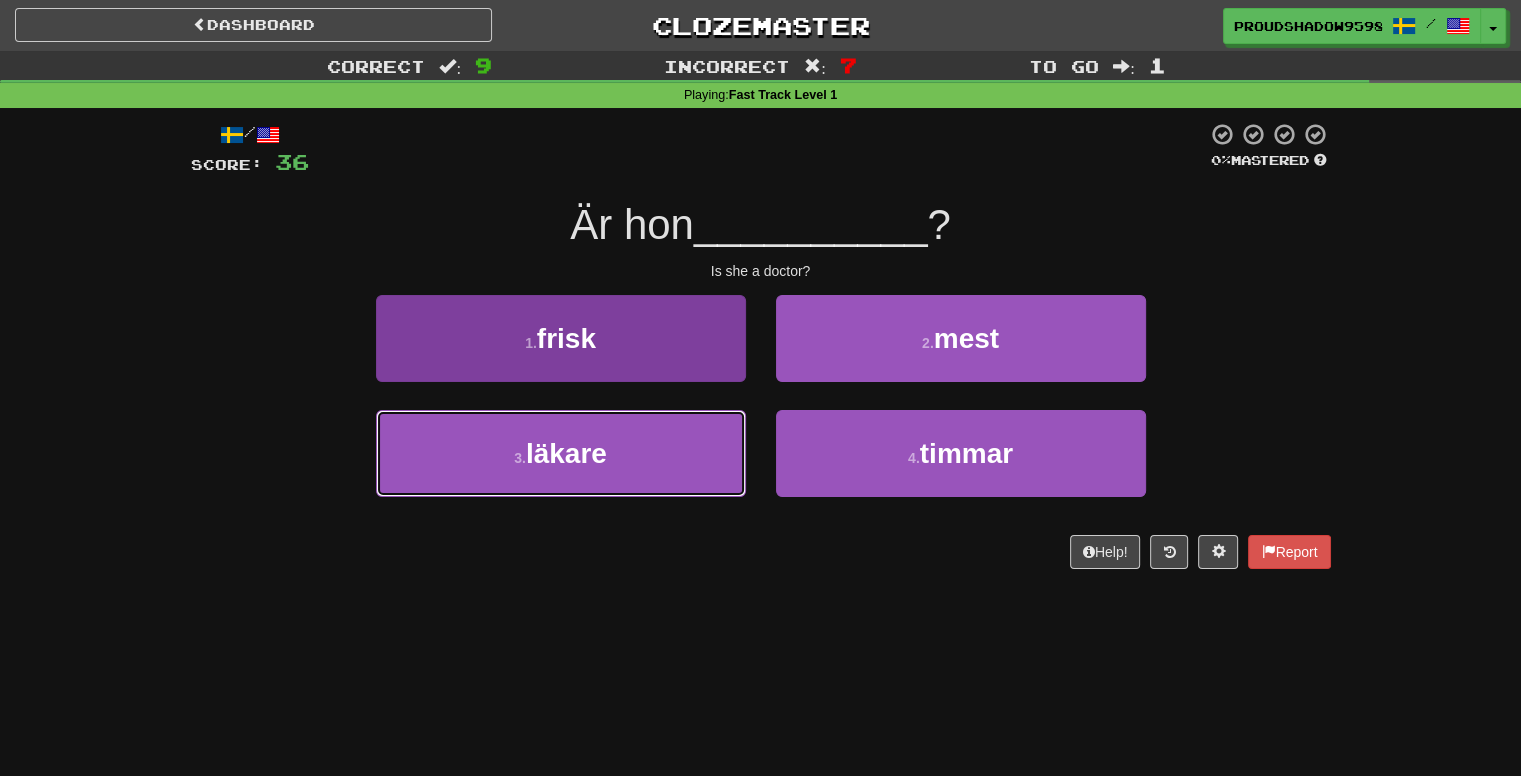 click on "3 .  läkare" at bounding box center (561, 453) 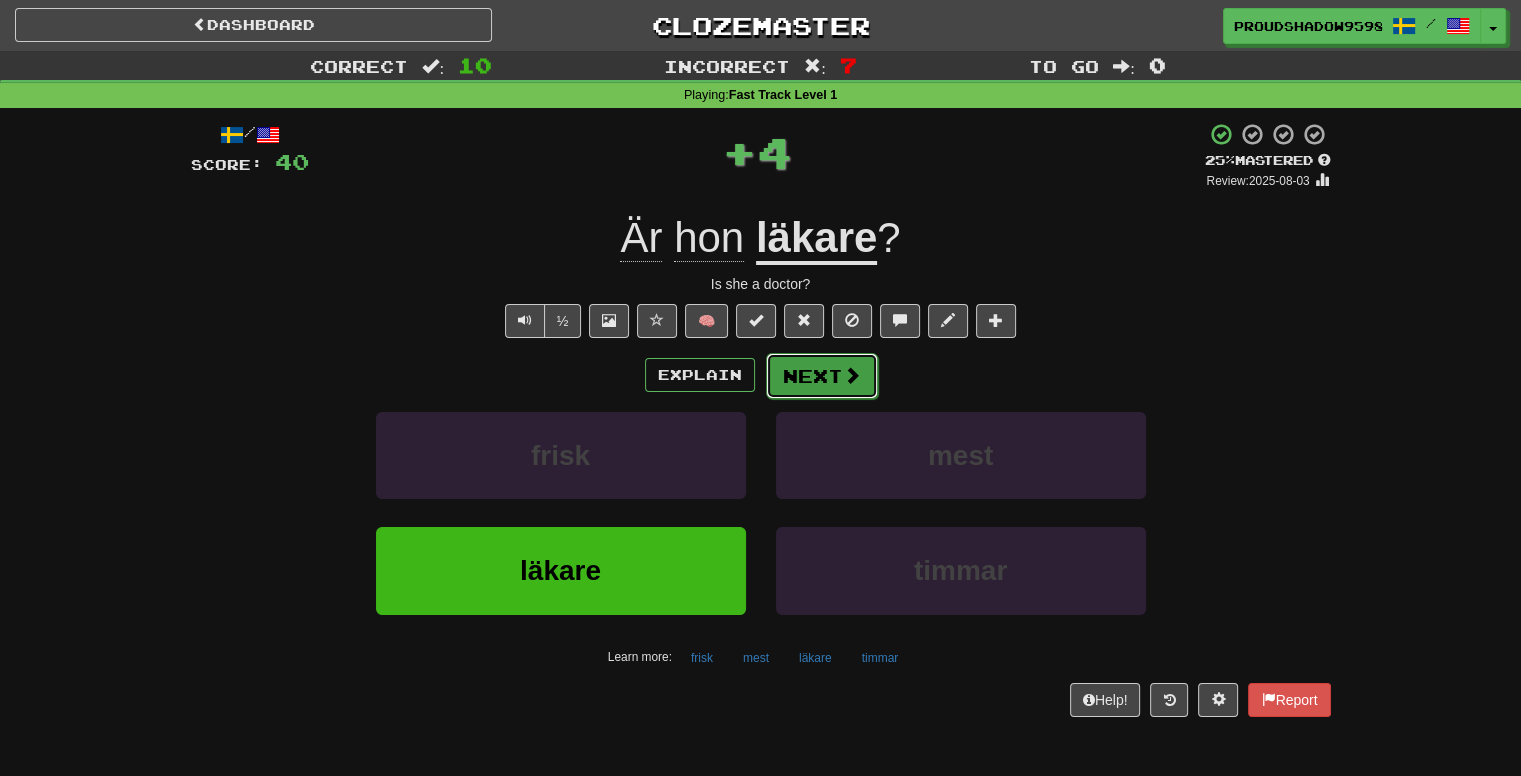click on "Next" at bounding box center [822, 376] 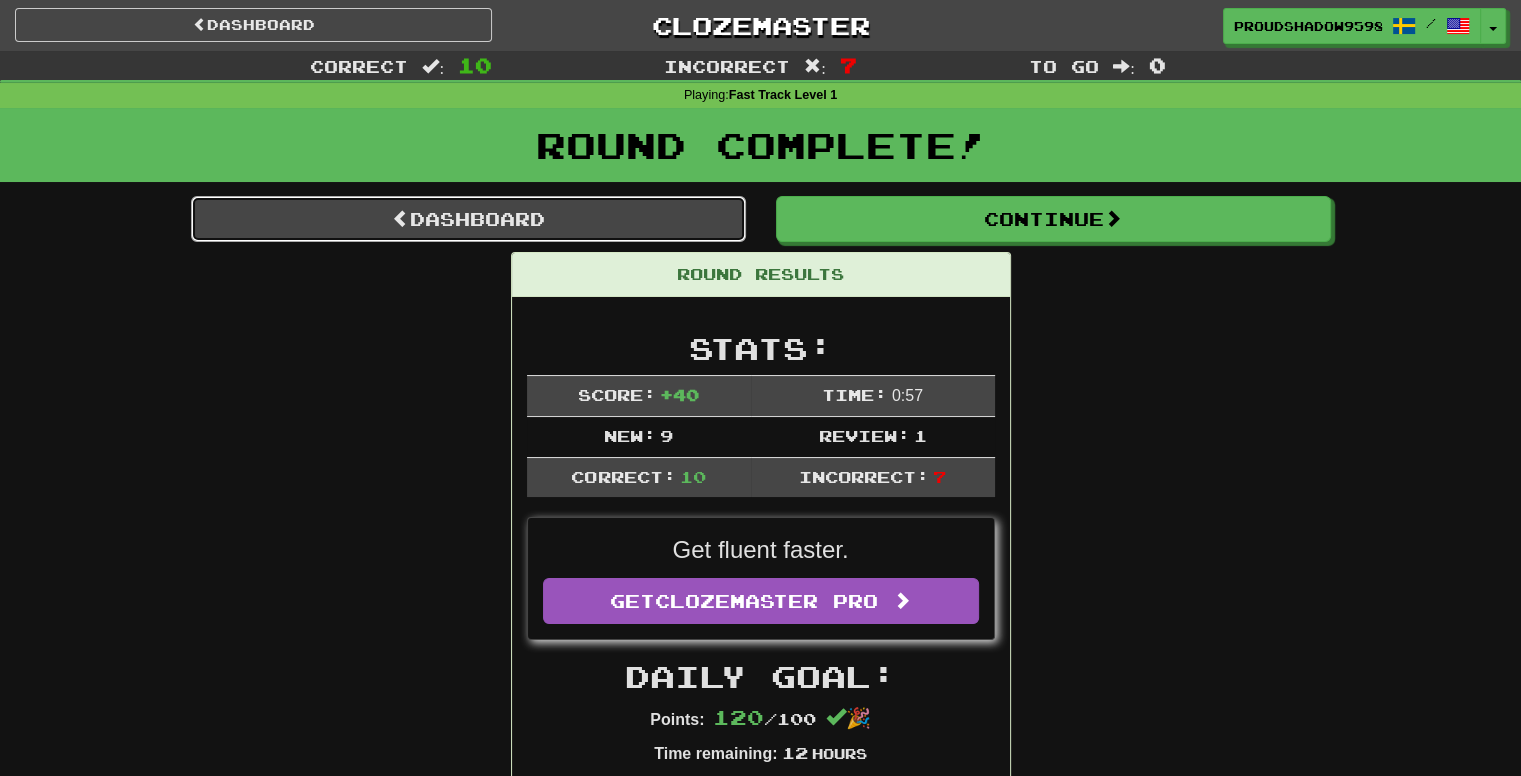 click on "Dashboard" at bounding box center (468, 219) 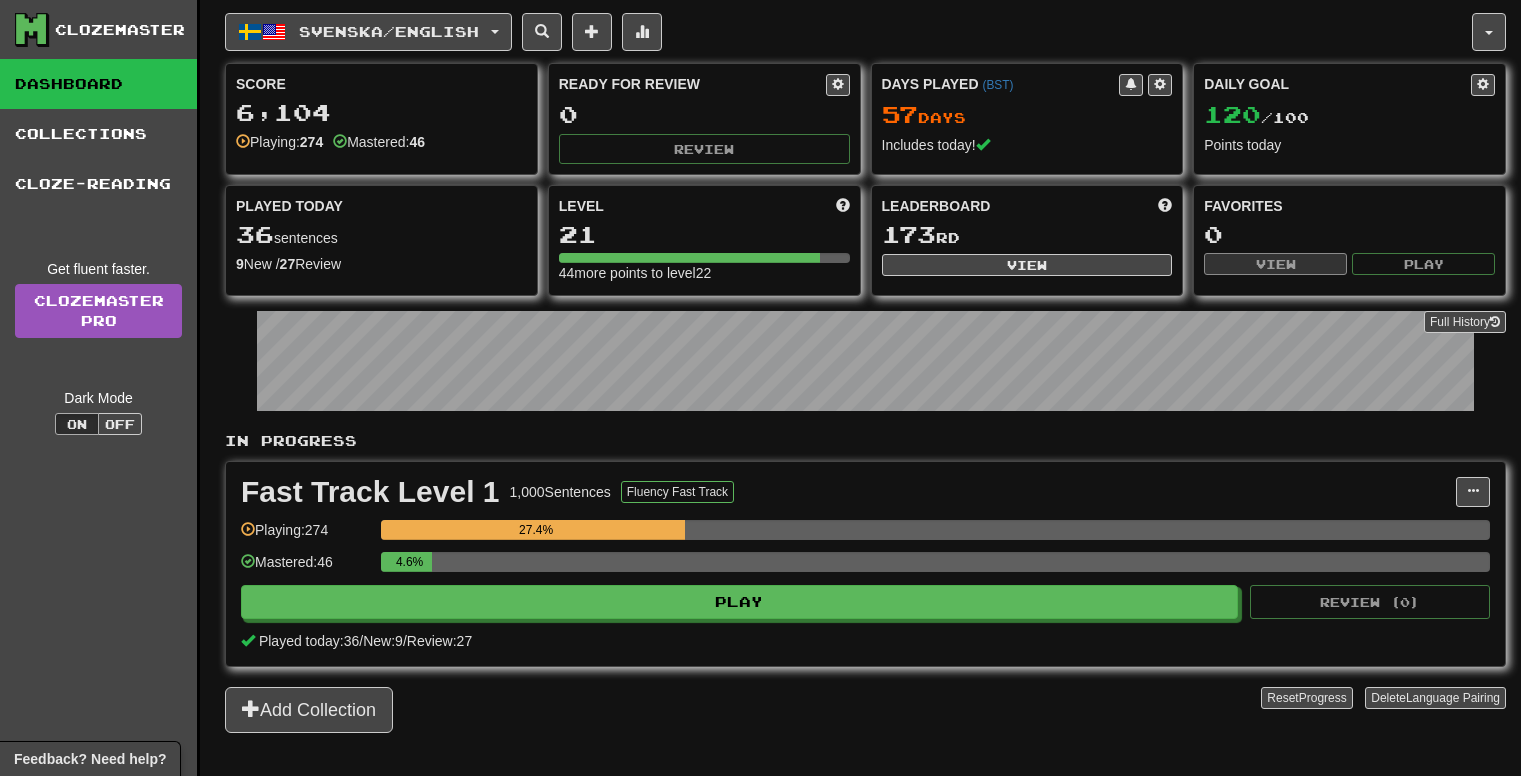 scroll, scrollTop: 0, scrollLeft: 0, axis: both 